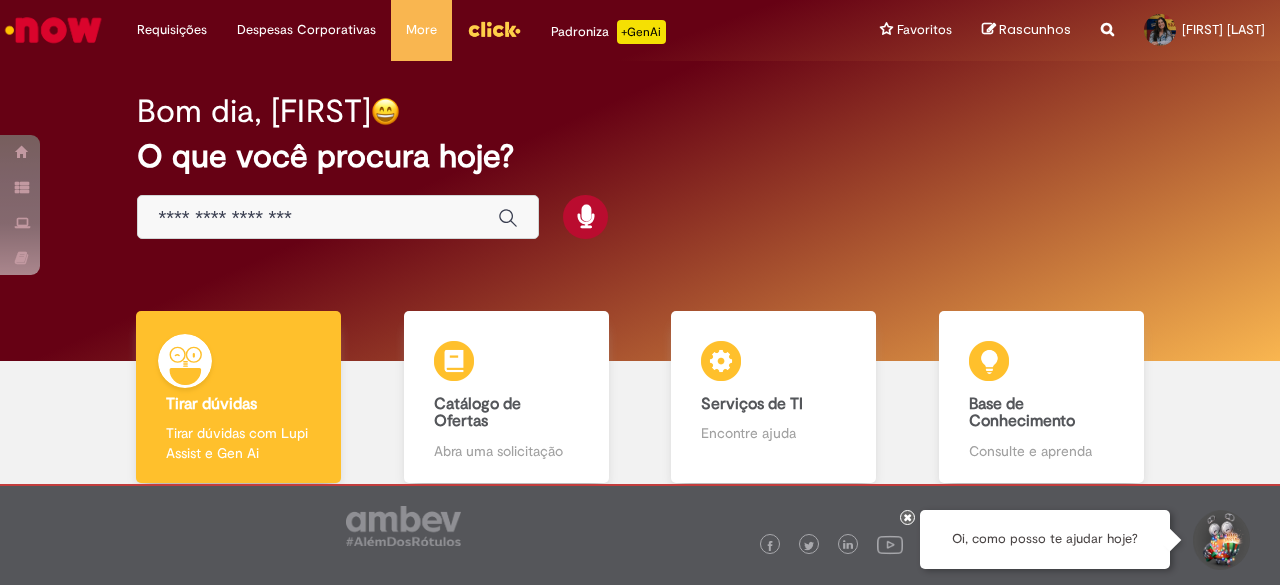 scroll, scrollTop: 0, scrollLeft: 0, axis: both 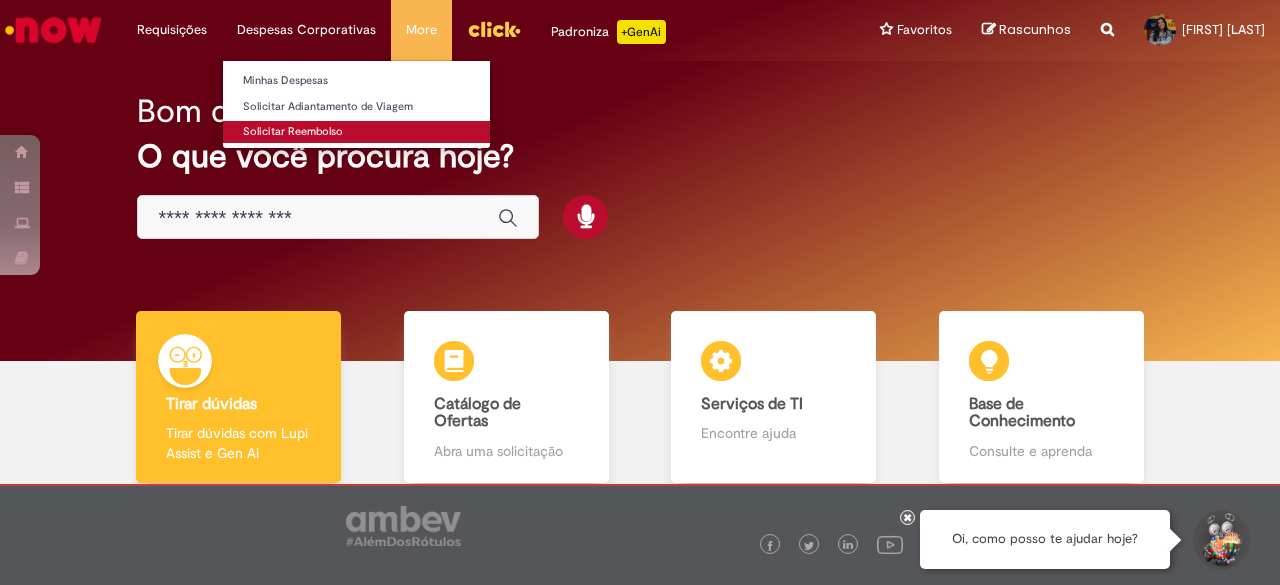 click on "Solicitar Reembolso" at bounding box center (356, 132) 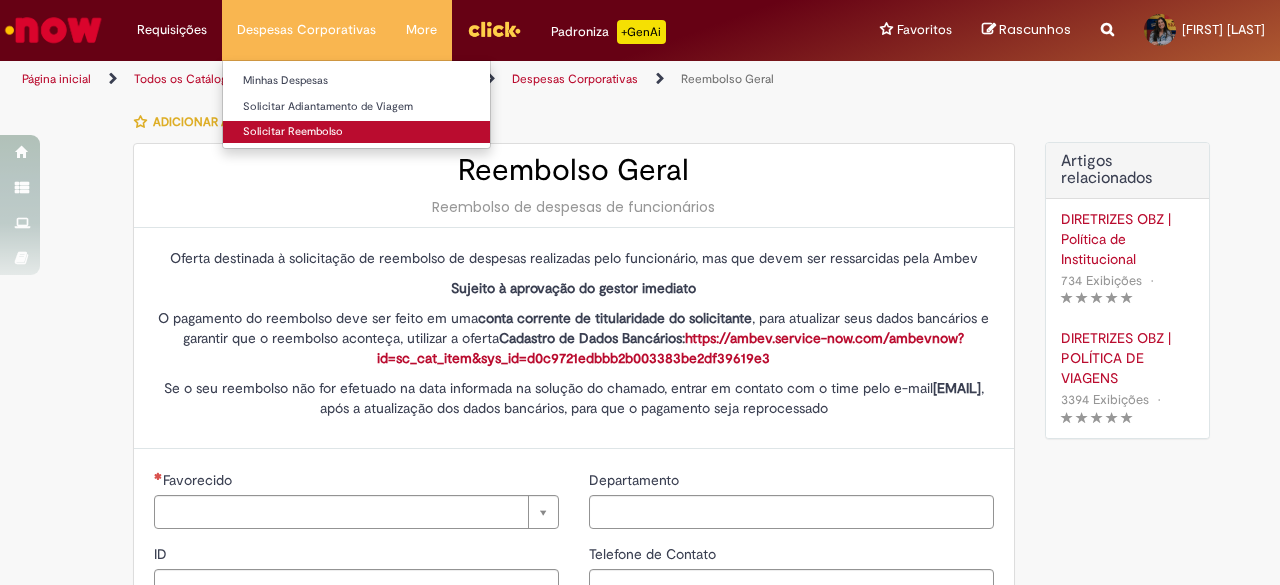 type on "********" 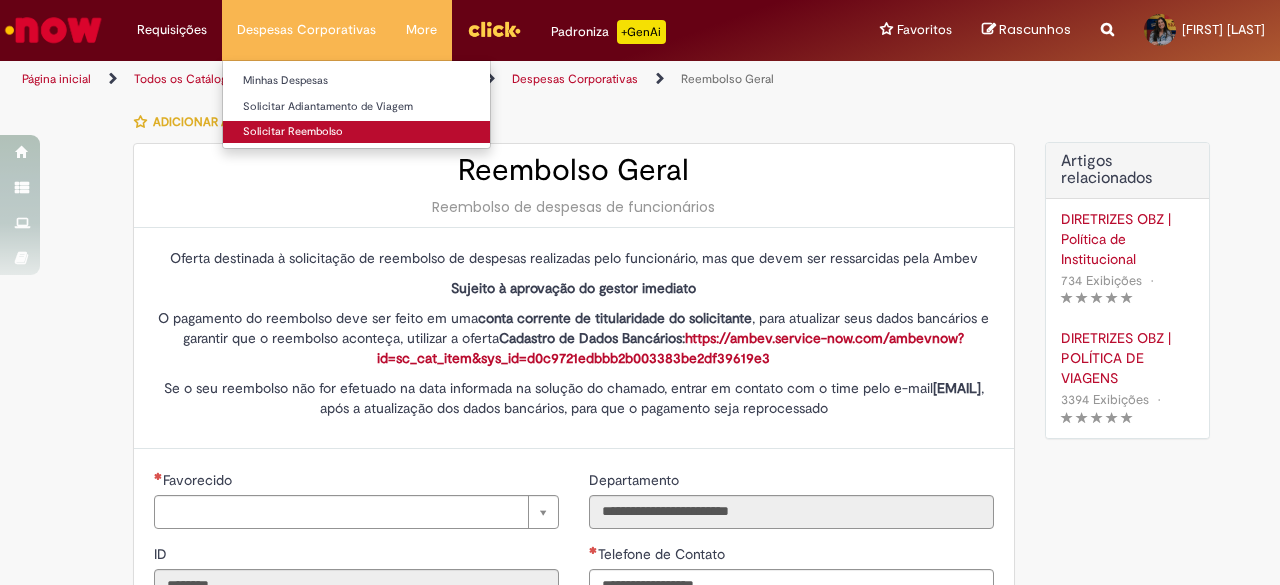 type on "**********" 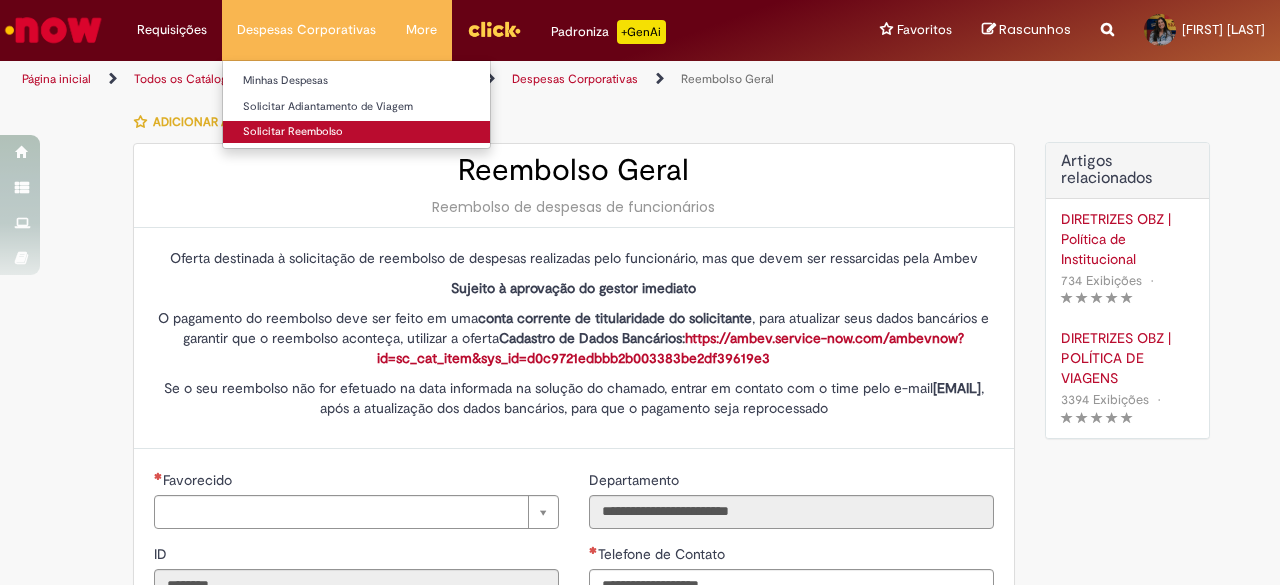 type on "**********" 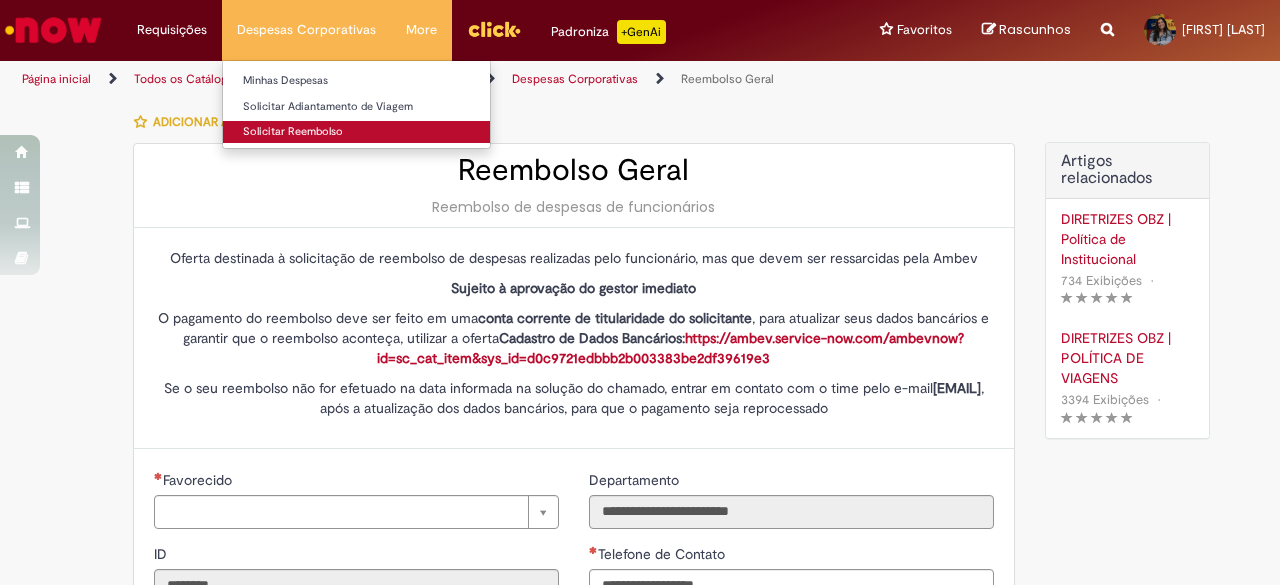 type on "**********" 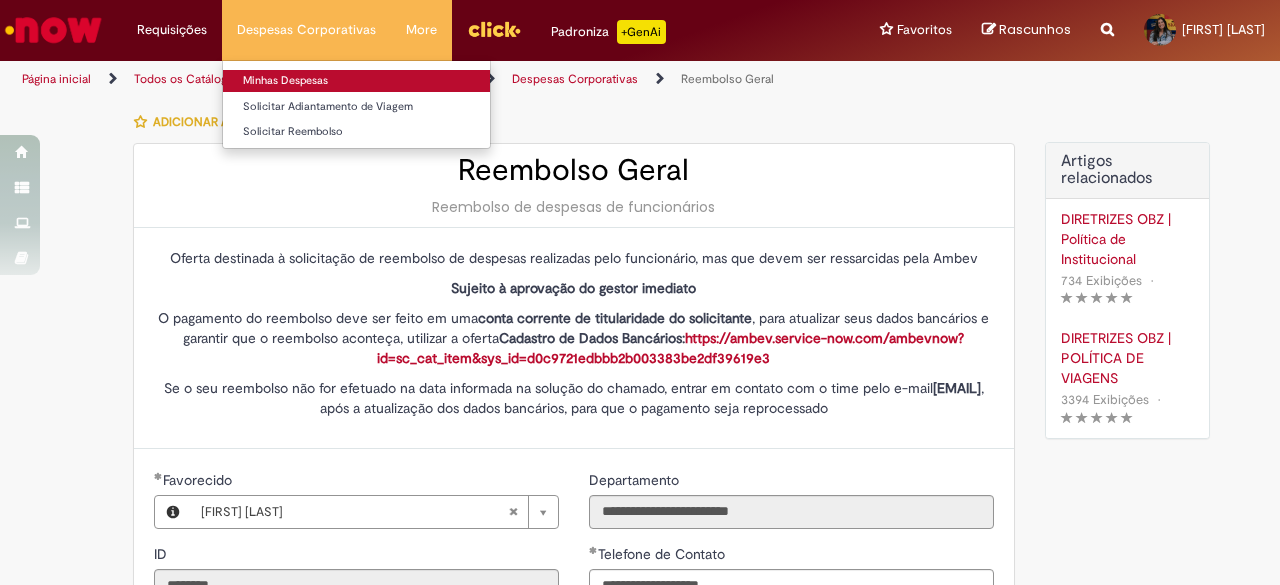 click on "Minhas Despesas" at bounding box center (356, 81) 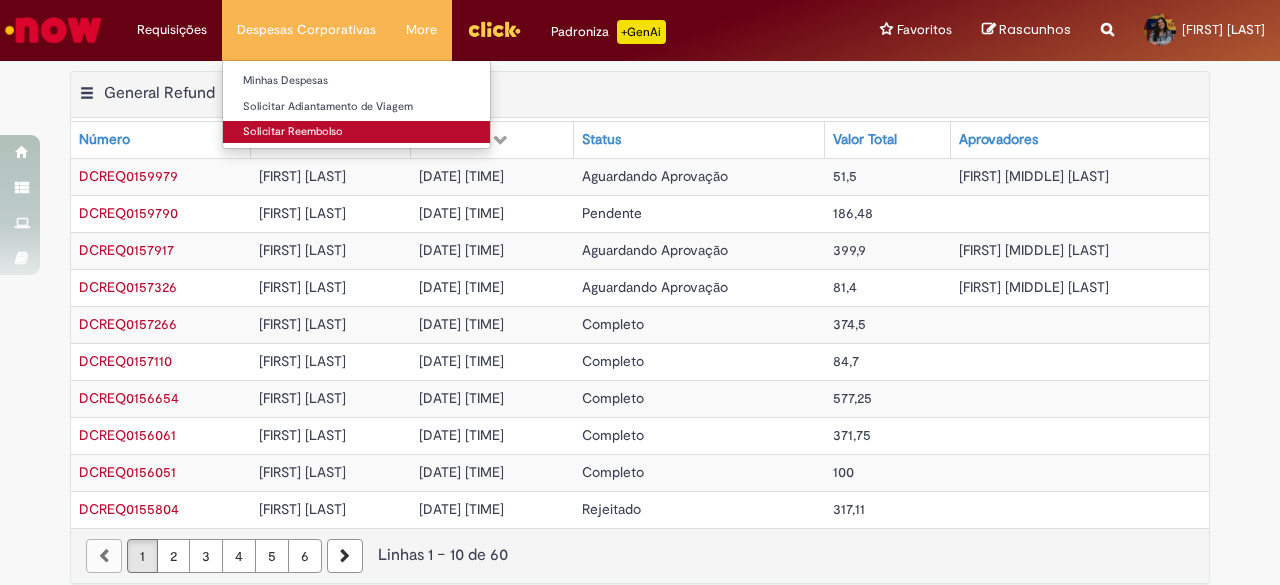 click on "Solicitar Reembolso" at bounding box center [356, 132] 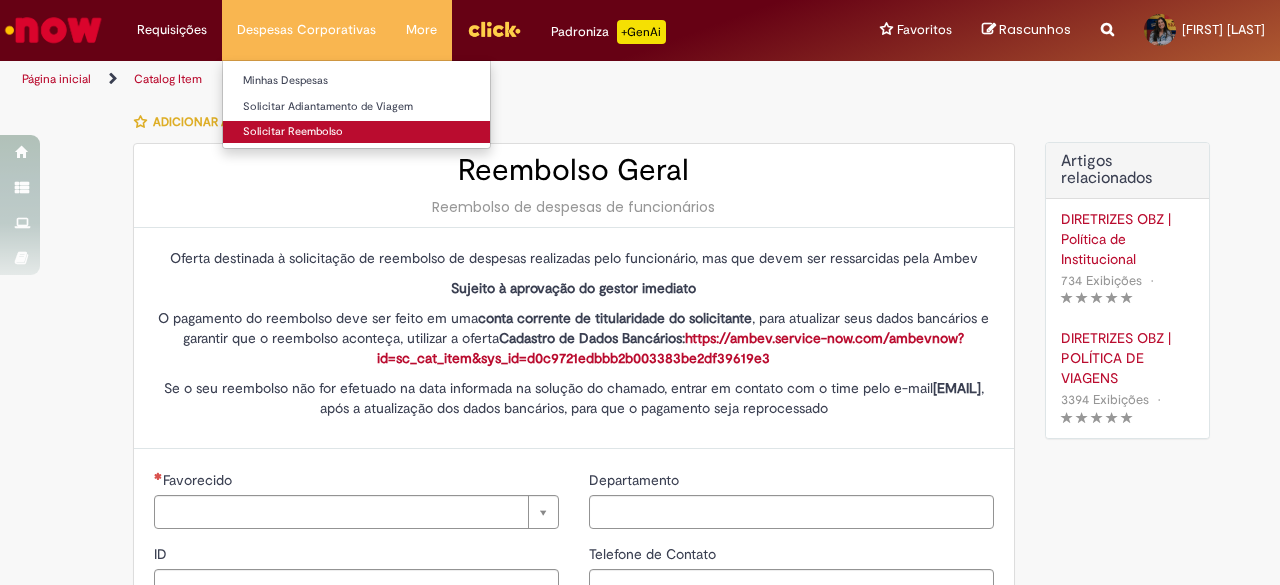 type on "********" 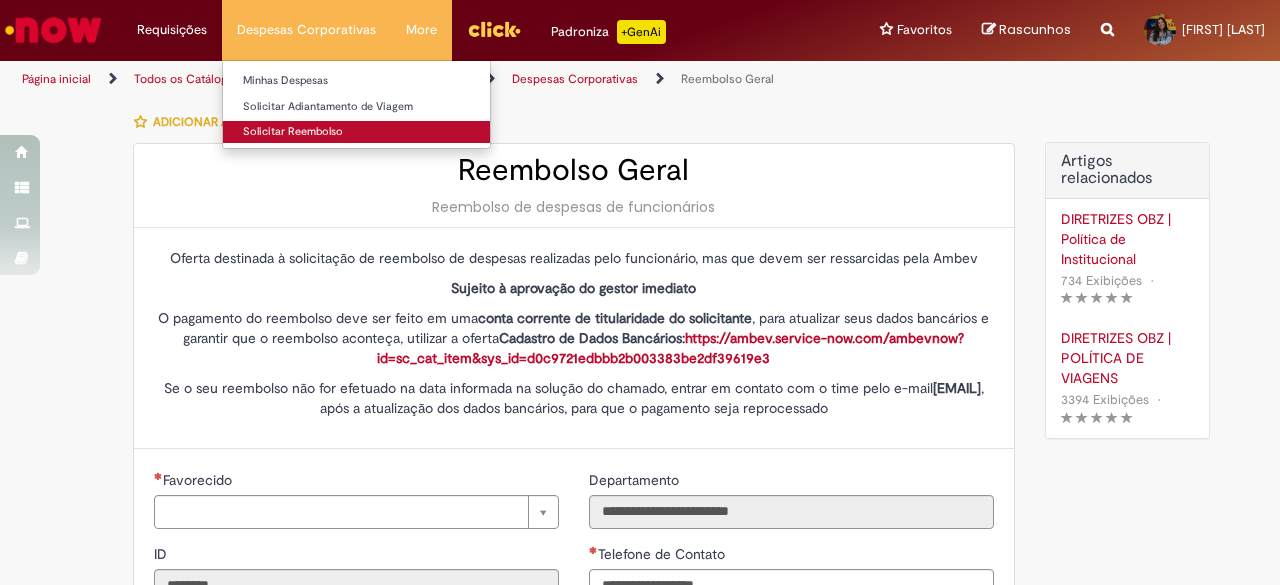 type on "**********" 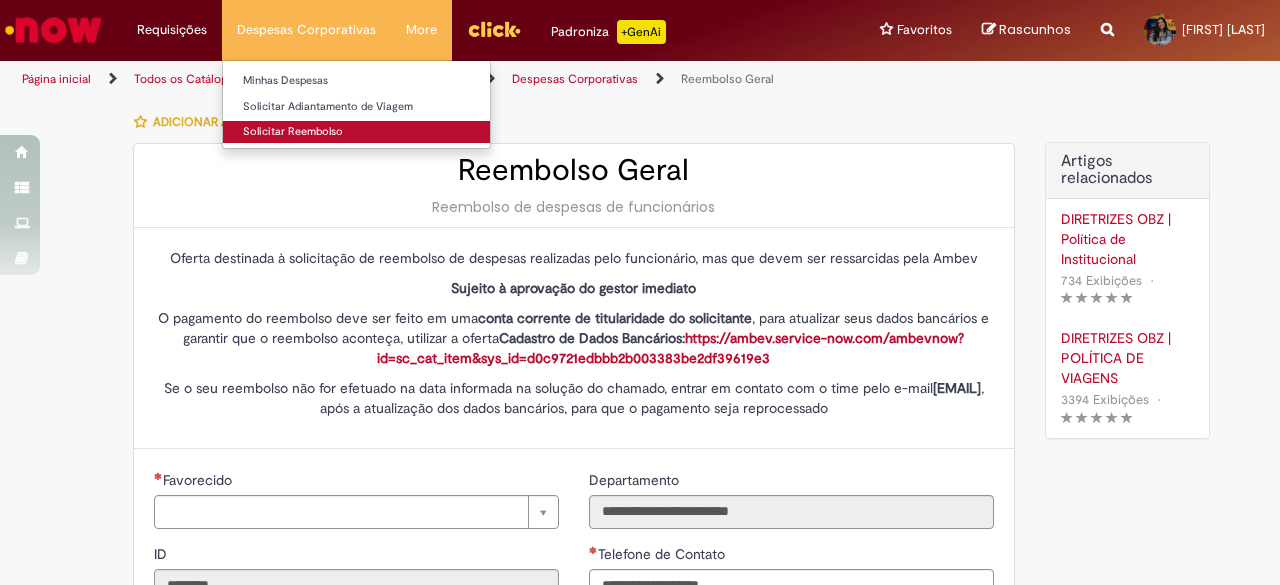 type on "*********" 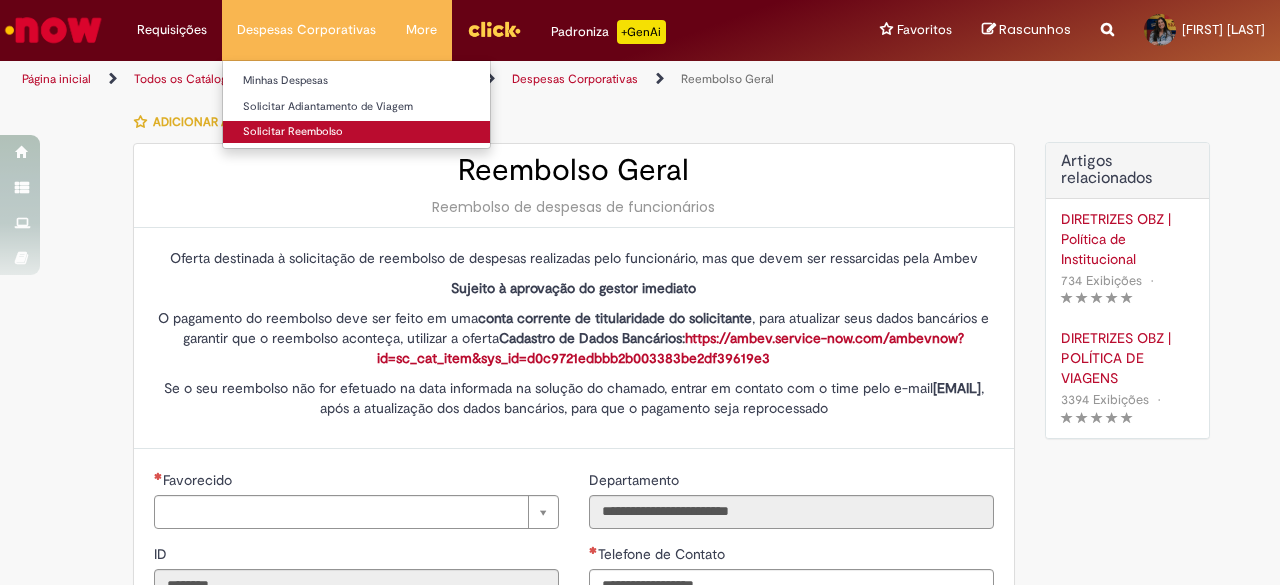 type on "**********" 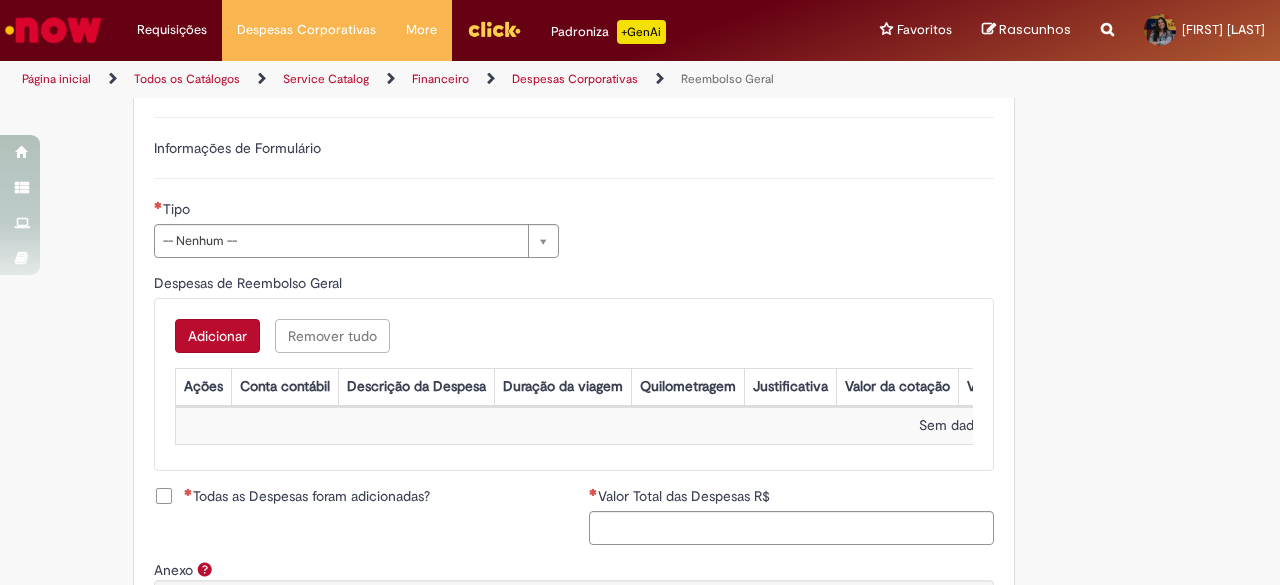 scroll, scrollTop: 671, scrollLeft: 0, axis: vertical 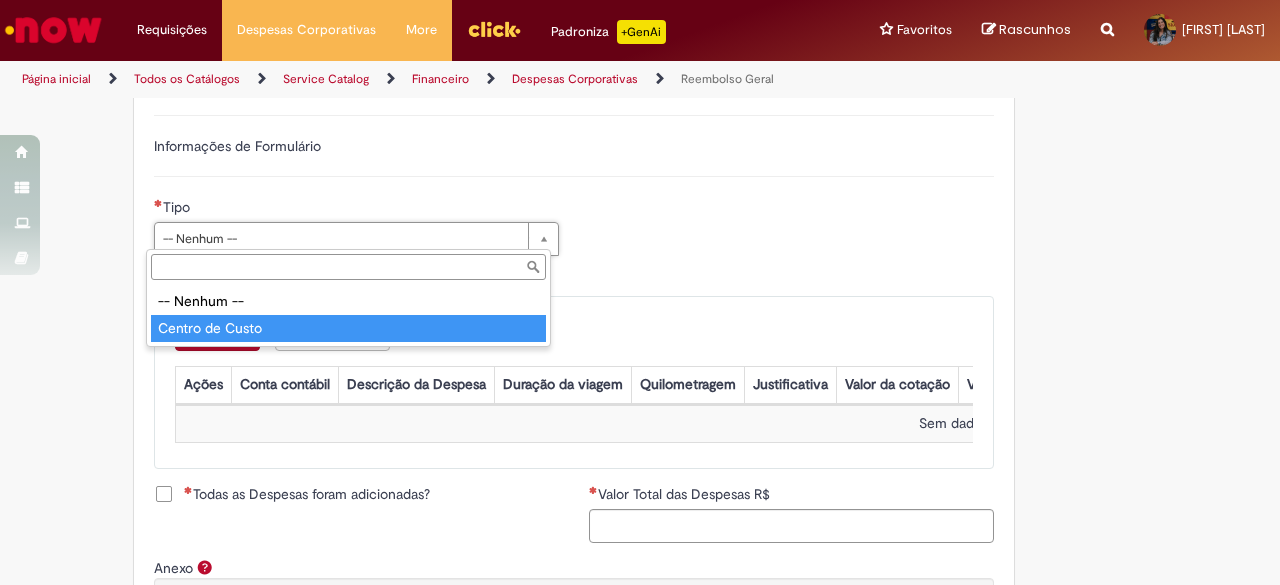 type on "**********" 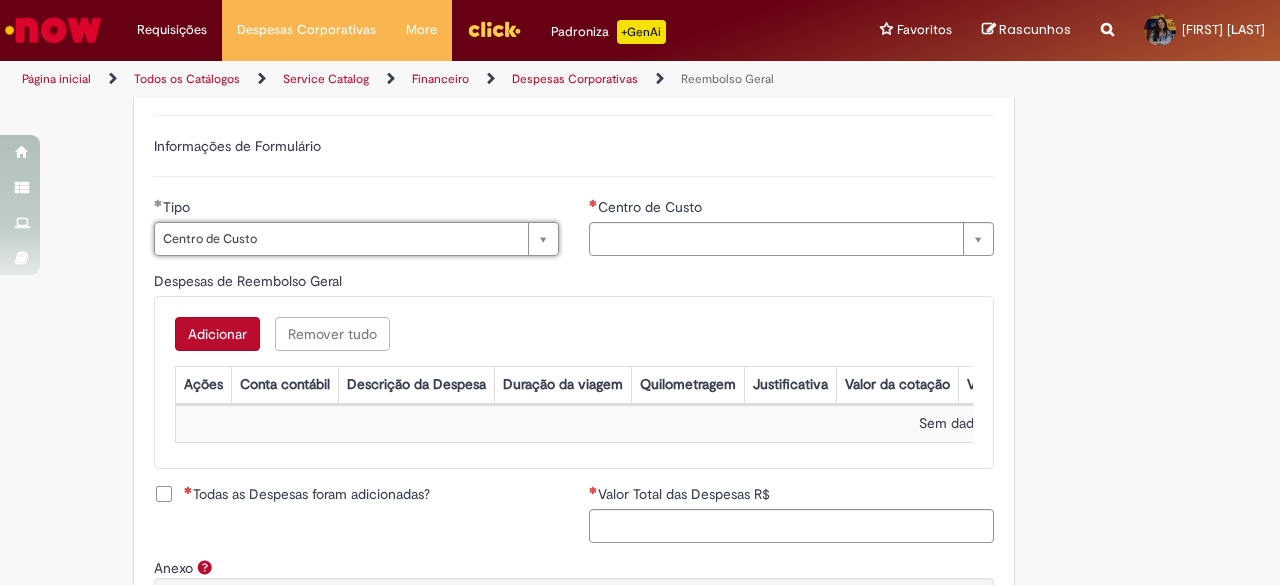 type on "**********" 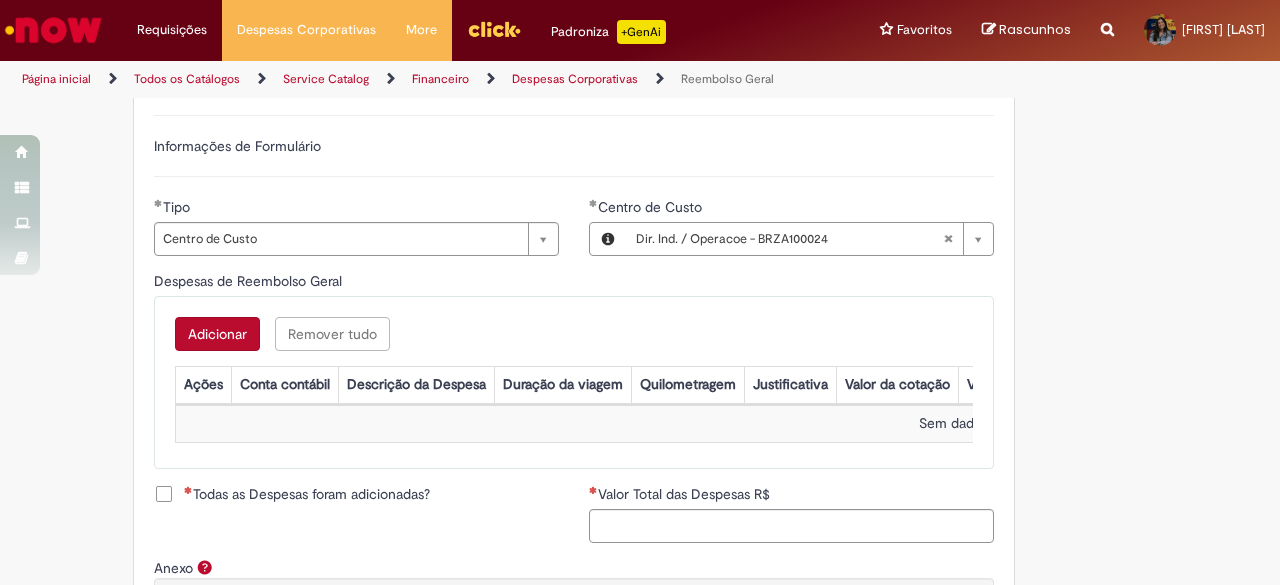 click on "Adicionar" at bounding box center [217, 334] 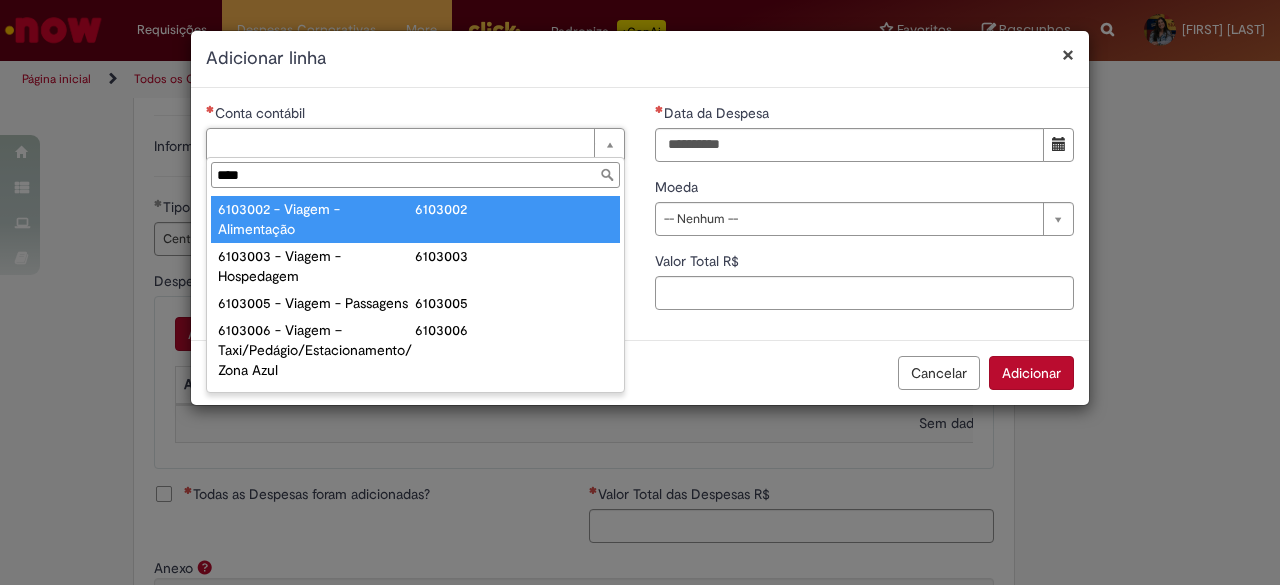 type on "****" 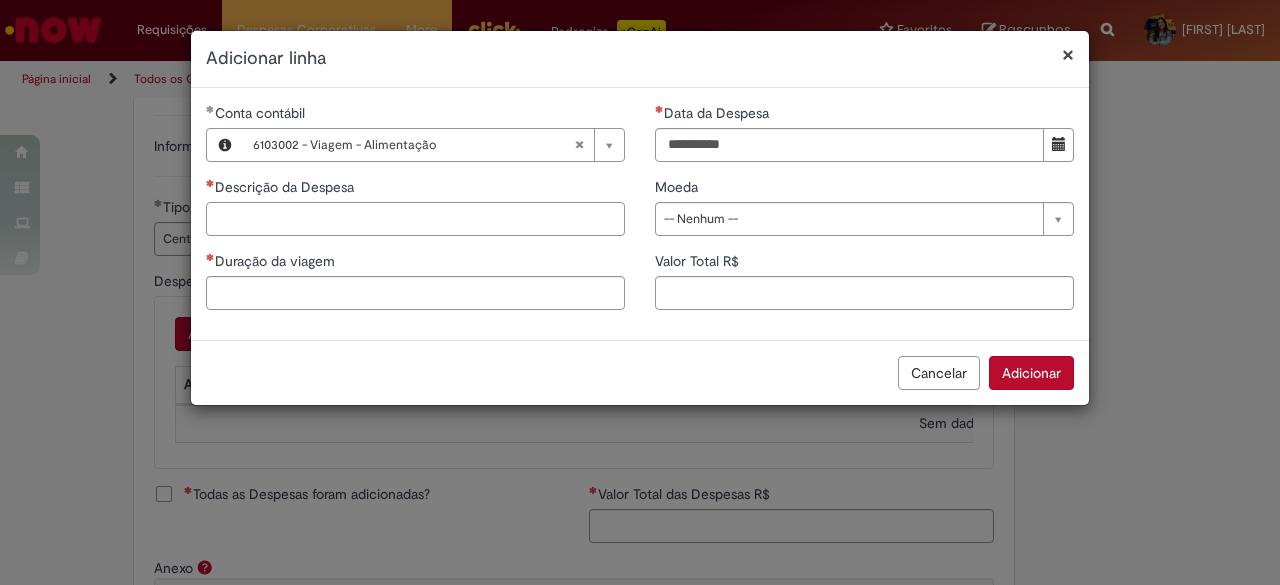 click on "Descrição da Despesa" at bounding box center [415, 219] 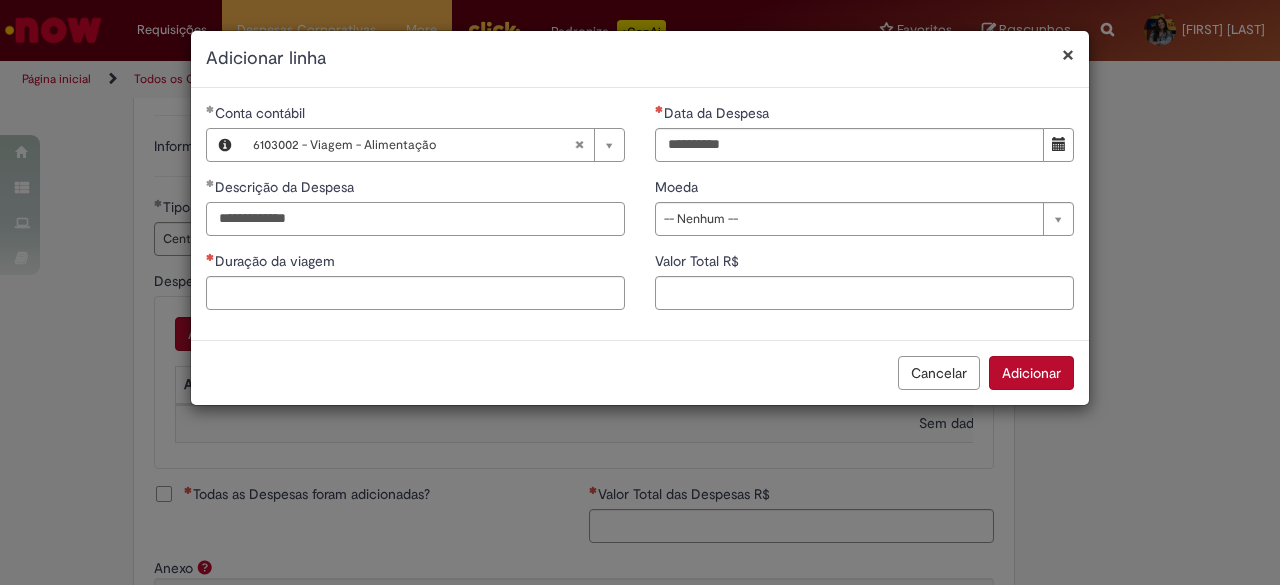 type on "**********" 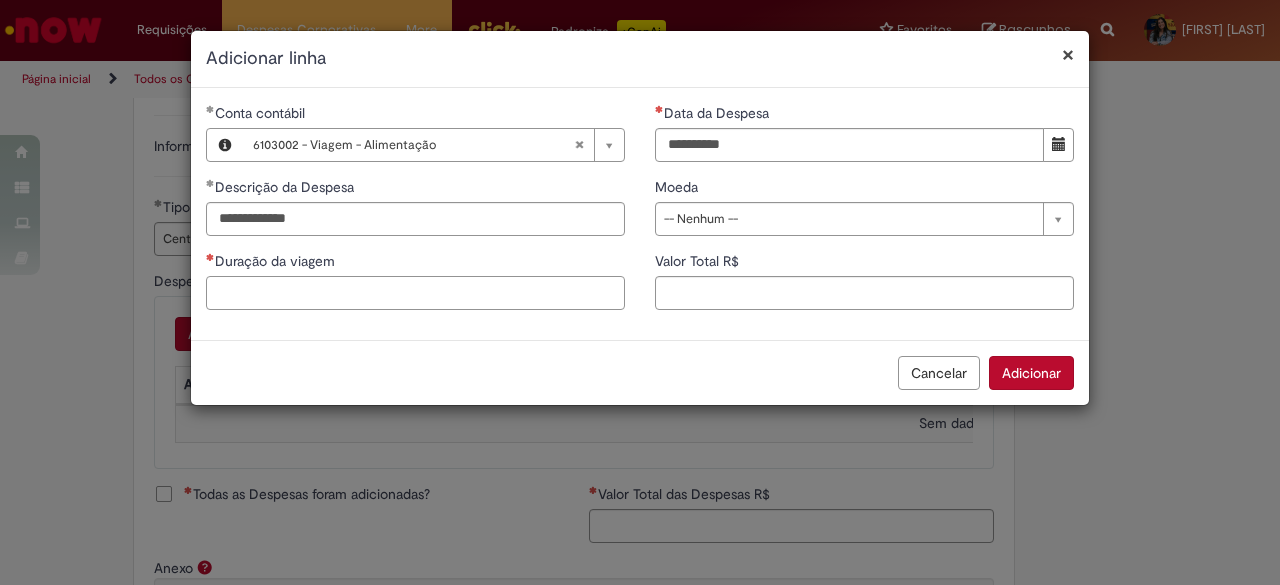 click on "Duração da viagem" at bounding box center (415, 293) 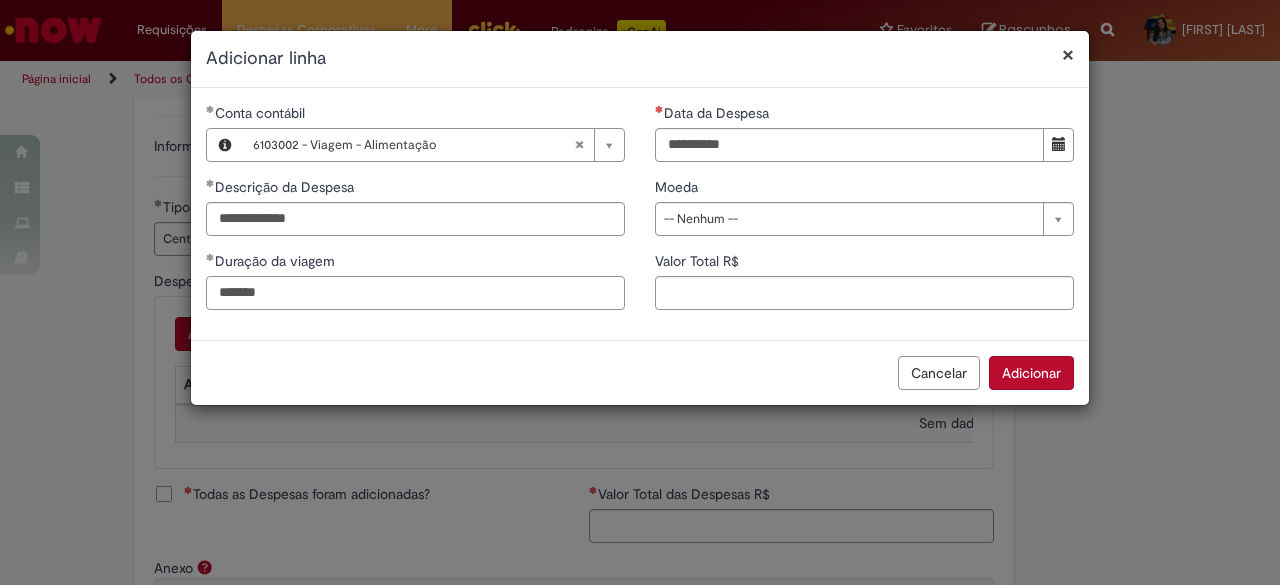 type on "*******" 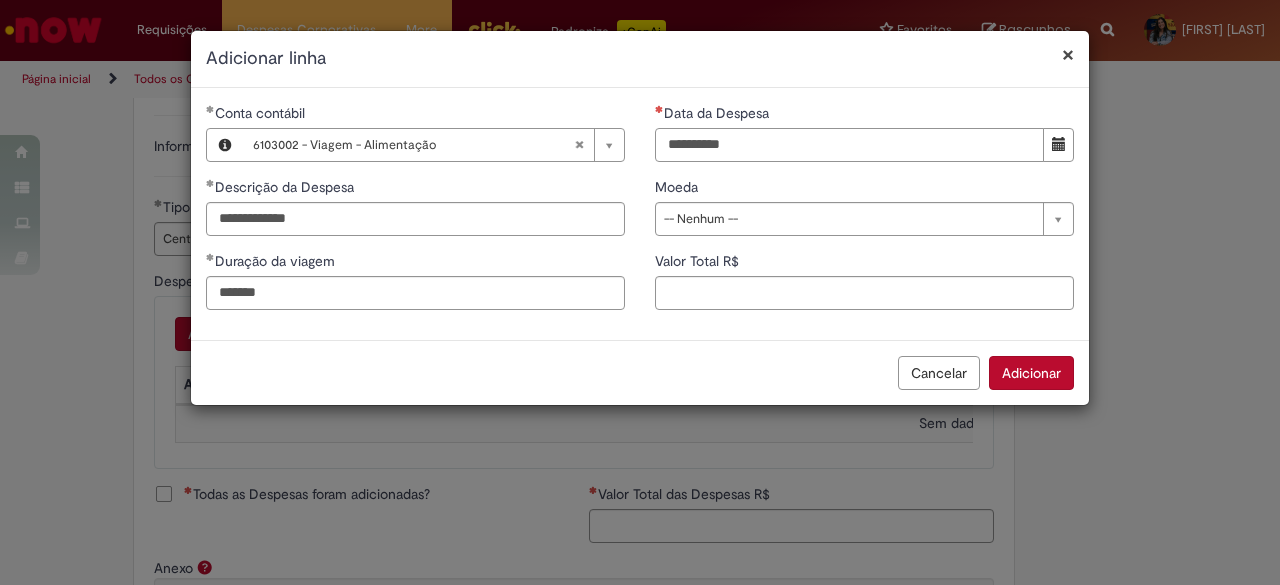 click on "Data da Despesa" at bounding box center (849, 145) 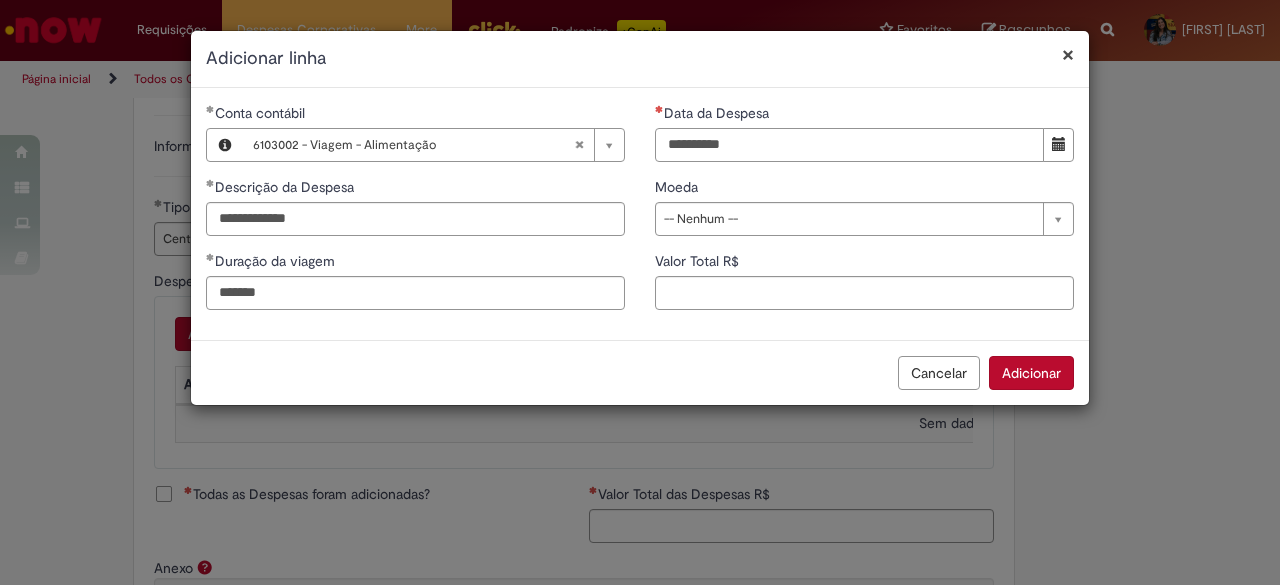 type on "**********" 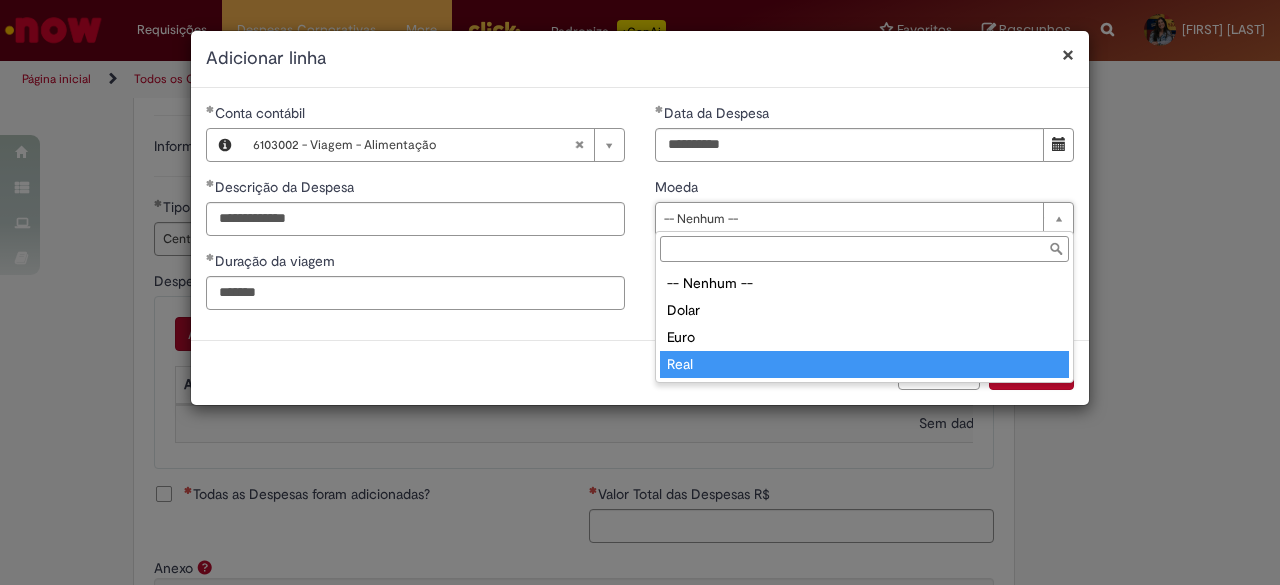 type on "****" 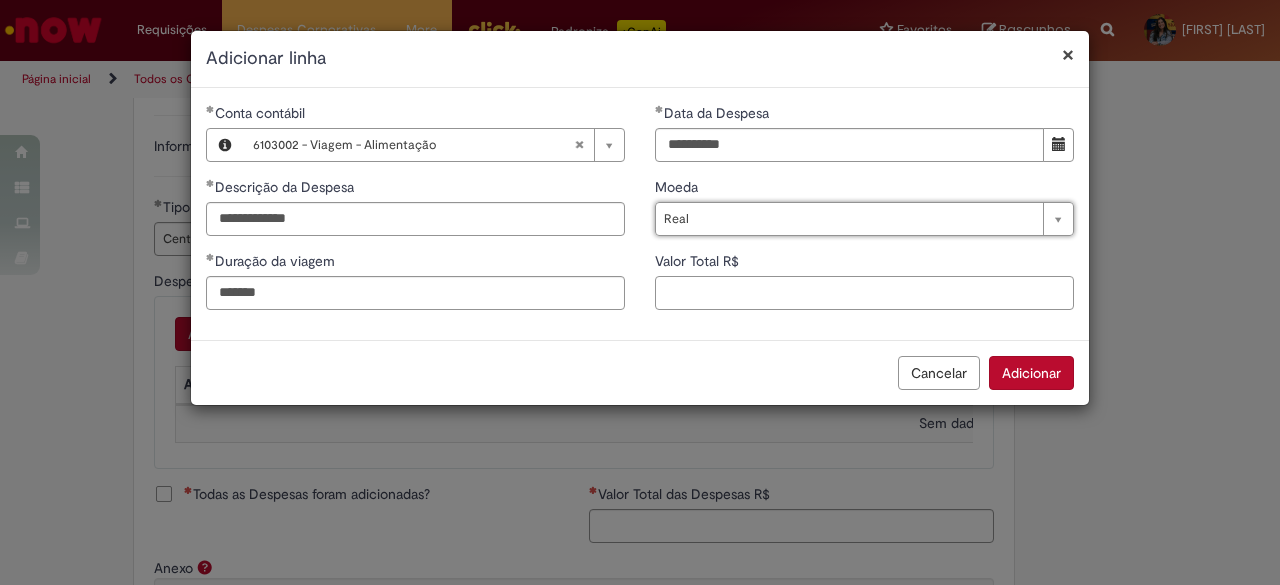 click on "Valor Total R$" at bounding box center [864, 293] 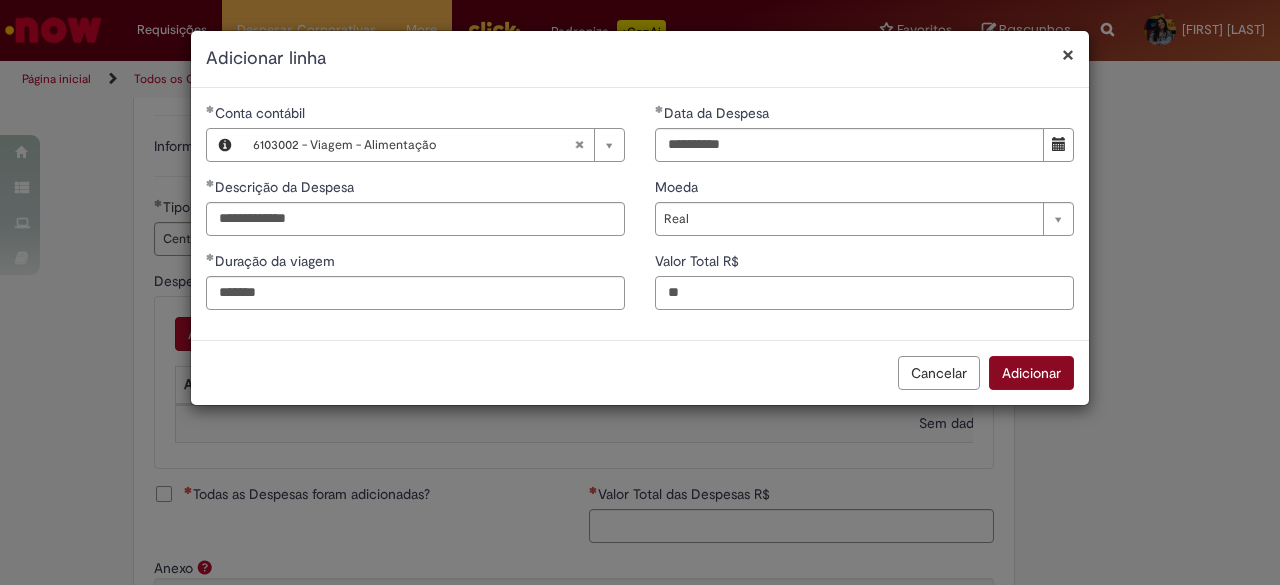 type on "**" 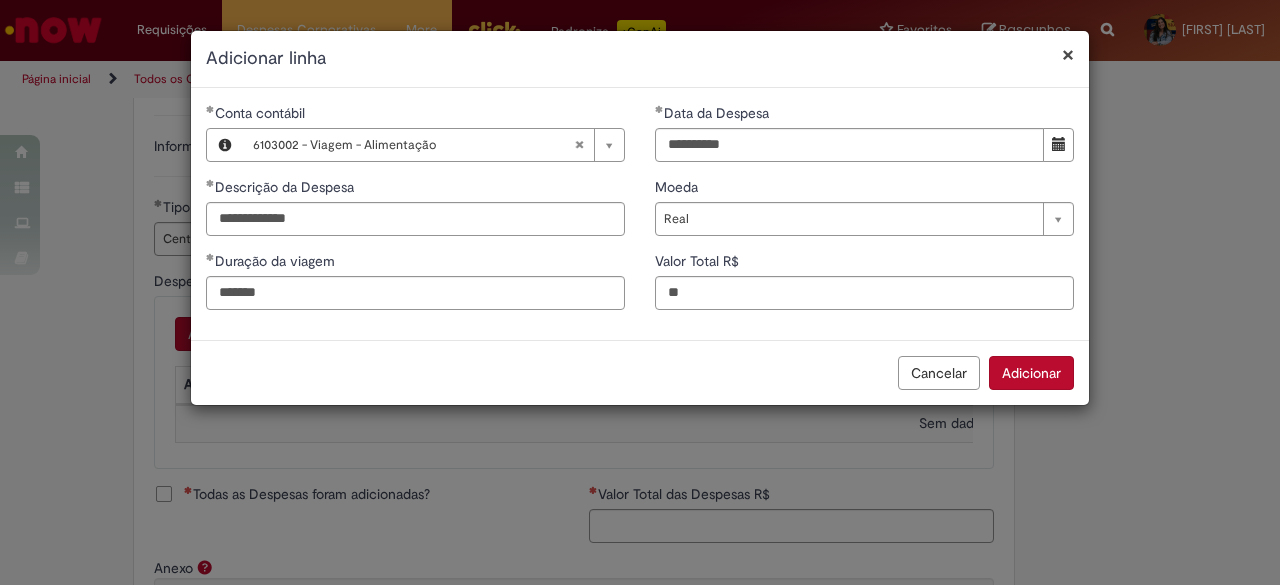 click on "Adicionar" at bounding box center (1031, 373) 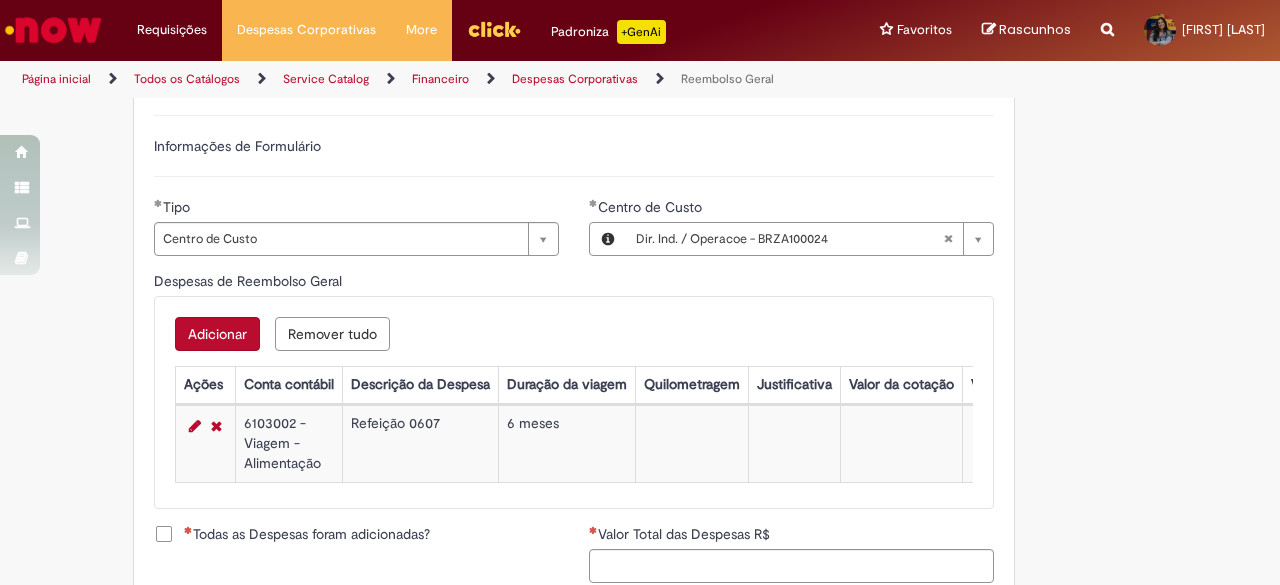 click on "Adicionar" at bounding box center [217, 334] 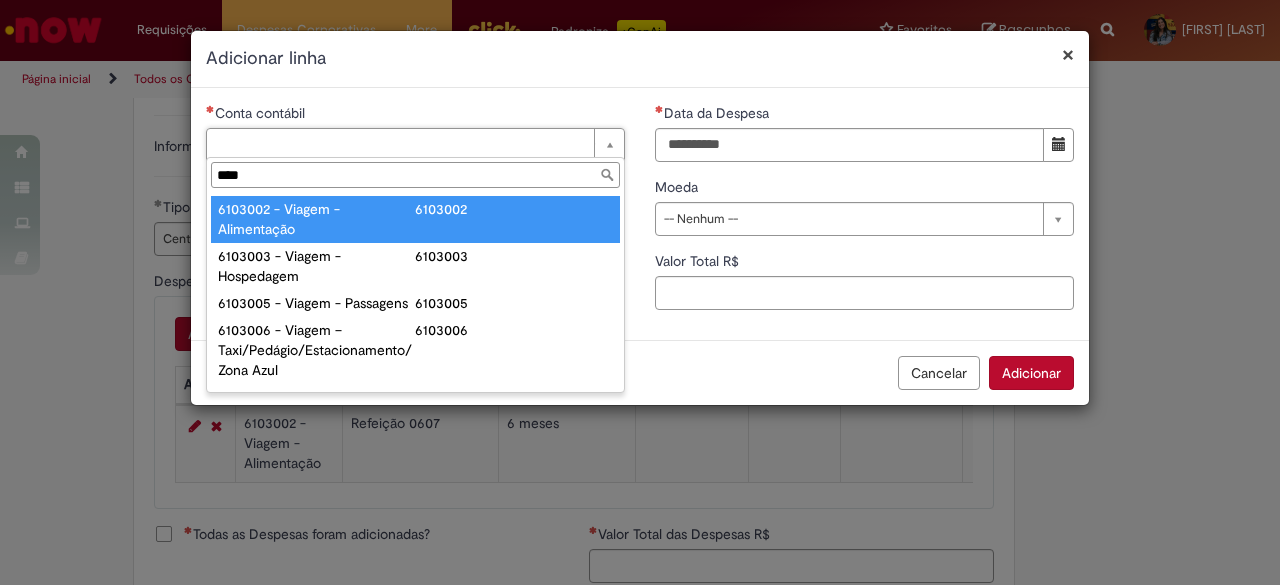 type on "****" 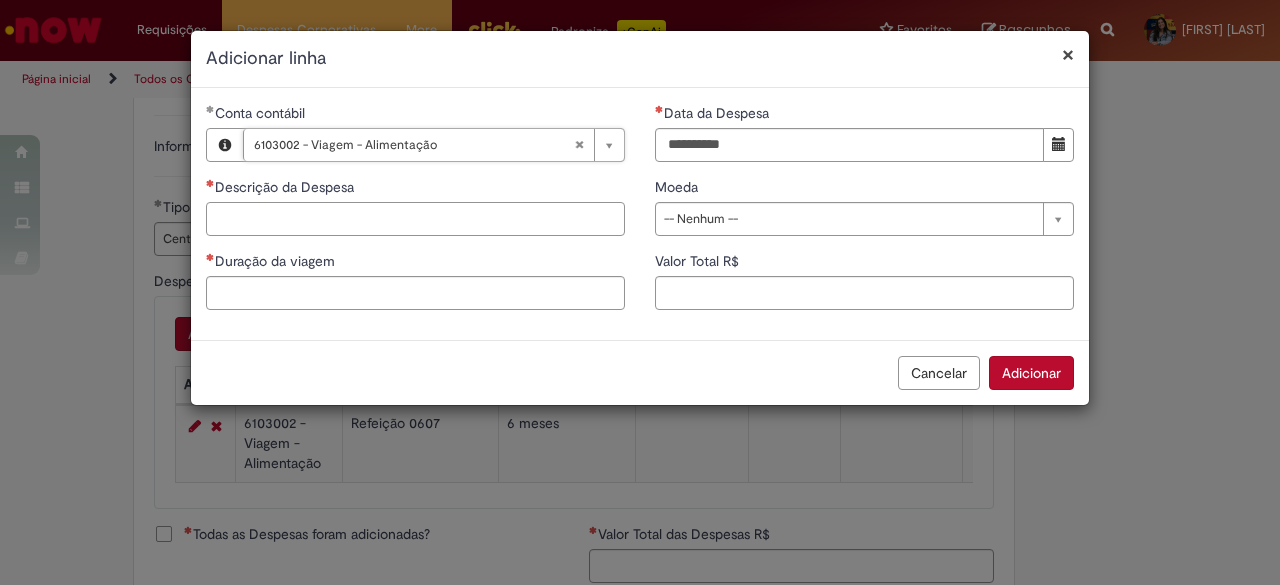 click on "Descrição da Despesa" at bounding box center (415, 219) 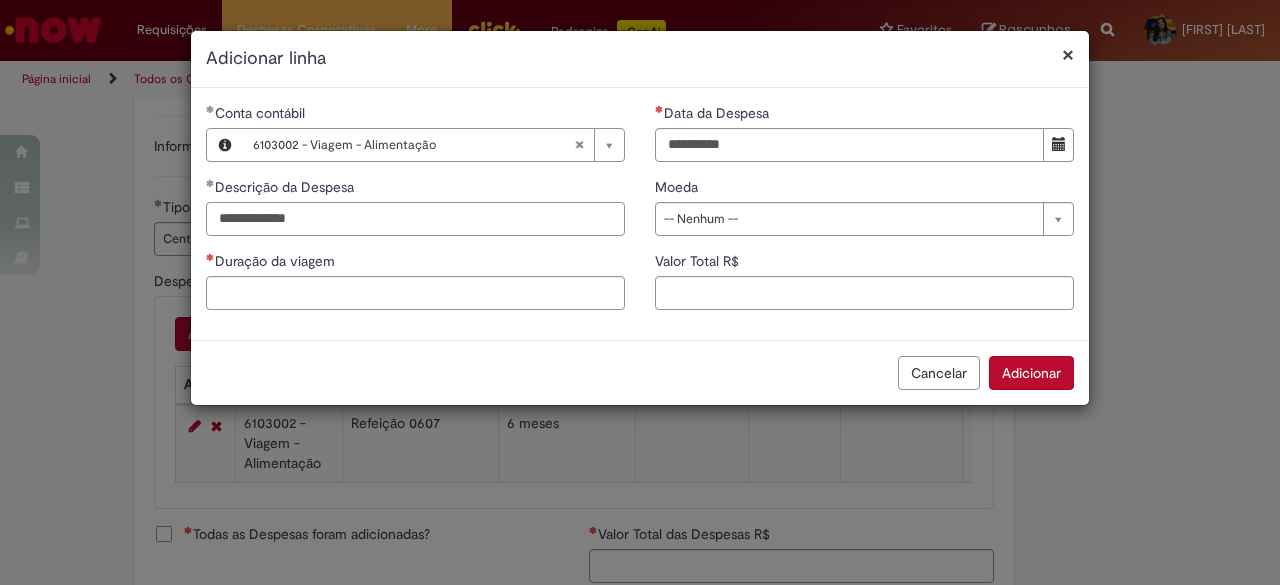 type on "**********" 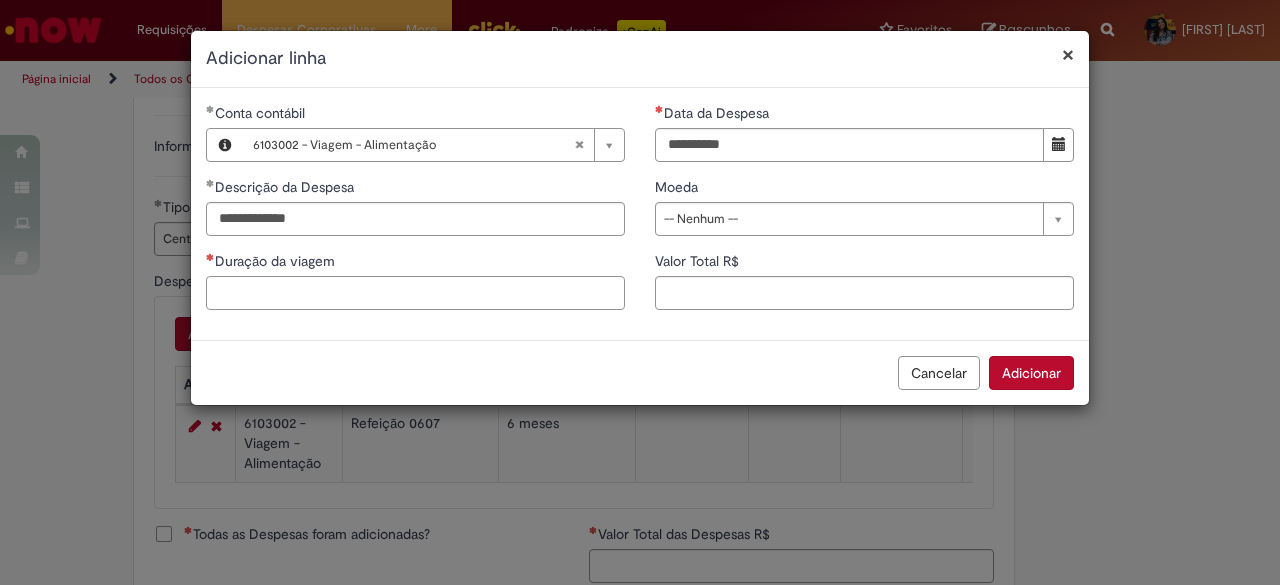 click on "Duração da viagem" at bounding box center [415, 293] 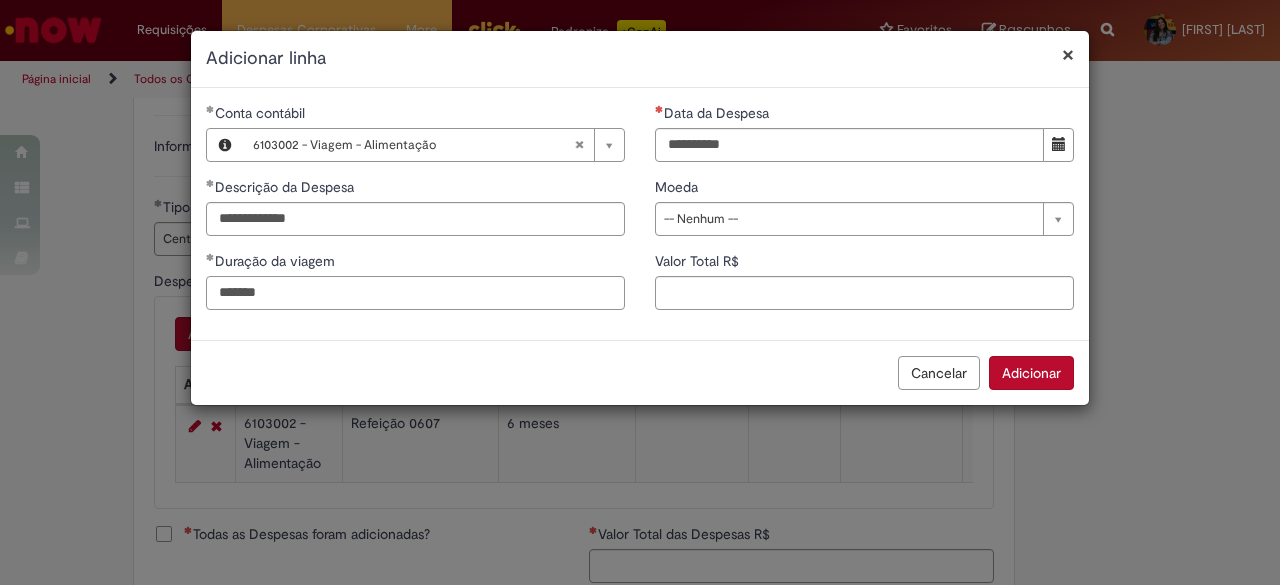 type on "*******" 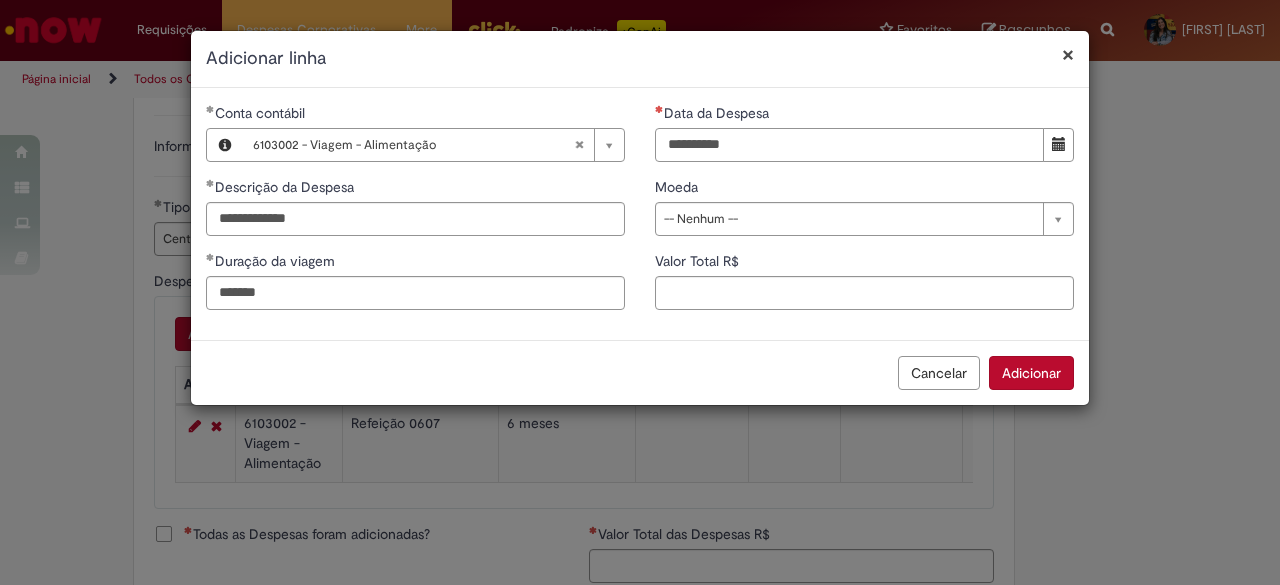 click on "Data da Despesa" at bounding box center (849, 145) 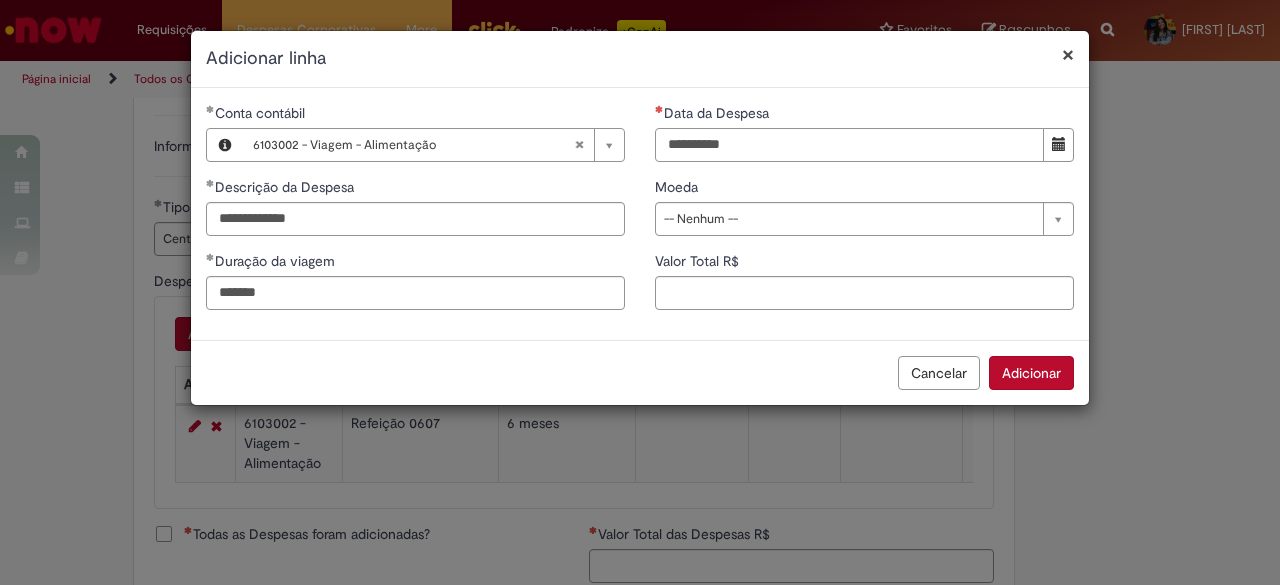 type on "**********" 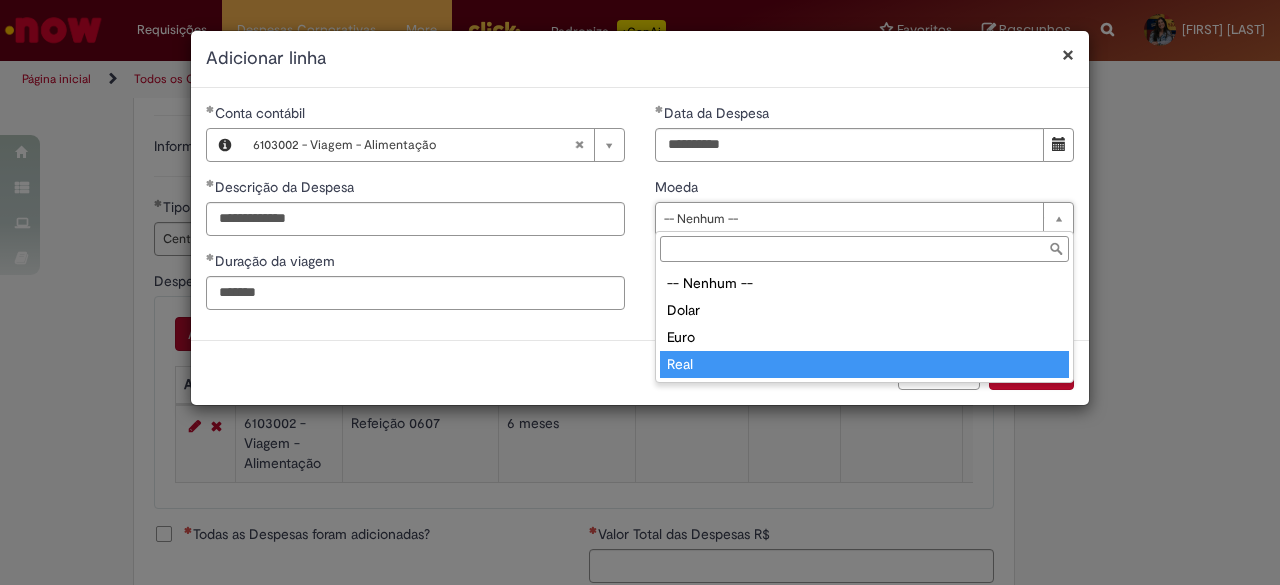 type on "****" 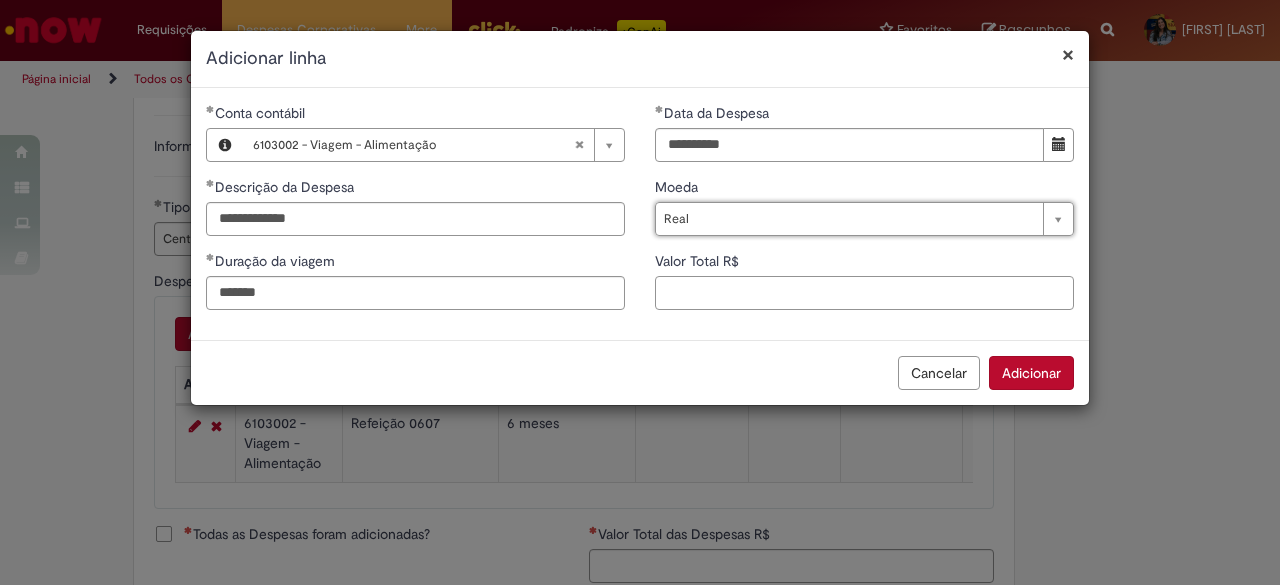 click on "Valor Total R$" at bounding box center [864, 293] 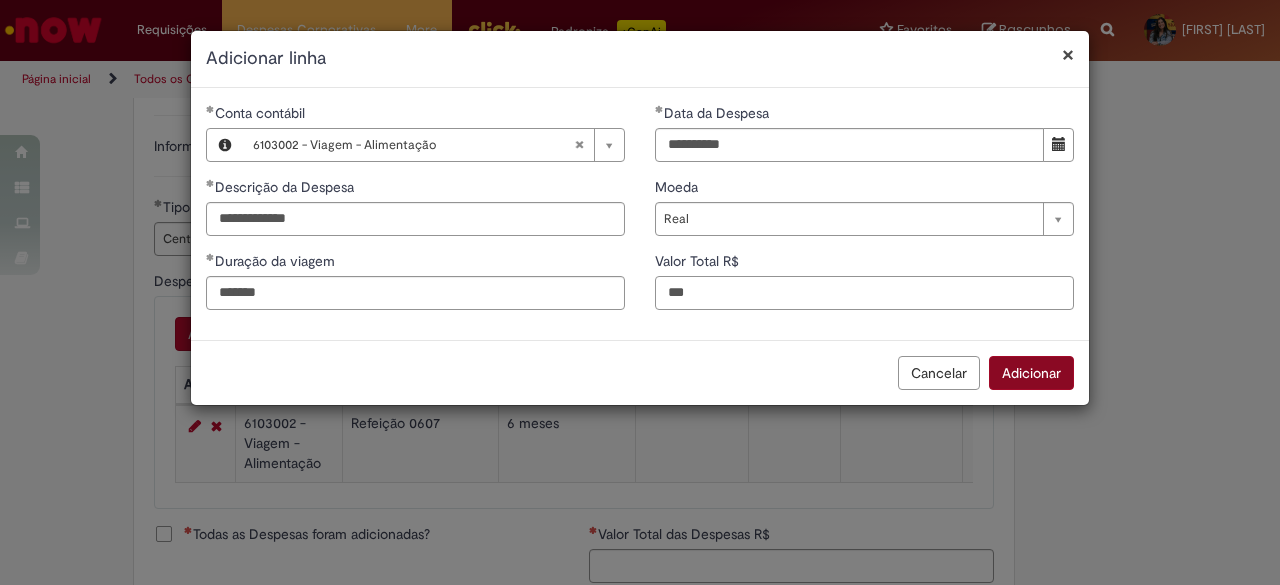 type on "***" 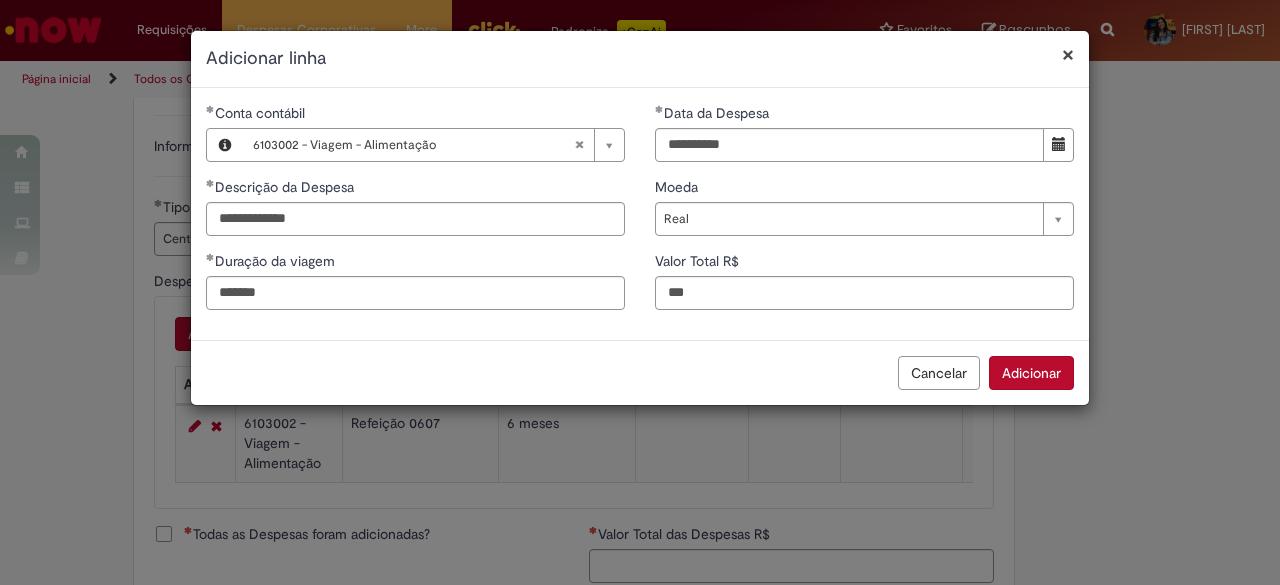 click on "Adicionar" at bounding box center (1031, 373) 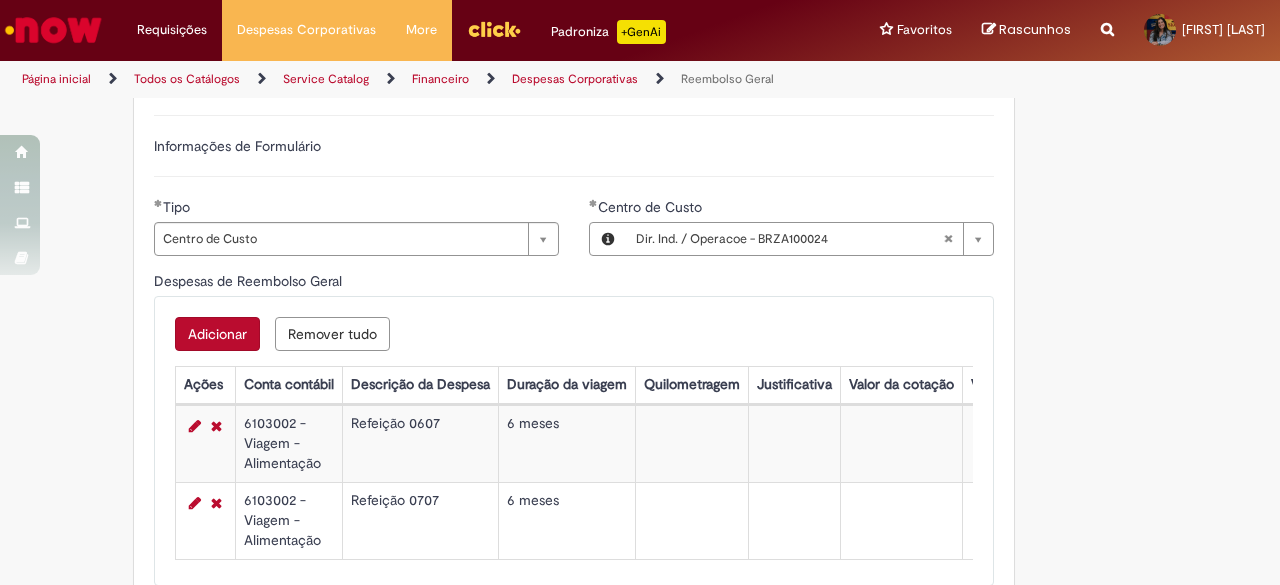 click on "Adicionar" at bounding box center [217, 334] 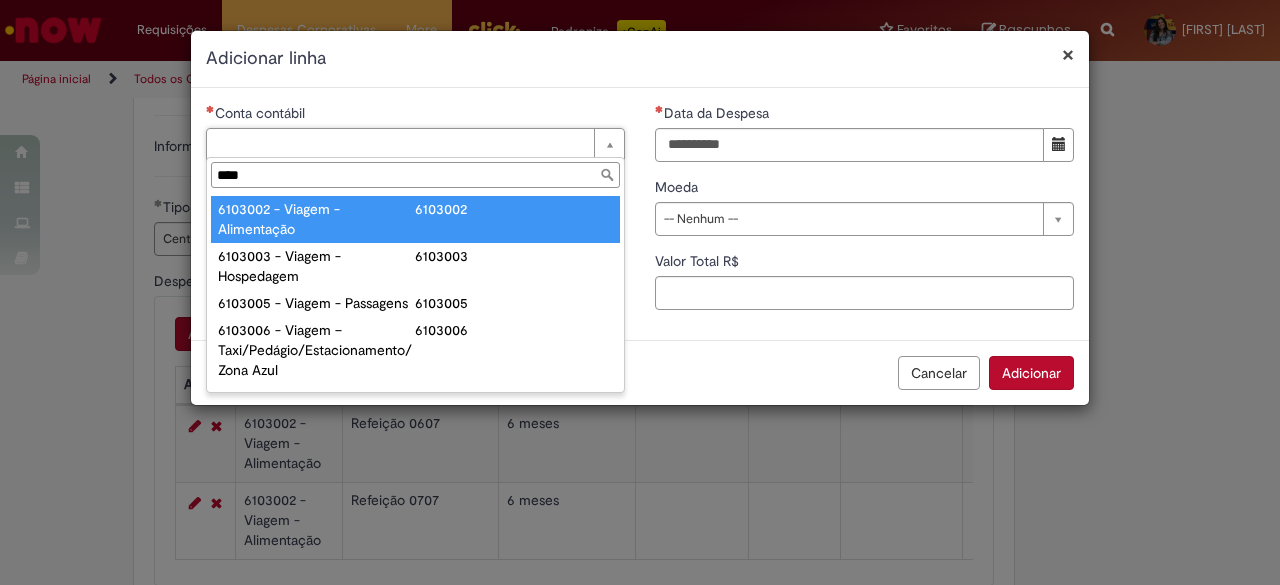 type on "****" 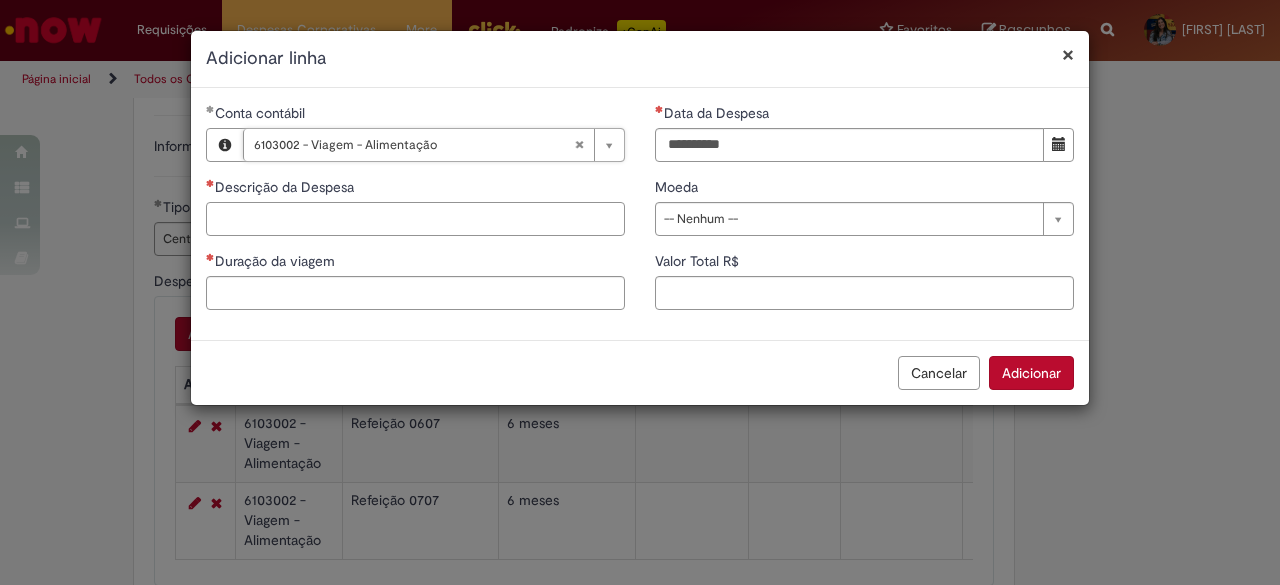 click on "Descrição da Despesa" at bounding box center [415, 219] 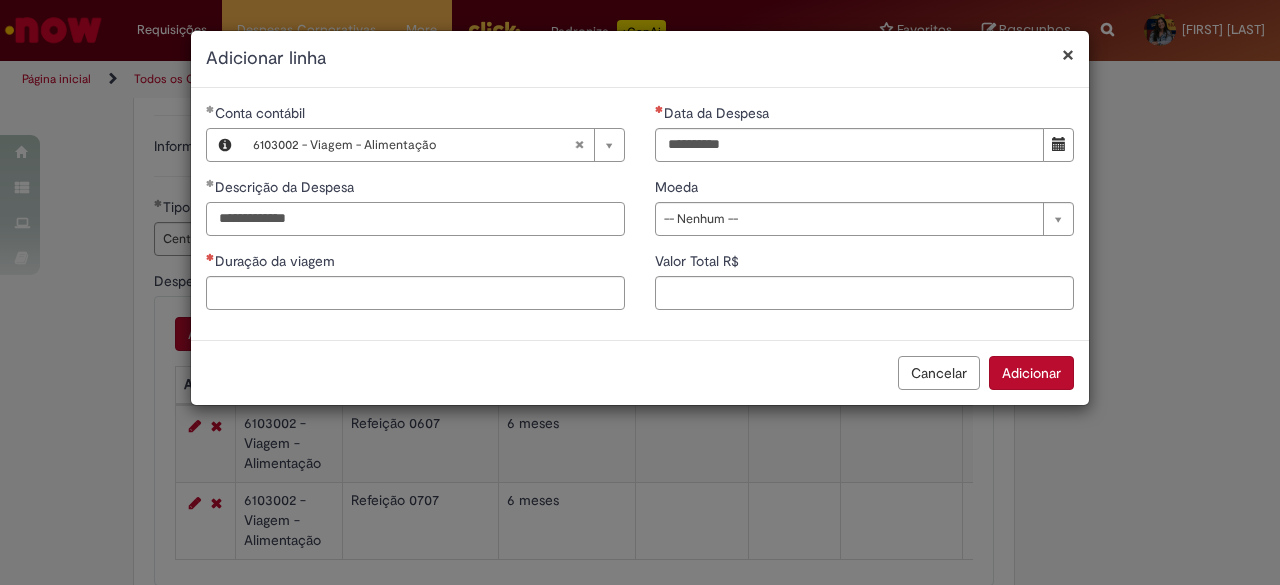 type on "**********" 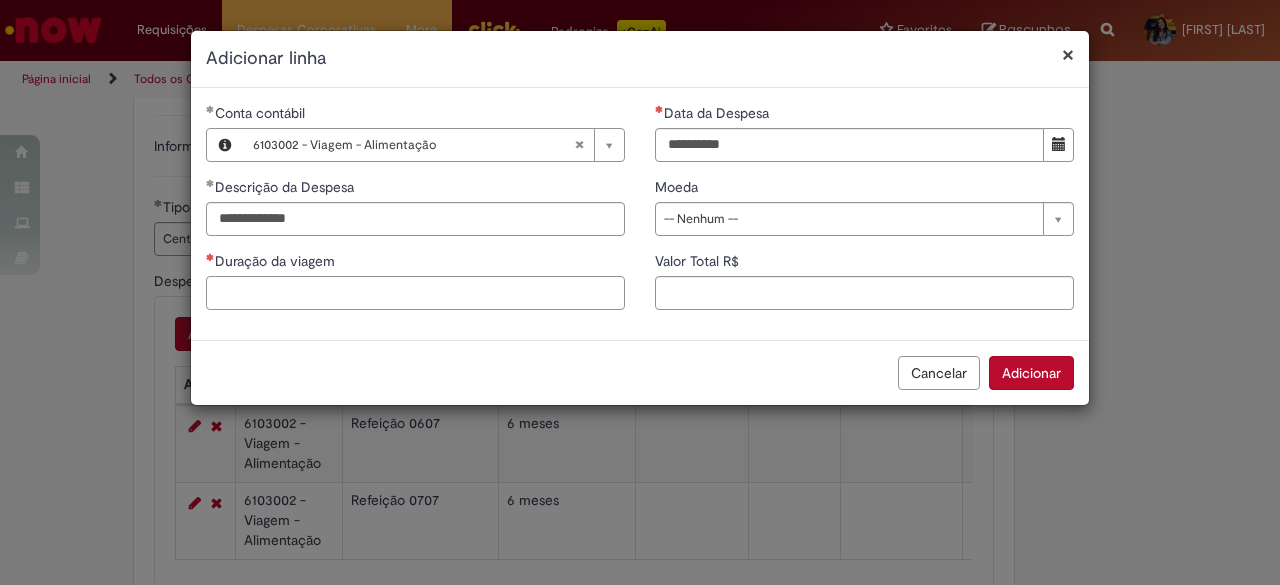 click on "Duração da viagem" at bounding box center (415, 293) 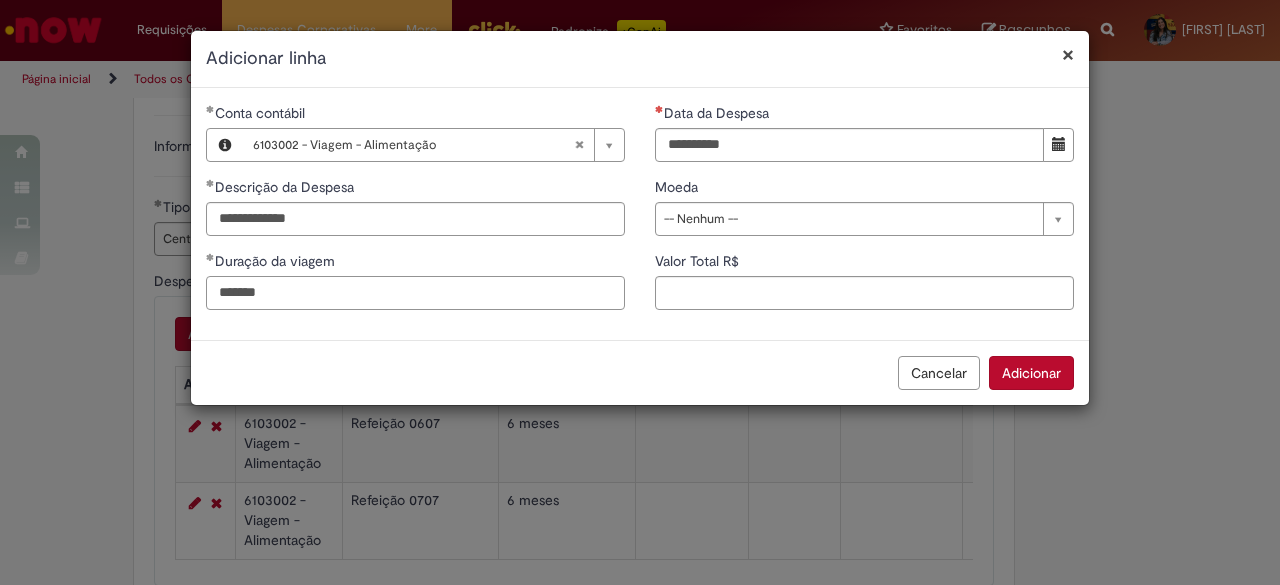 type on "*******" 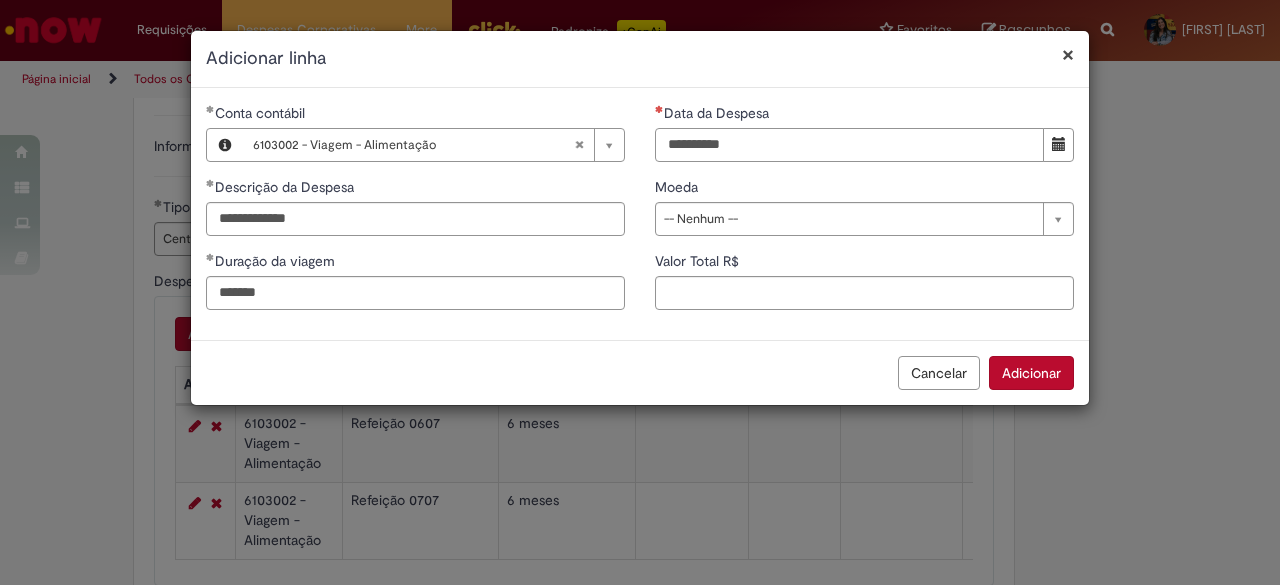 click on "Data da Despesa" at bounding box center [849, 145] 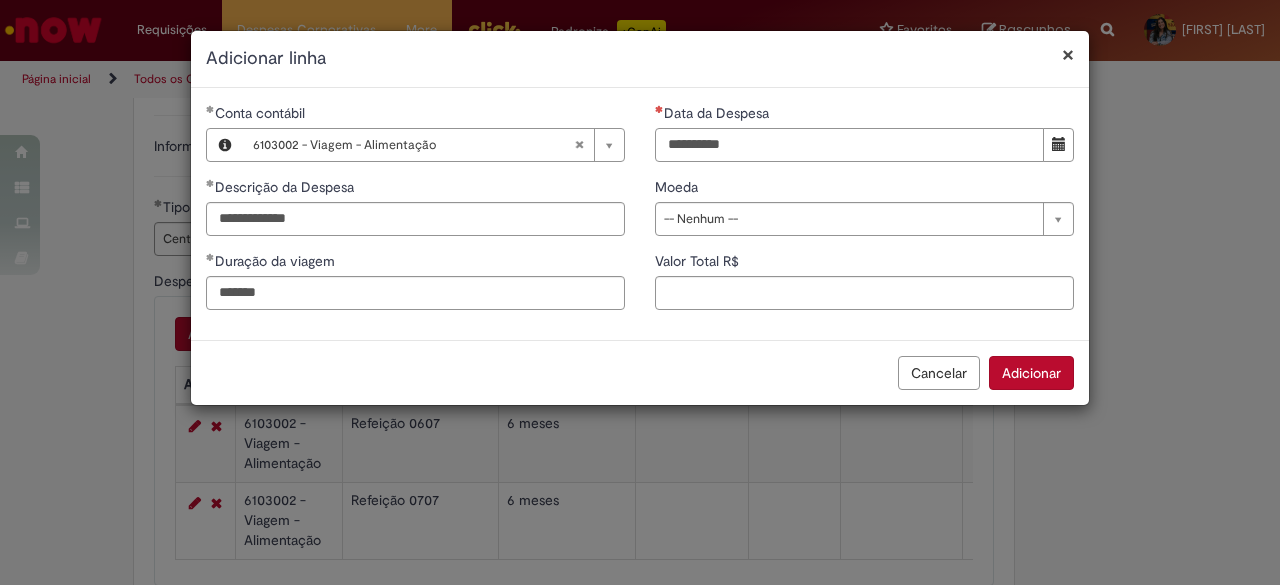 type on "**********" 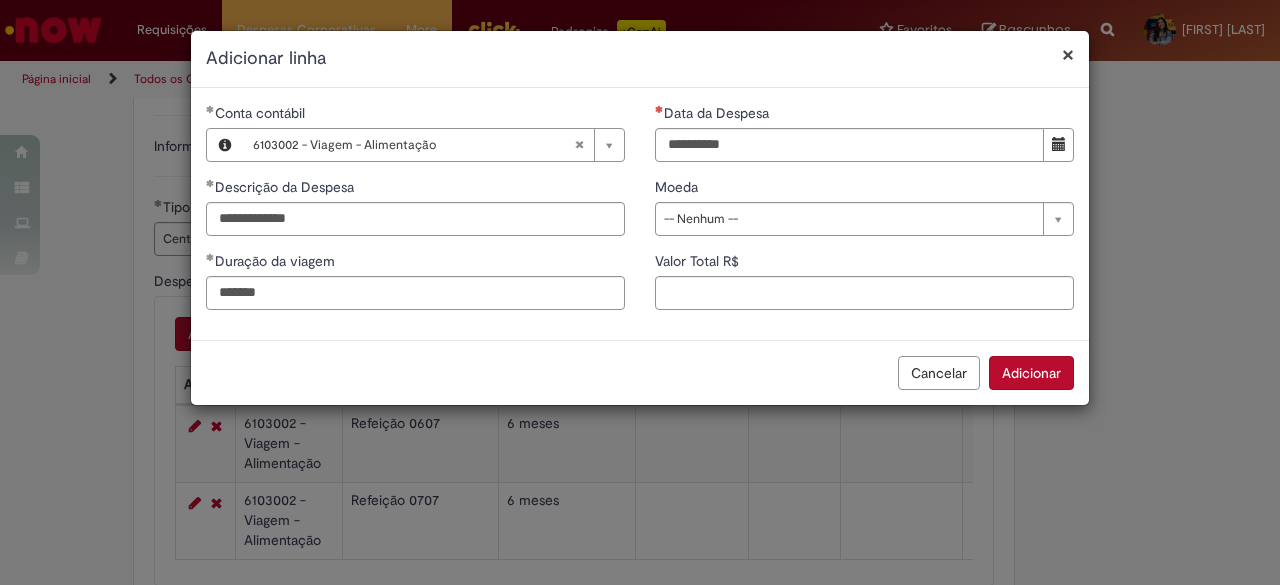 click on "**********" at bounding box center [864, 214] 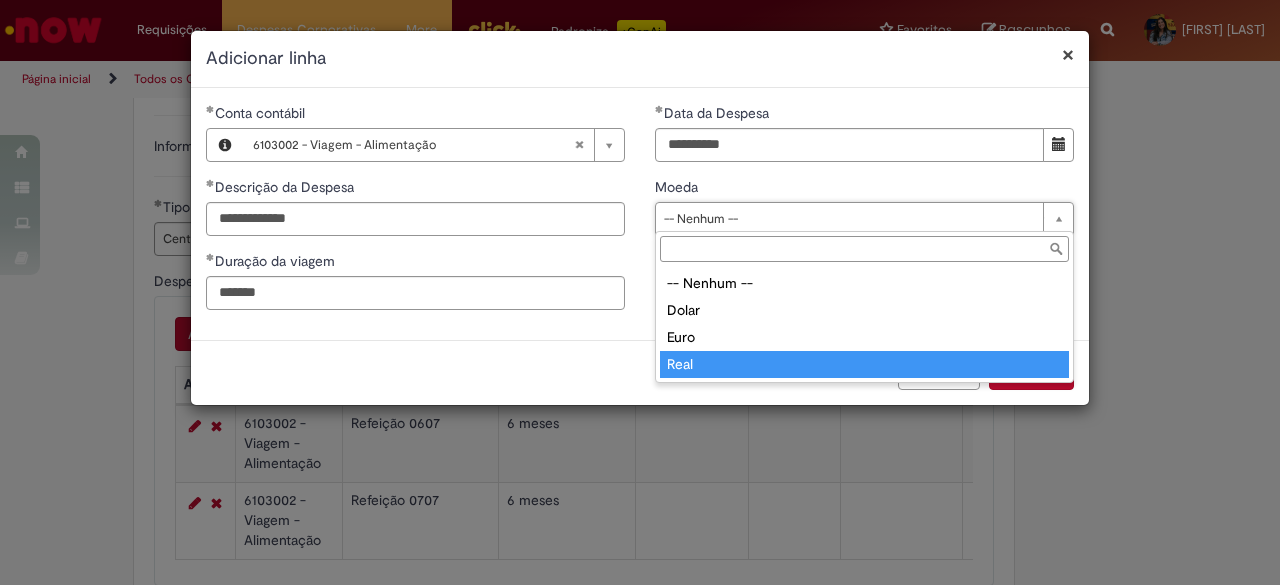 type on "****" 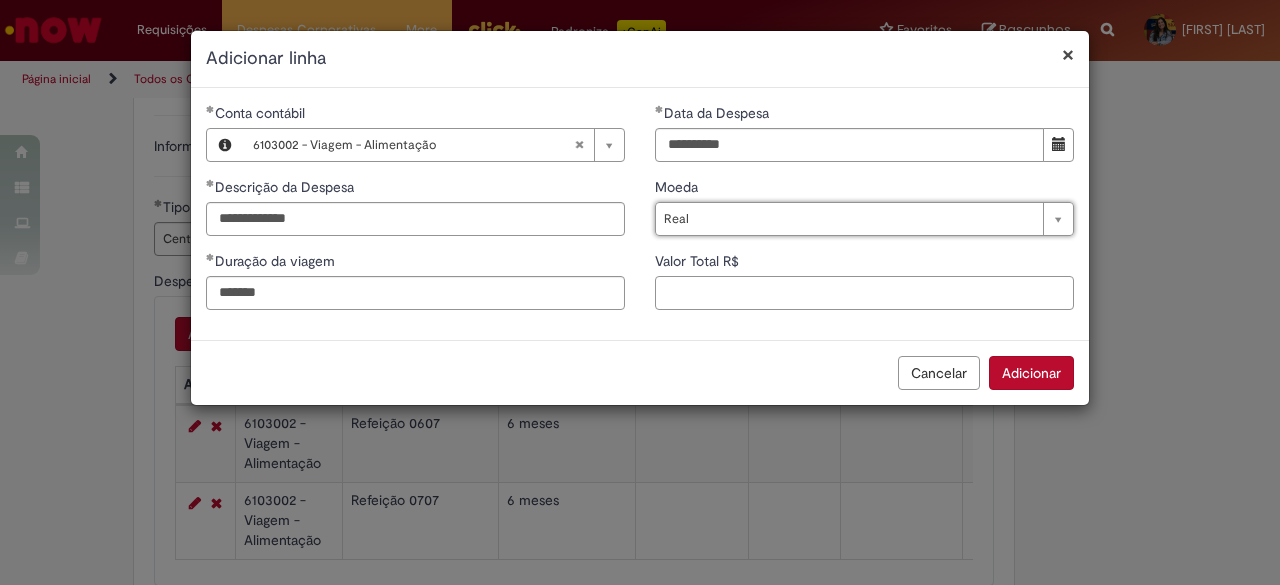 click on "Valor Total R$" at bounding box center (864, 293) 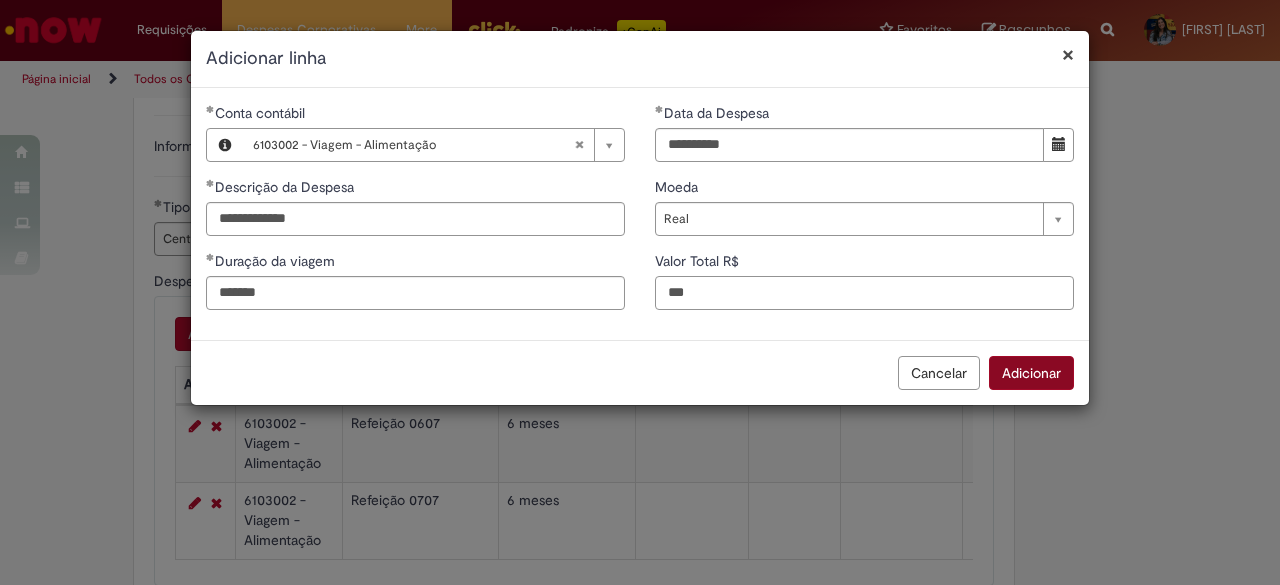 type on "***" 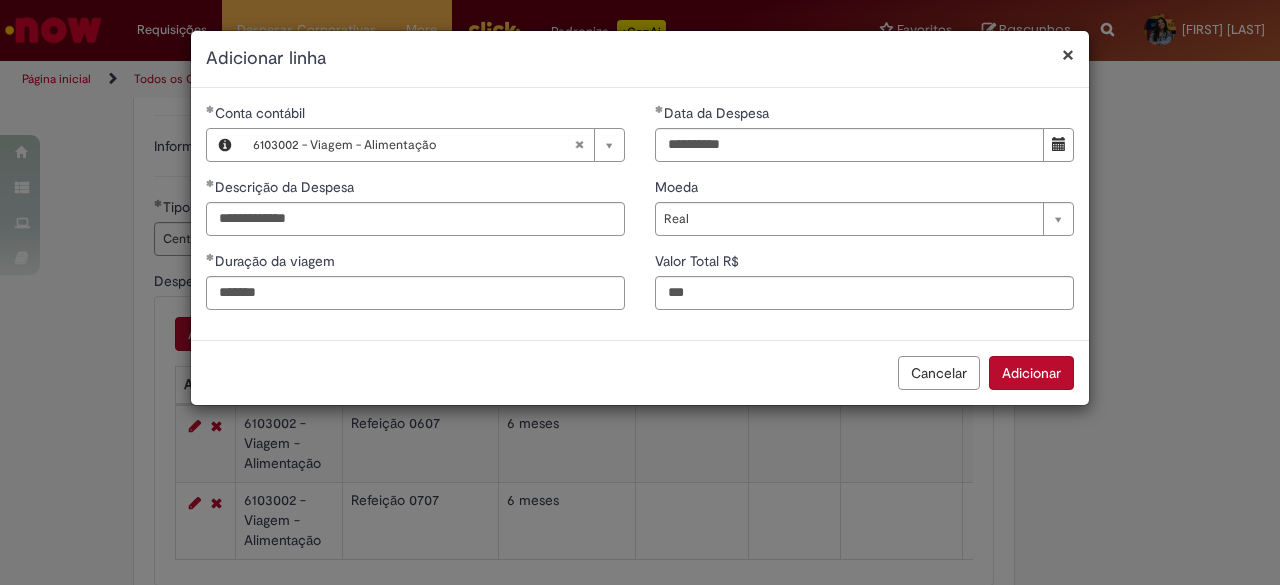 click on "Adicionar" at bounding box center (1031, 373) 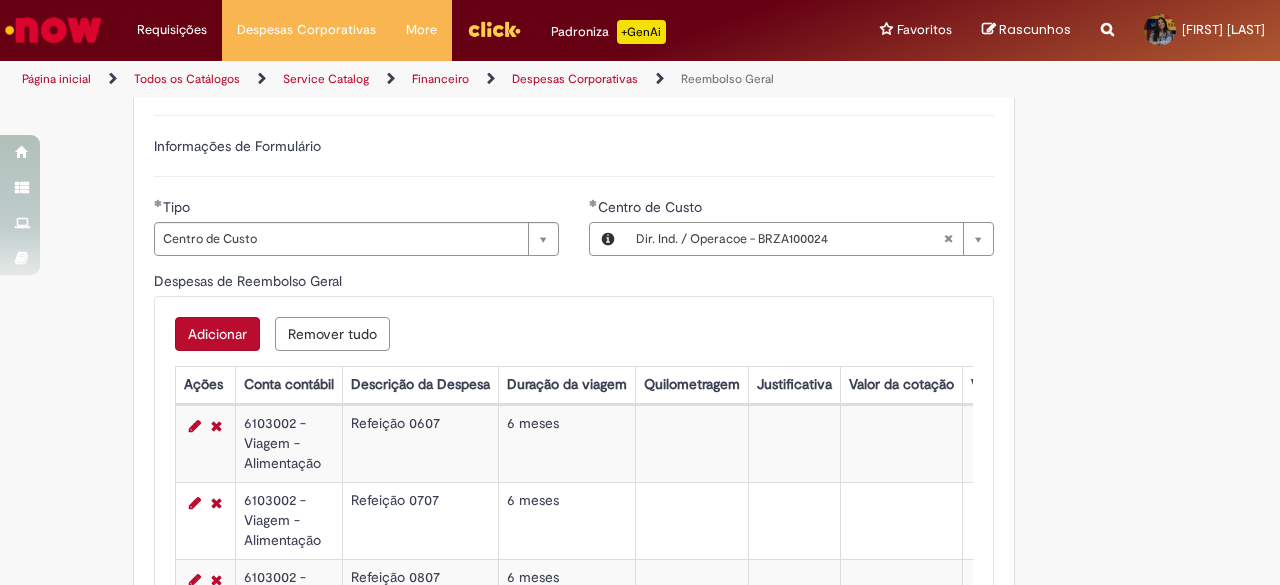 click on "Adicionar" at bounding box center [217, 334] 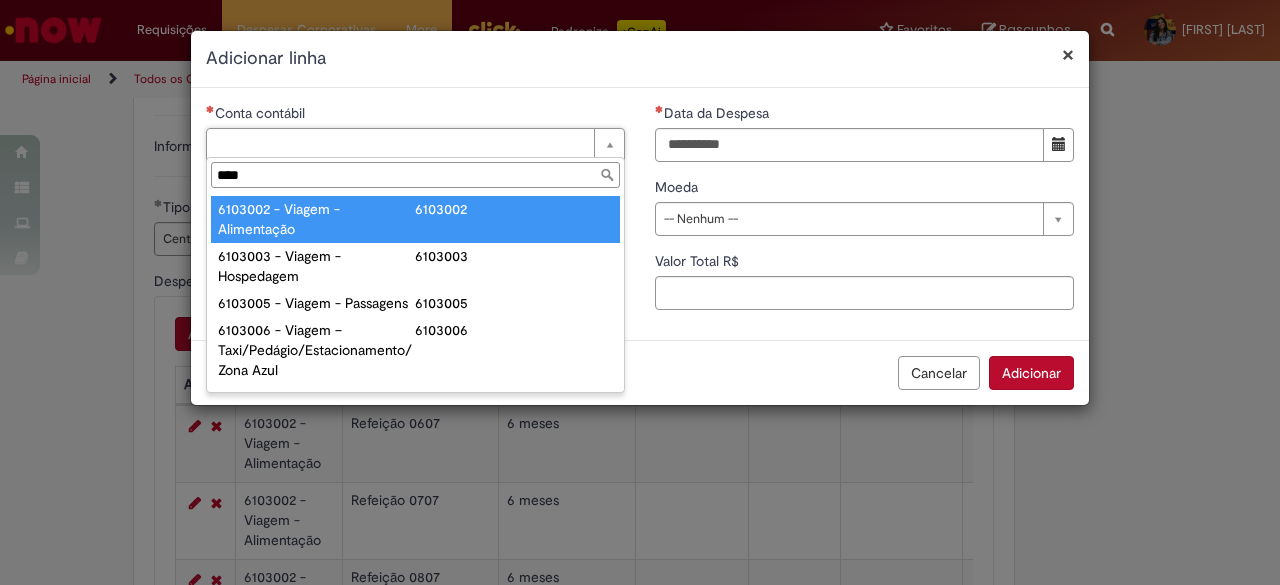 type on "****" 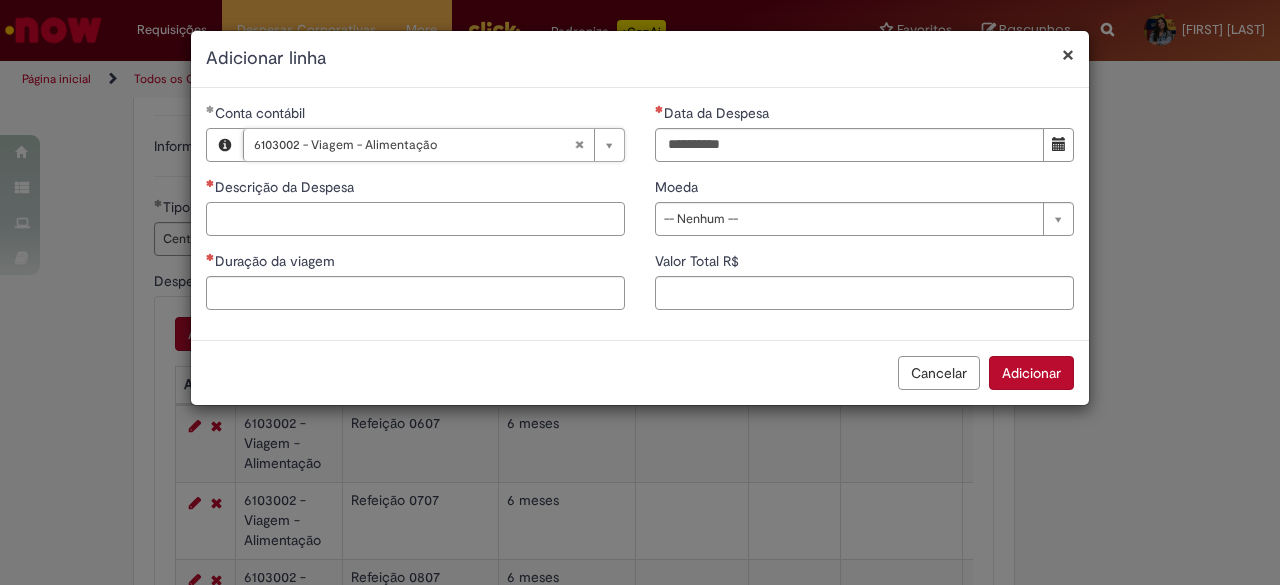 click on "Descrição da Despesa" at bounding box center [415, 219] 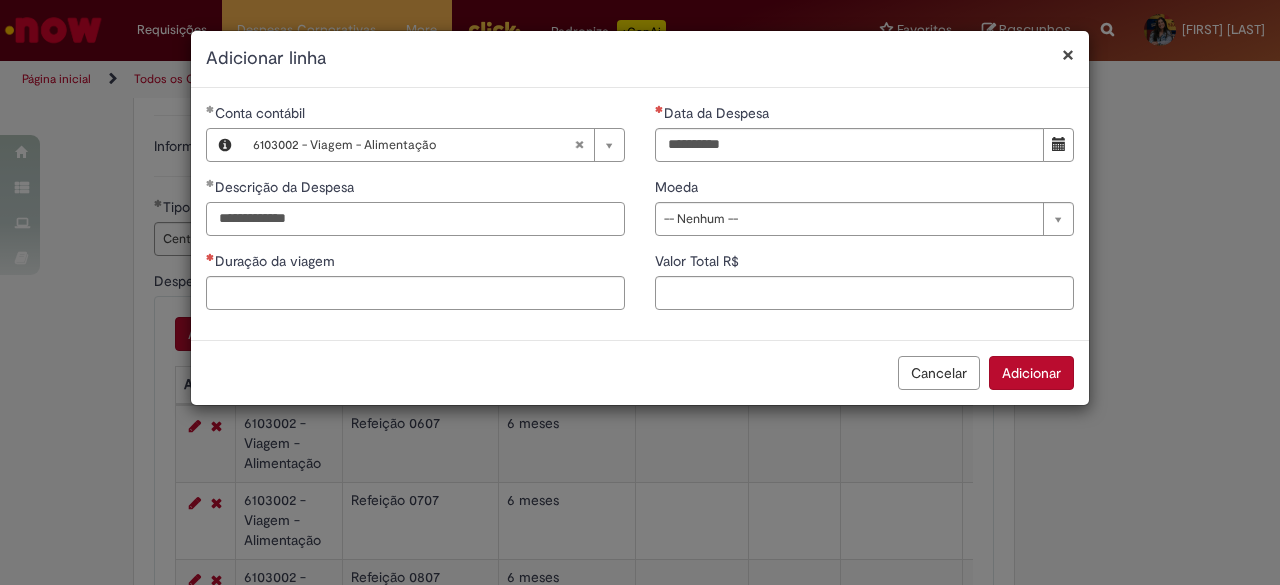 type on "**********" 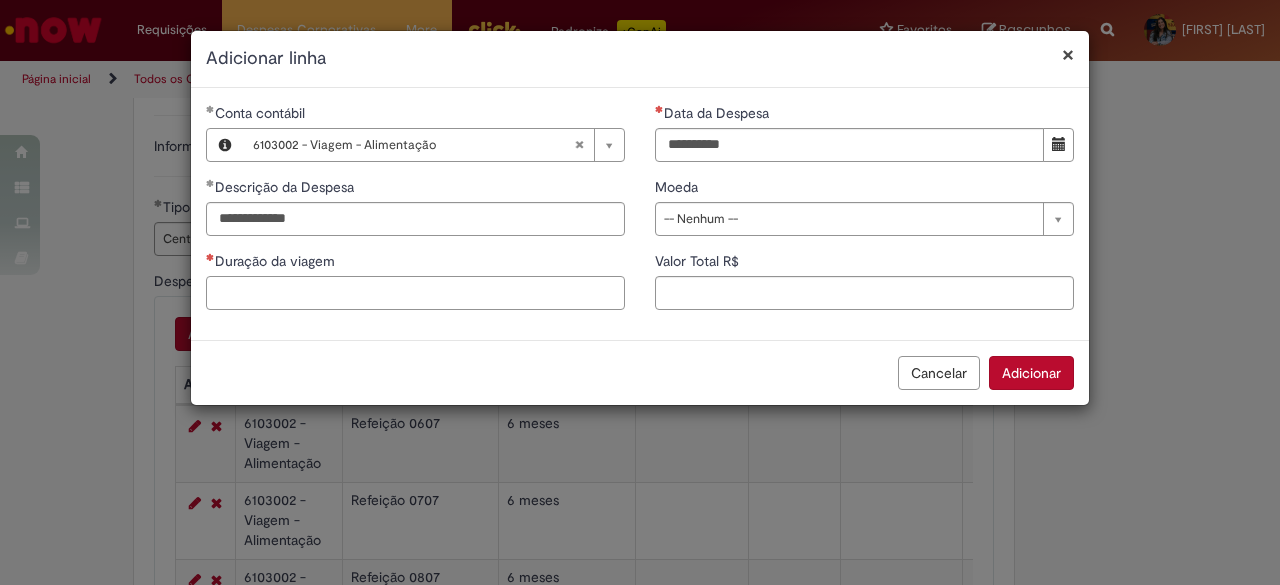 click on "Duração da viagem" at bounding box center [415, 293] 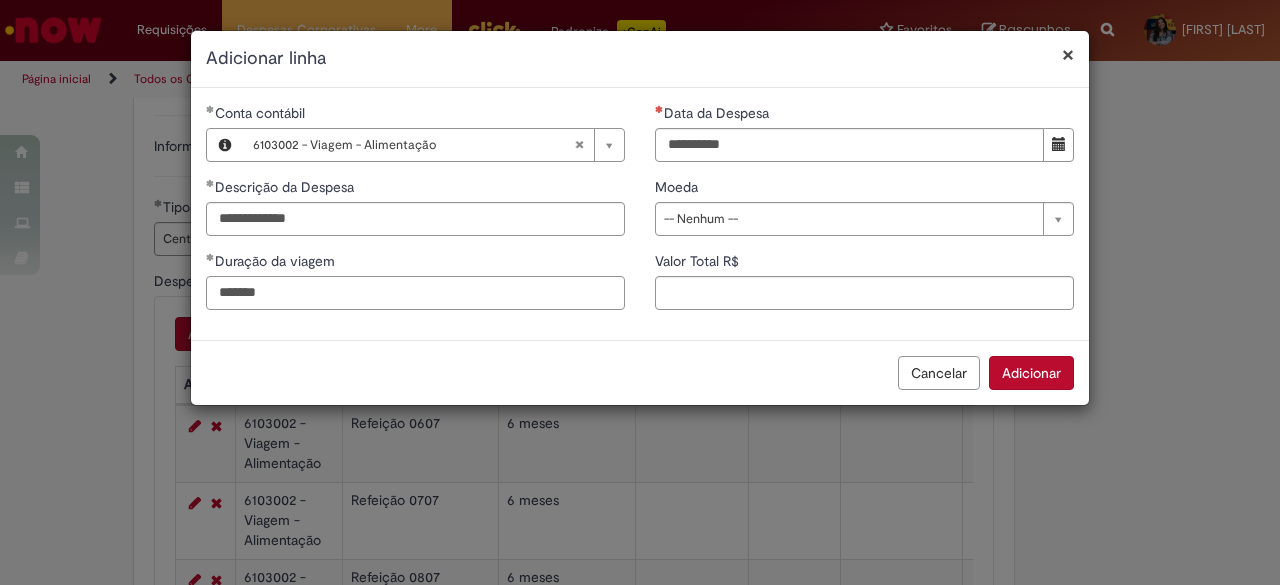 type on "*******" 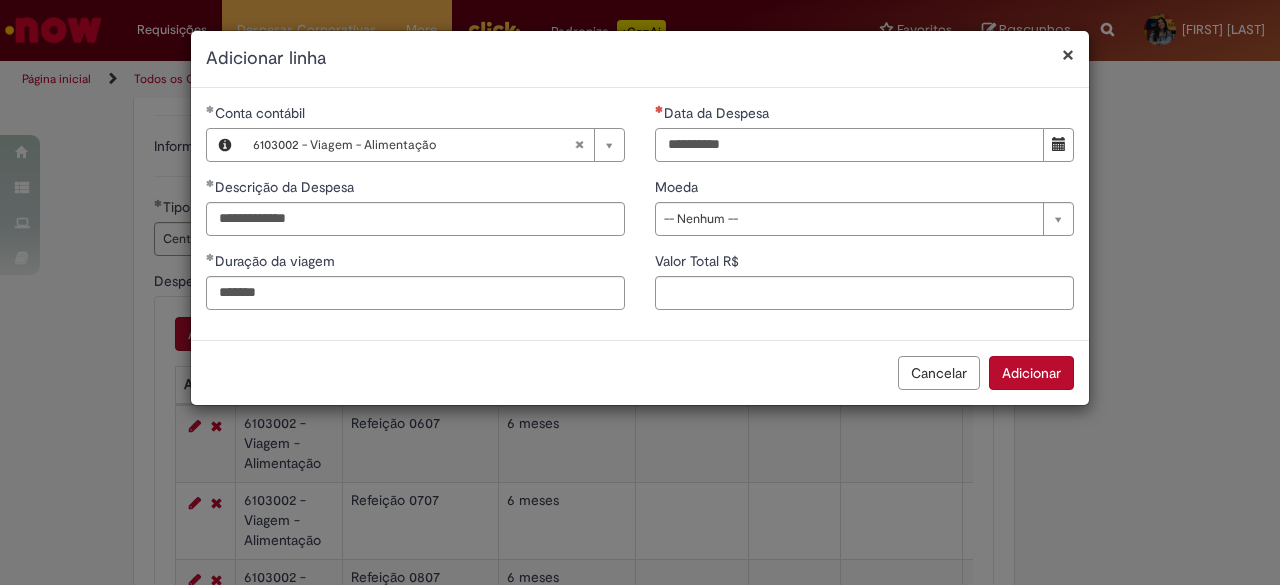 click on "Data da Despesa" at bounding box center [849, 145] 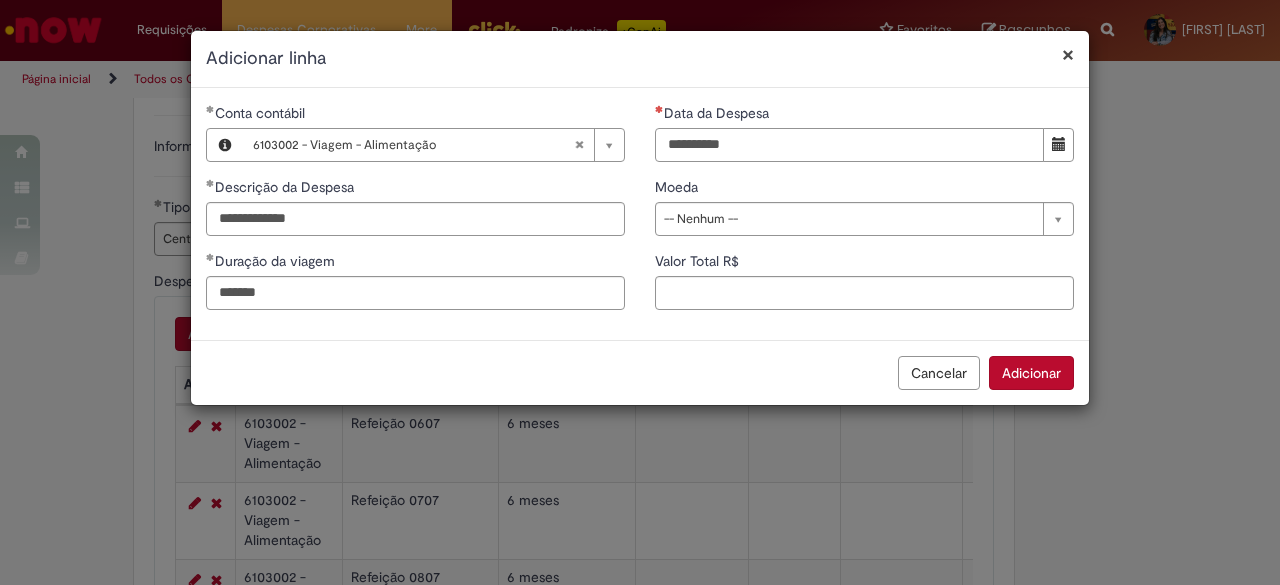 type on "**********" 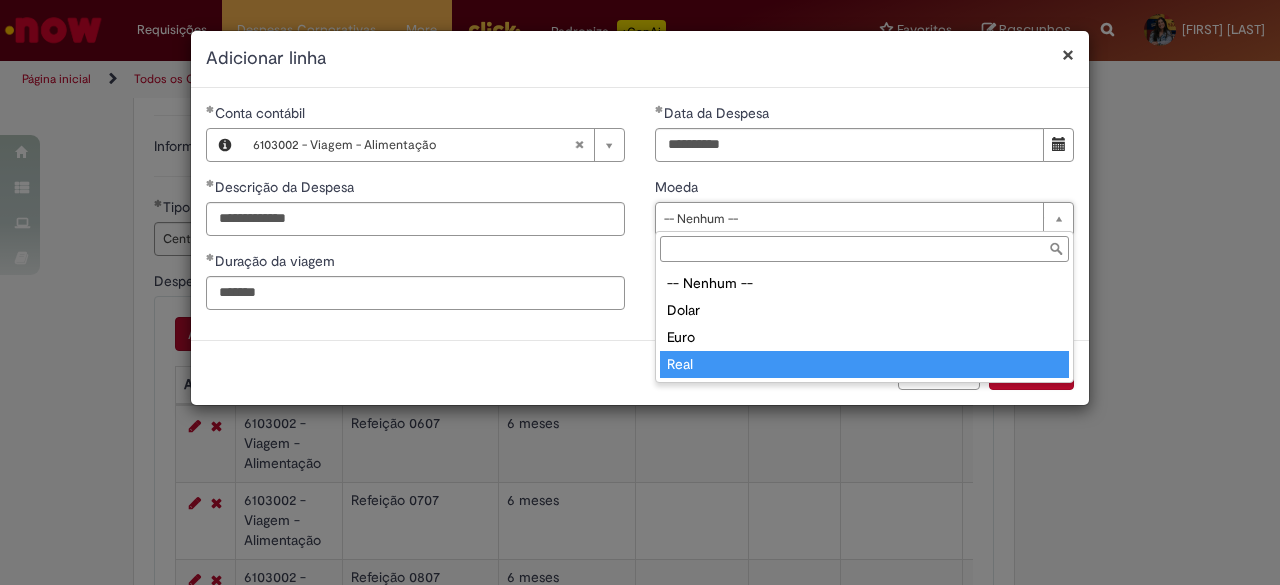 type on "****" 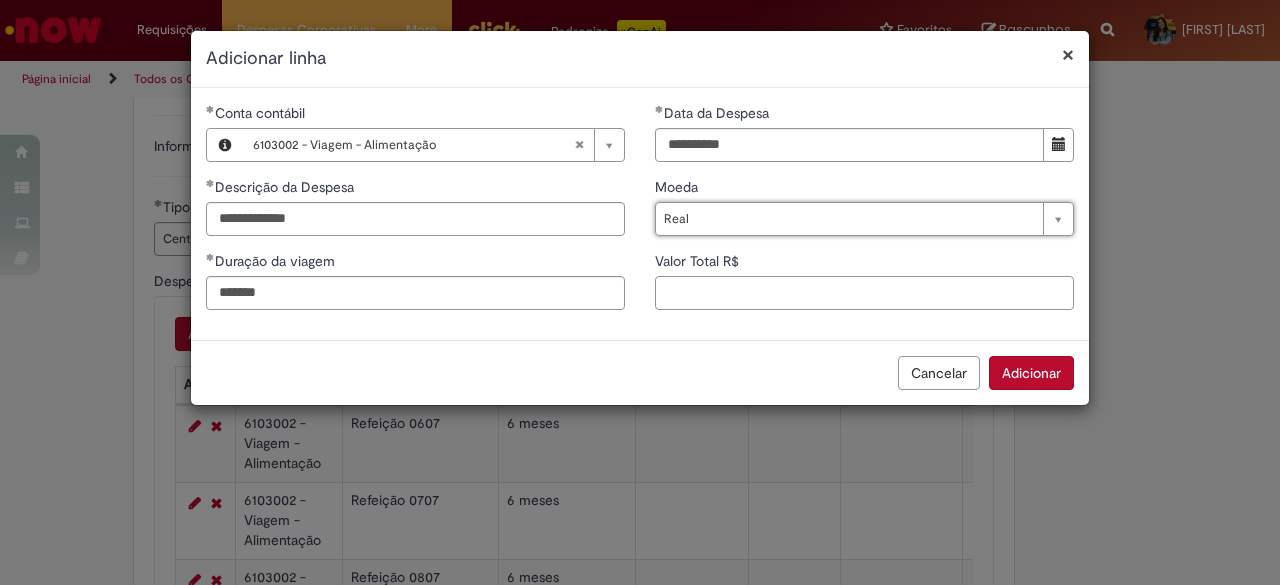 click on "Valor Total R$" at bounding box center (864, 293) 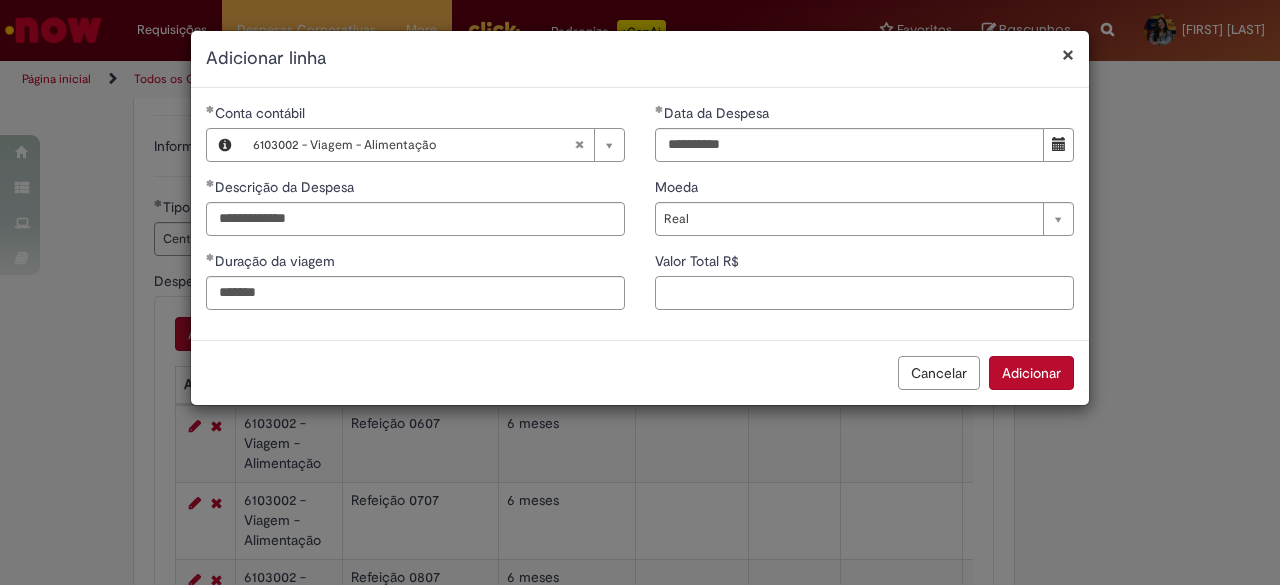 click on "Valor Total R$" at bounding box center [864, 293] 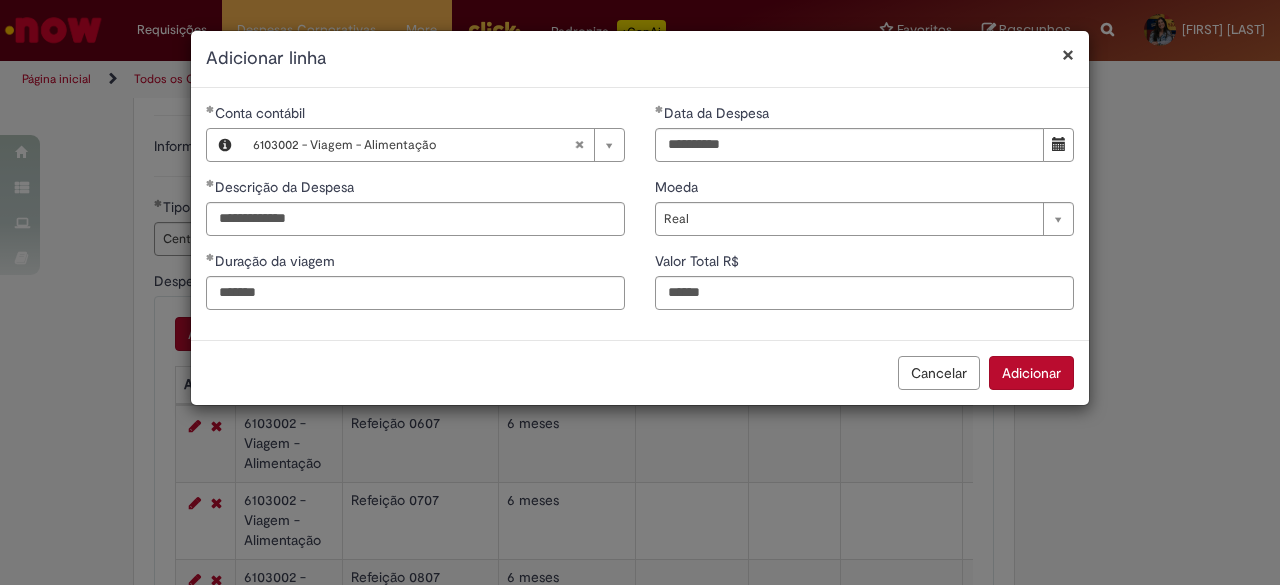 type on "******" 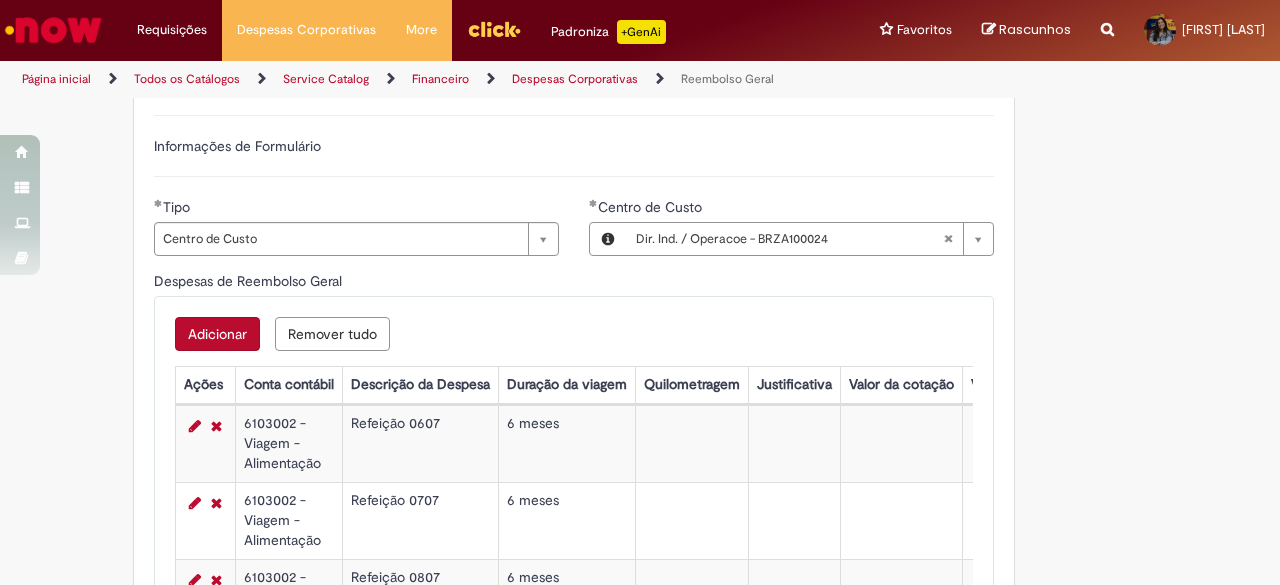 click on "Adicionar" at bounding box center [217, 334] 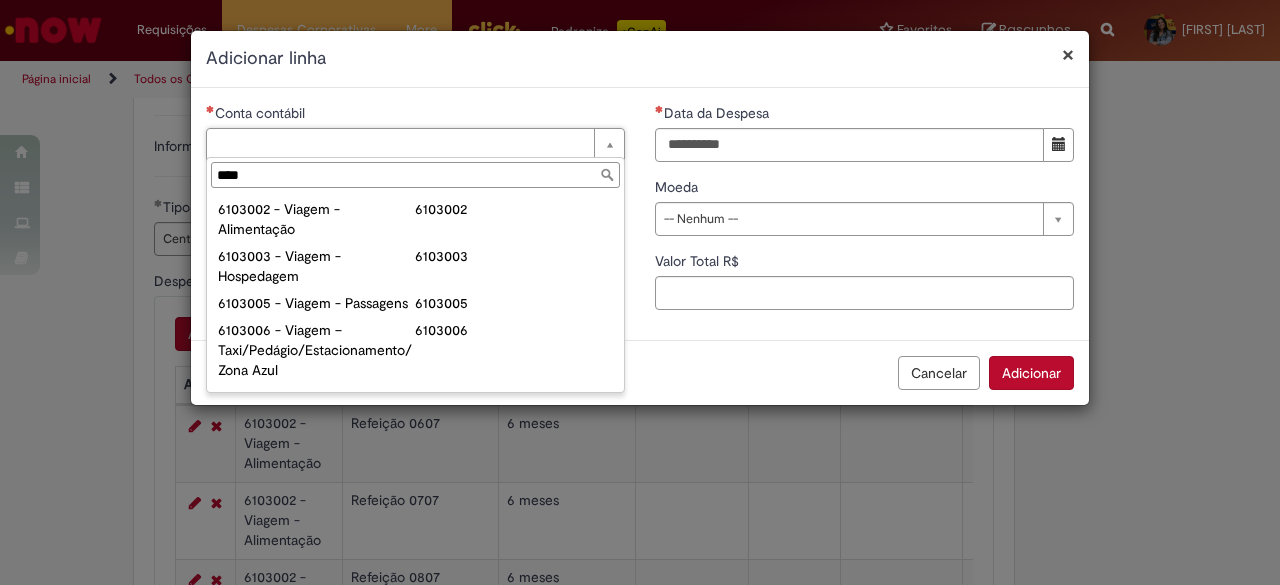 type on "****" 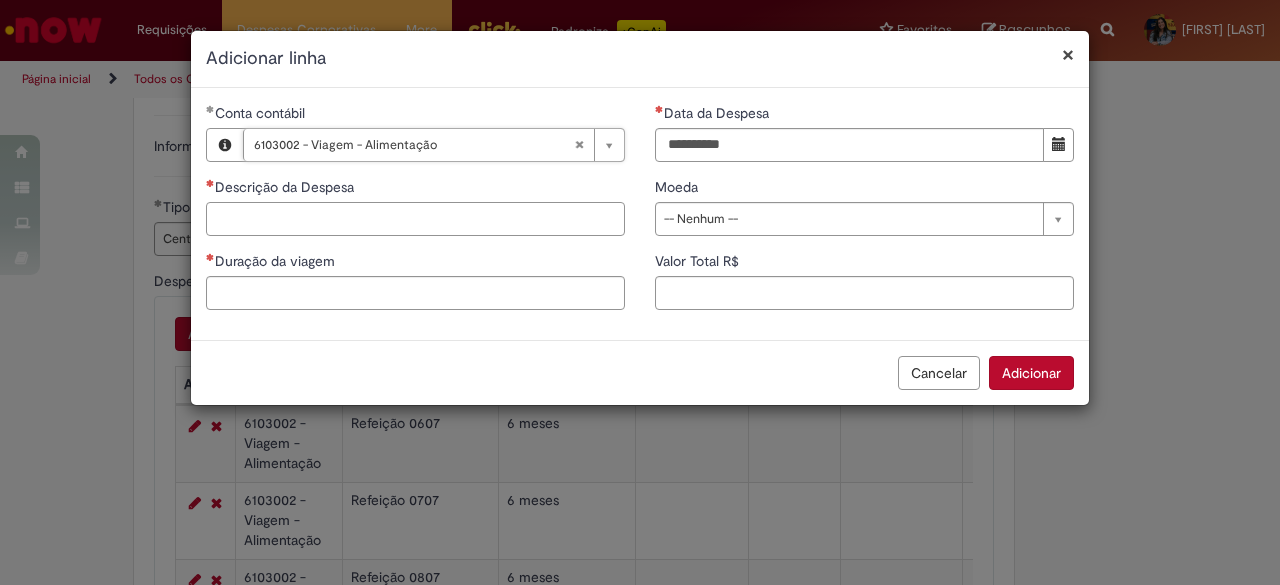 click on "Descrição da Despesa" at bounding box center (415, 219) 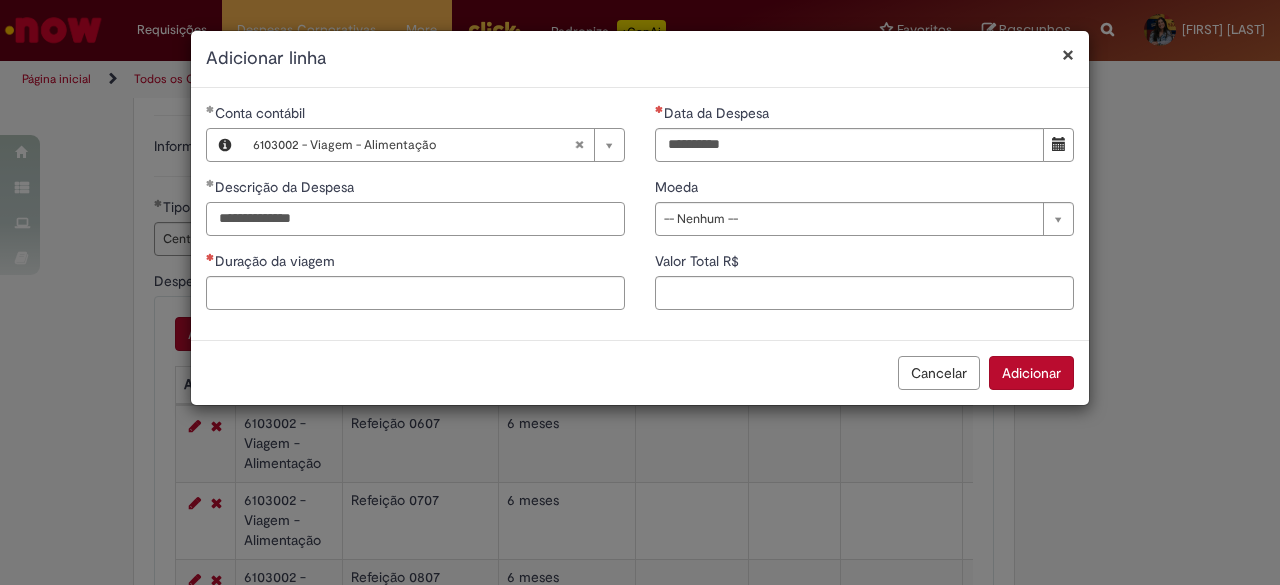 type on "**********" 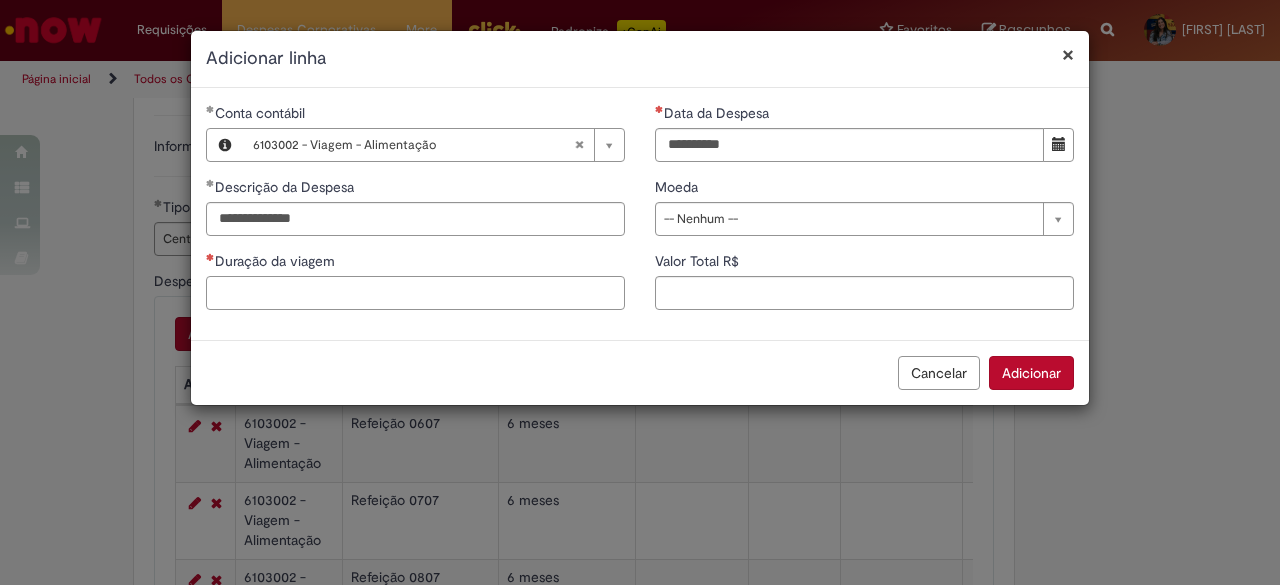 click on "Duração da viagem" at bounding box center [415, 293] 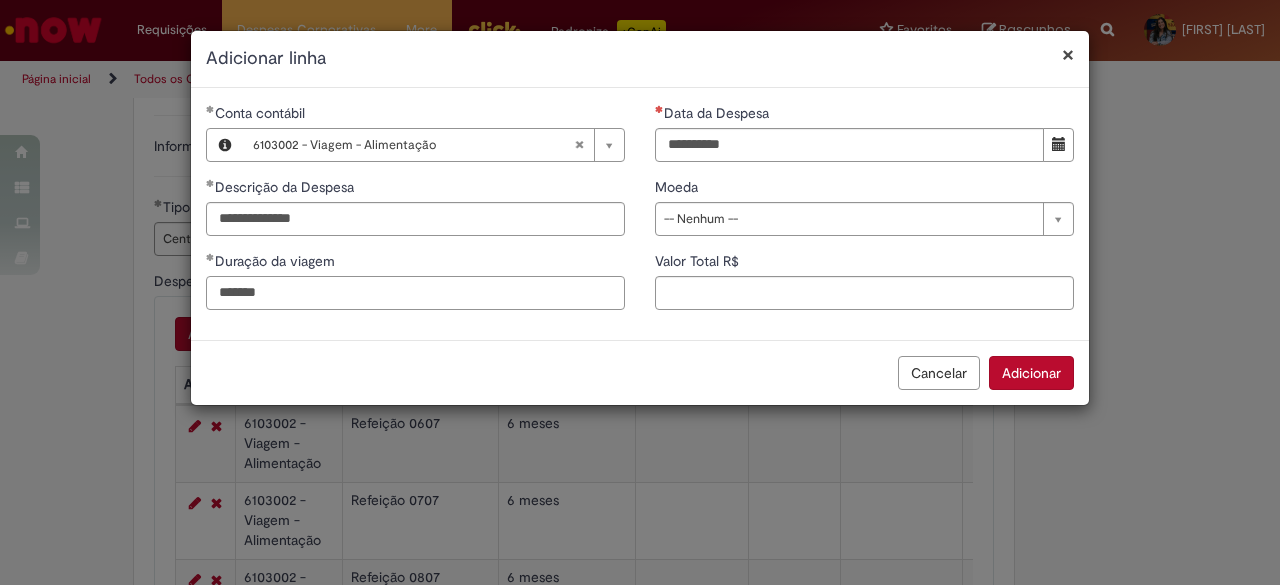 type on "*******" 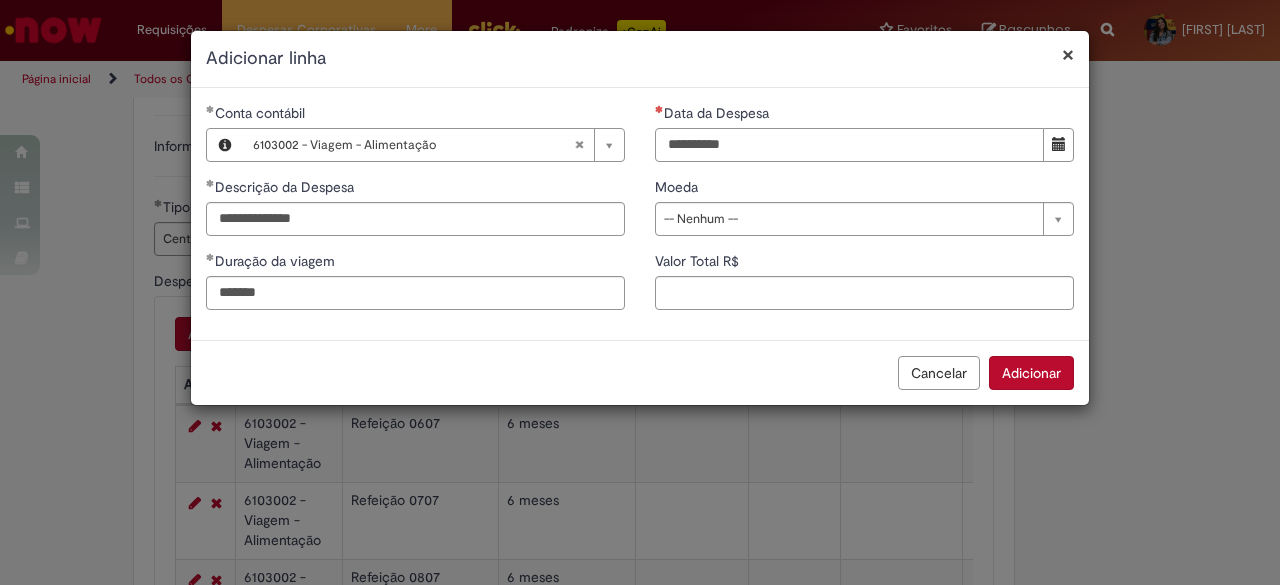click on "Data da Despesa" at bounding box center (849, 145) 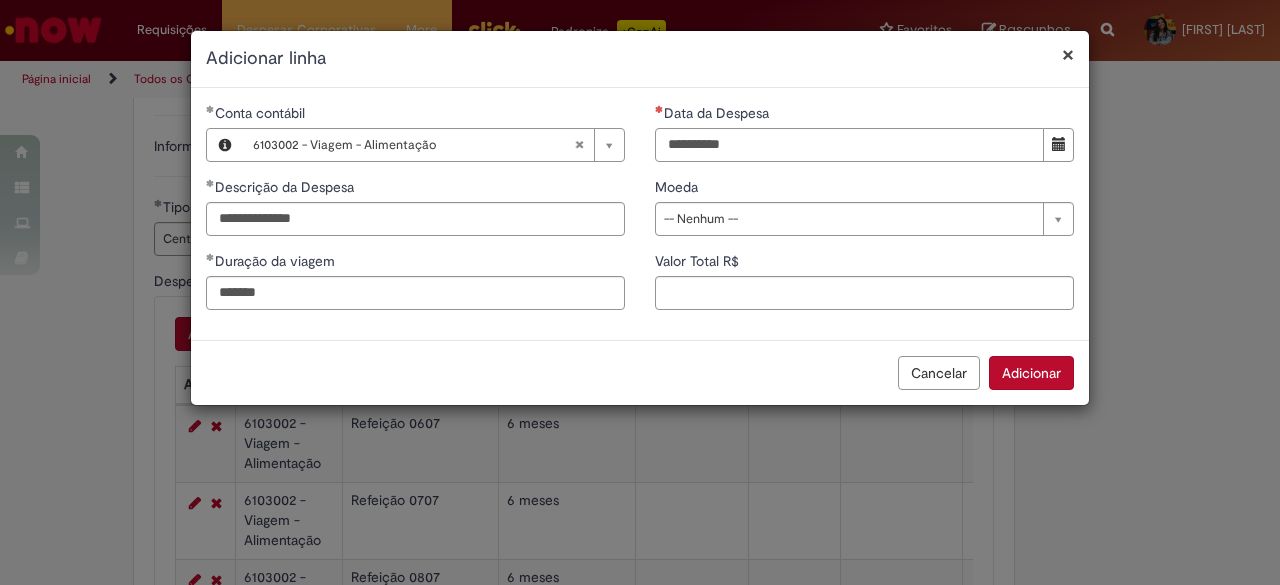 type on "**********" 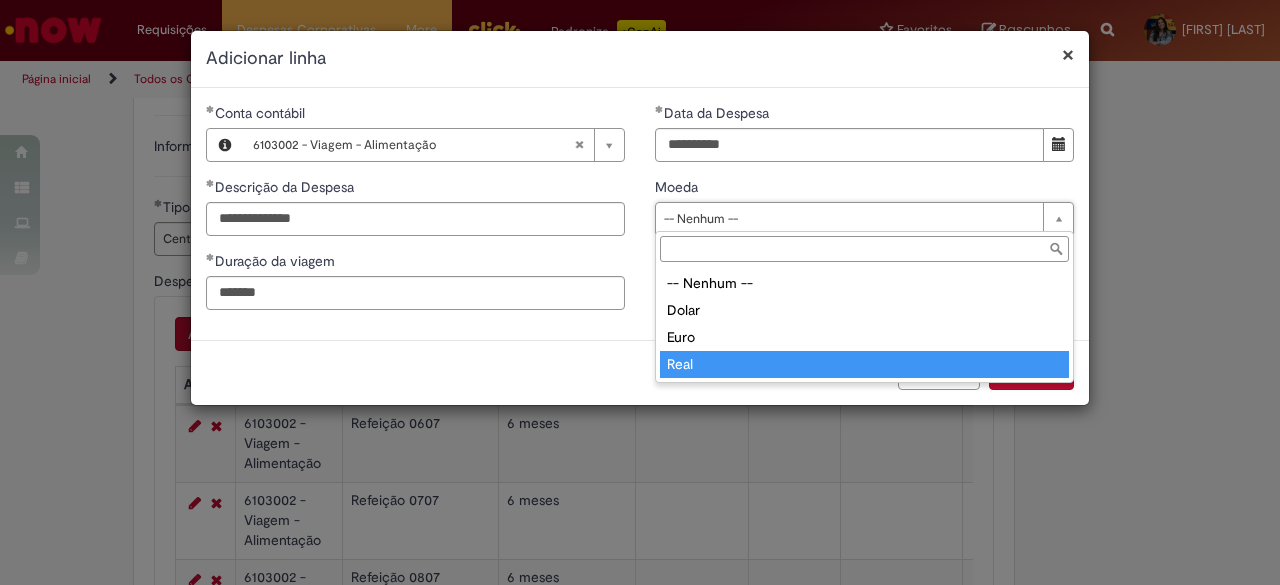 type on "****" 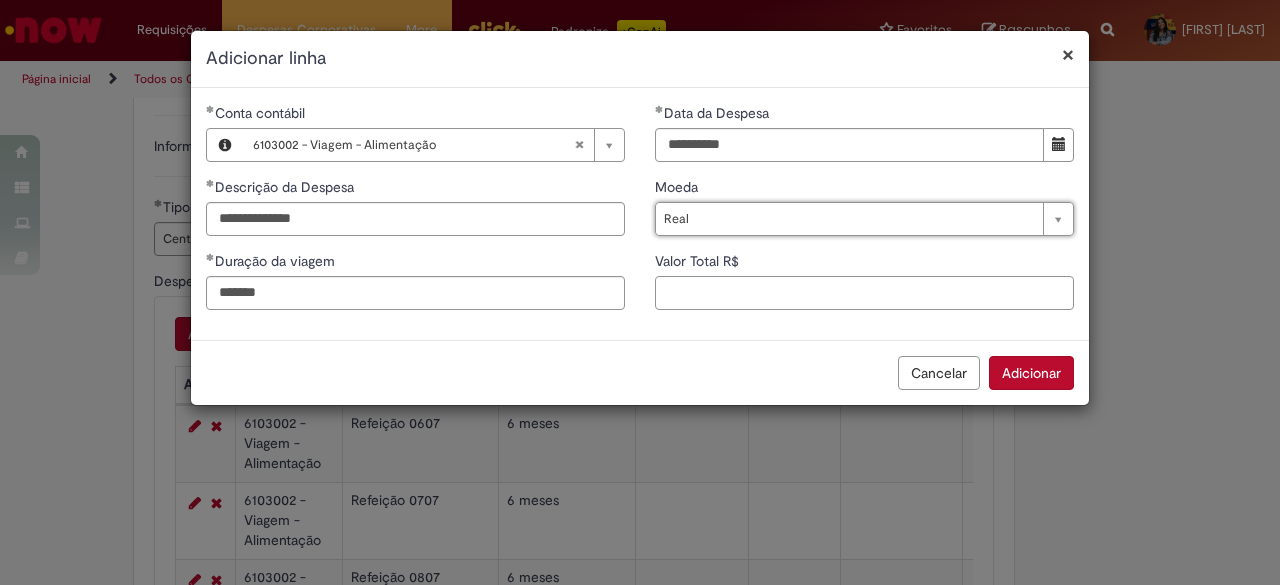 click on "Valor Total R$" at bounding box center [864, 293] 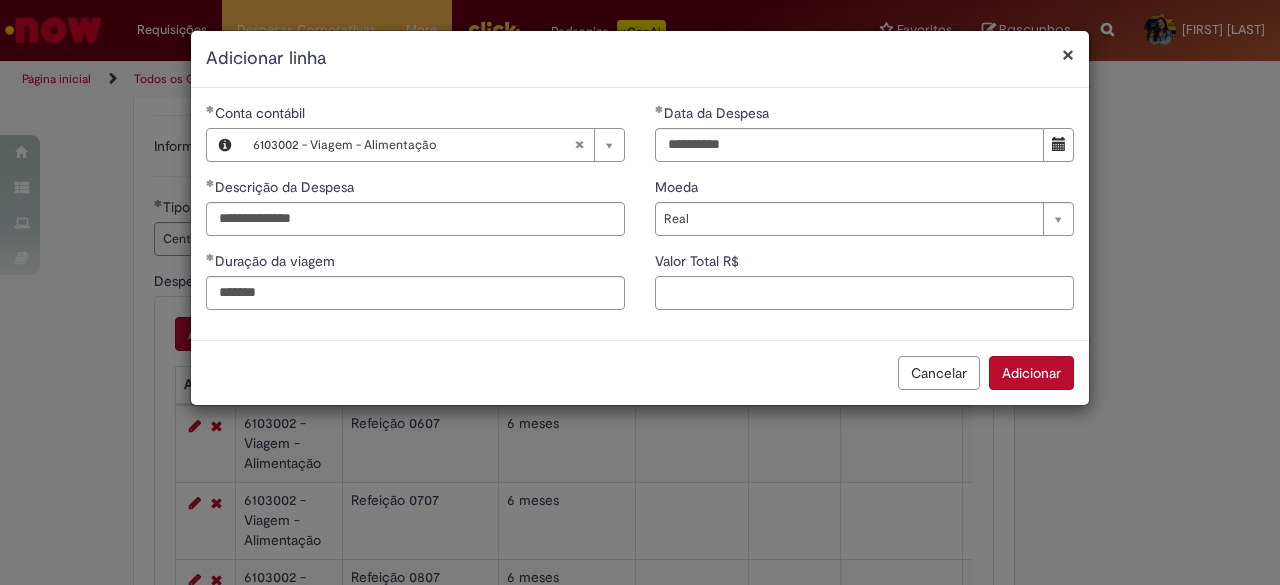click on "Valor Total R$" at bounding box center (864, 293) 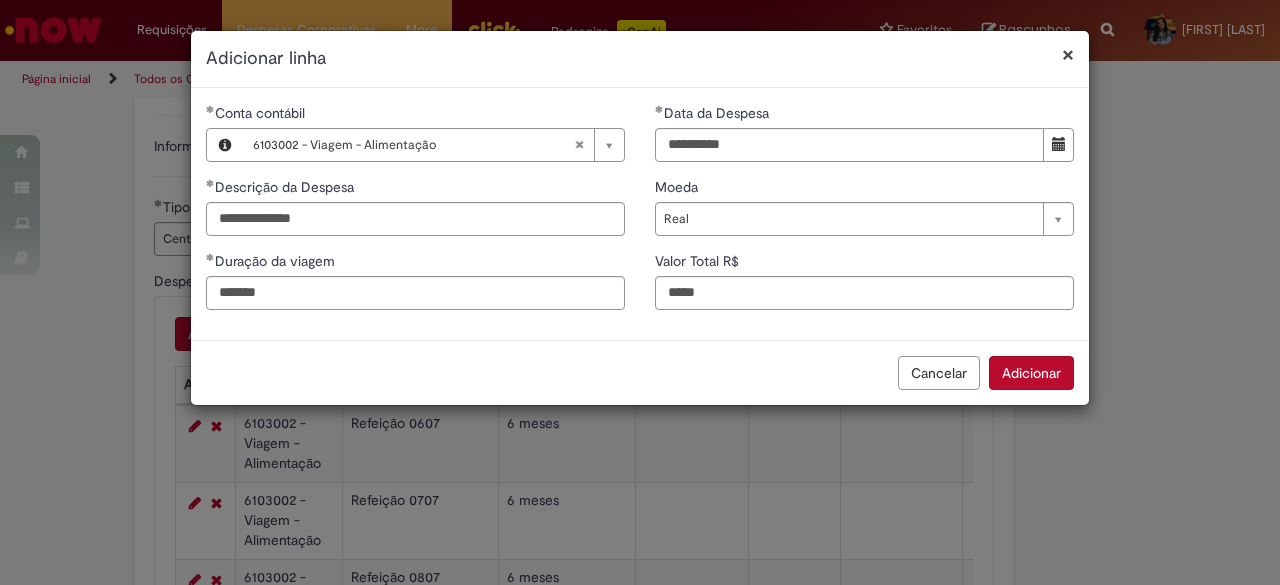 click on "Adicionar" at bounding box center (1031, 373) 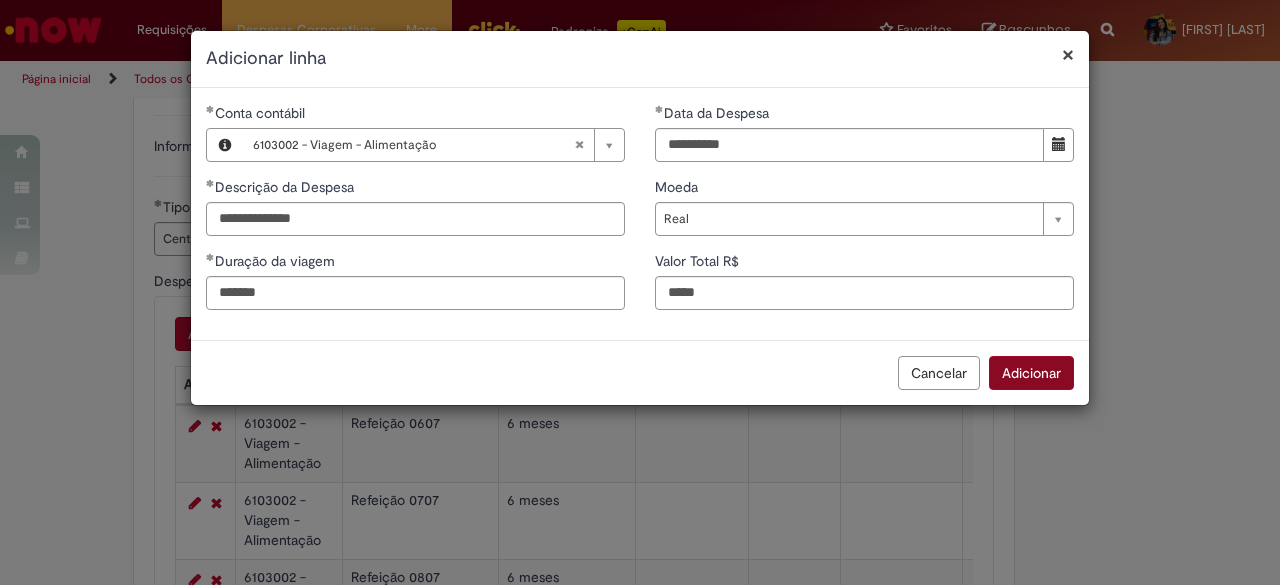 type on "*****" 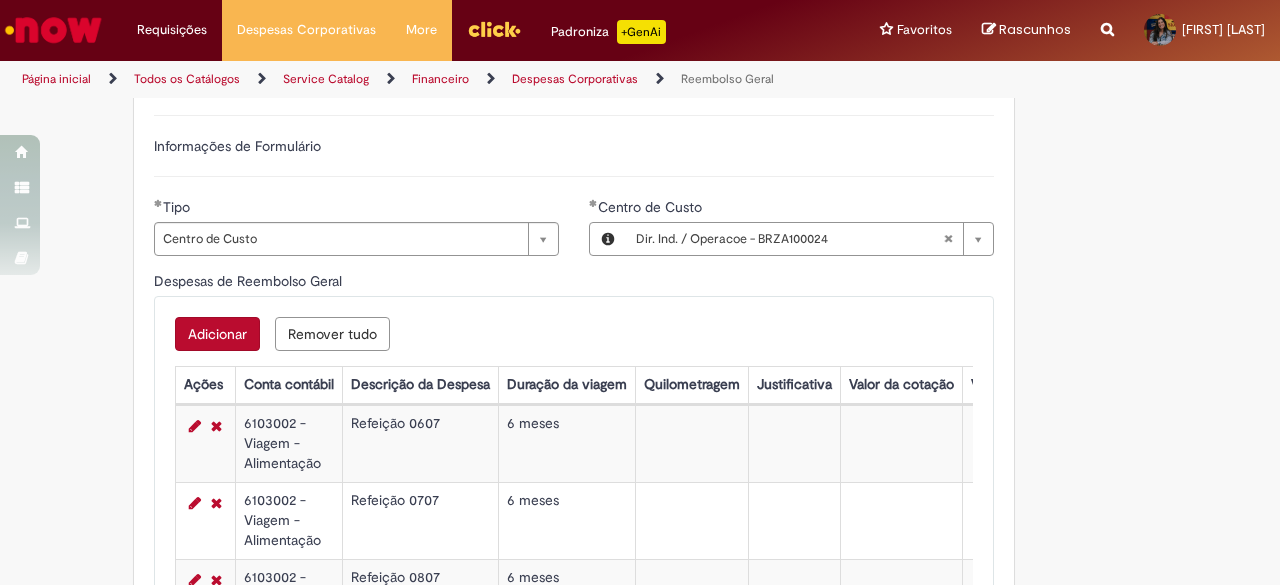 click on "Adicionar Remover tudo Despesas de Reembolso Geral Ações Conta contábil Descrição da Despesa Duração da viagem Quilometragem Justificativa Valor da cotação Valor por Litro Combustível Data da Despesa Moeda Valor Gasto em €/US Valor Total R$ ID Interno CC sap_a_integrar 6103002 - Viagem - Alimentação Refeição 0607 6 meses 06/07/2025 Real 59 33bb356edb09fb007ebc6390149619af ecc 6103002 - Viagem - Alimentação Refeição 0707 6 meses 07/07/2025 Real 120 33bb356edb09fb007ebc6390149619af ecc 6103002 - Viagem - Alimentação Refeição 0807 6 meses 08/07/2025 Real 120 33bb356edb09fb007ebc6390149619af ecc 6103002 - Viagem - Alimentação Refeição 0907 6 meses 09/07/2025 Real 104.82 33bb356edb09fb007ebc6390149619af ecc 6103002 - Viagem - Alimentação Refeição 10/07 6 meses 10/07/2025 Real 96.98 33bb356edb09fb007ebc6390149619af ecc" at bounding box center (574, 556) 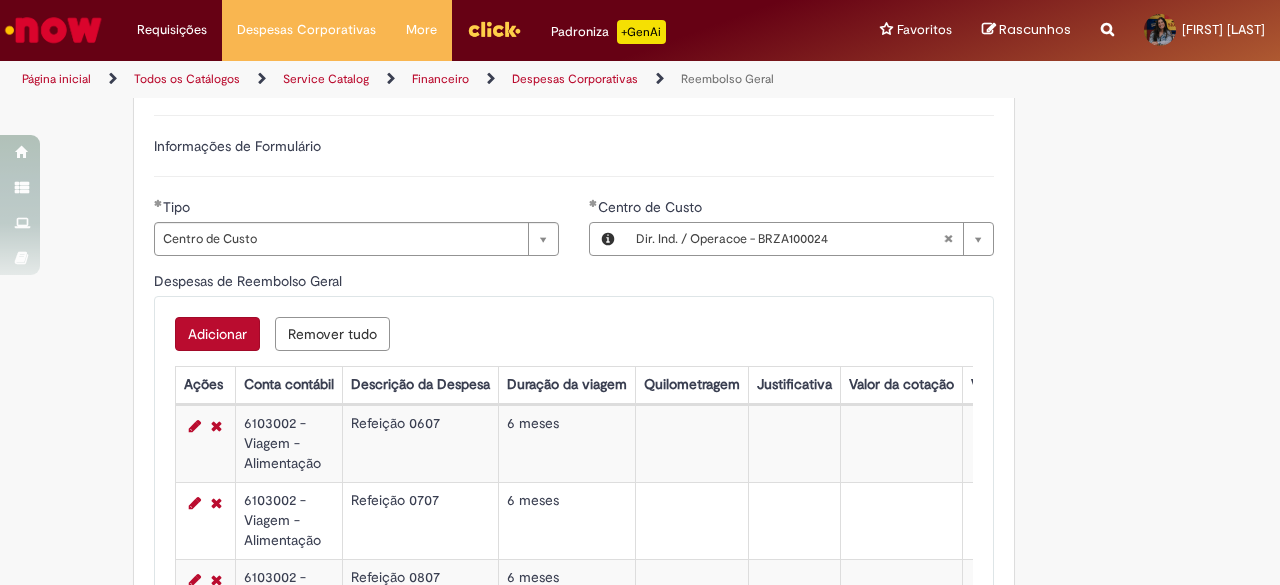 click on "Adicionar" at bounding box center (217, 334) 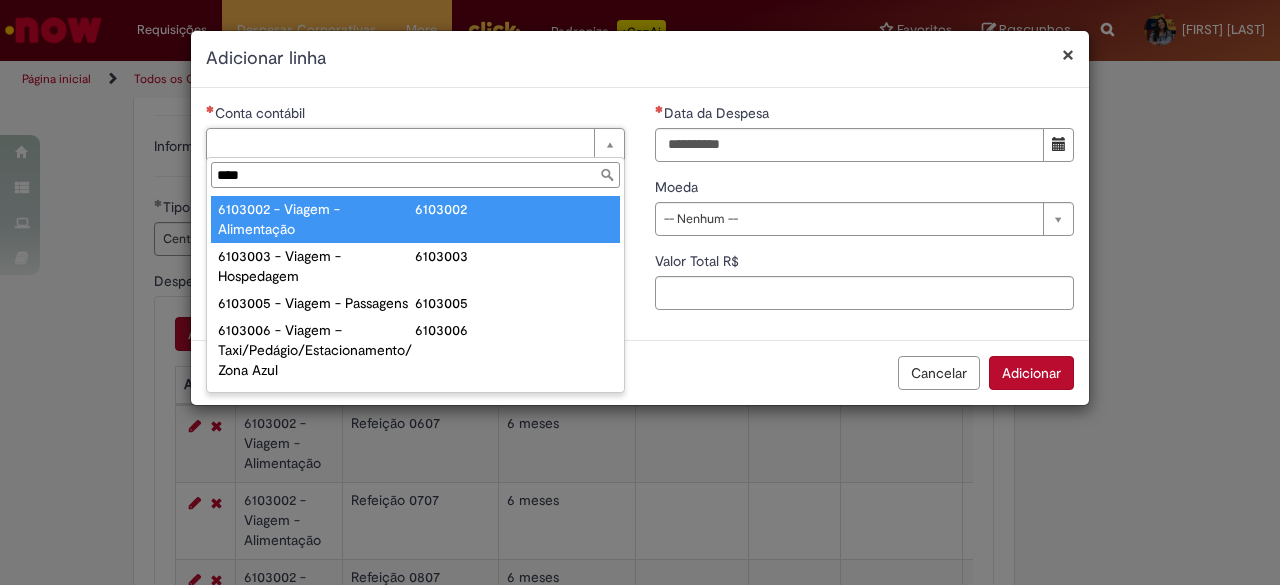 type on "**********" 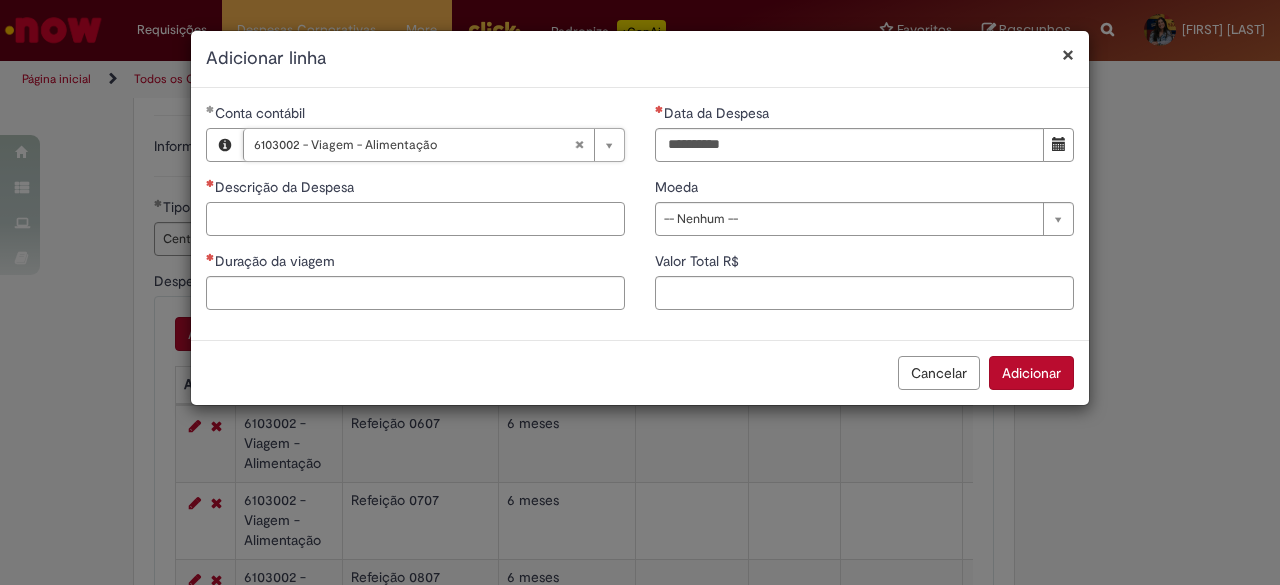 click on "Descrição da Despesa" at bounding box center [415, 219] 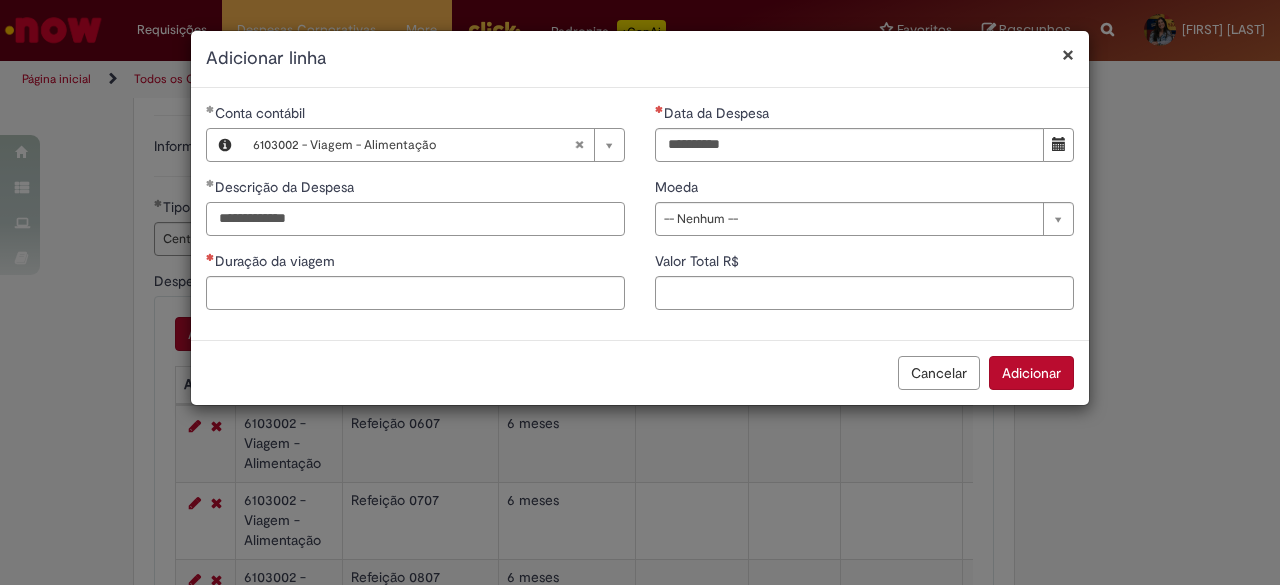 type on "**********" 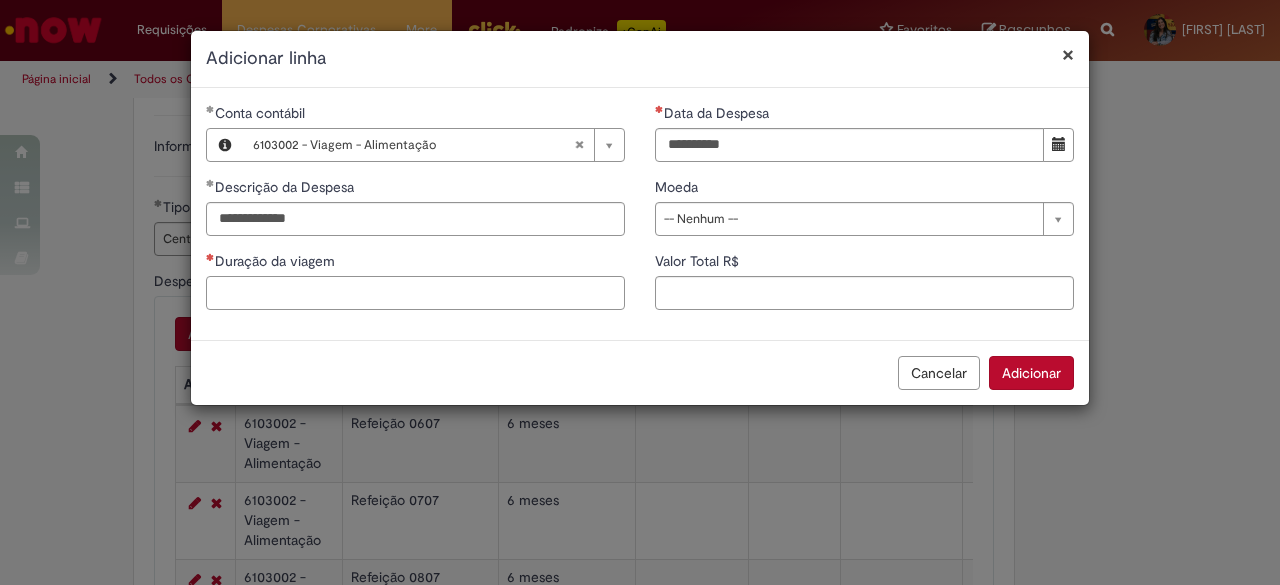 click on "Duração da viagem" at bounding box center (415, 293) 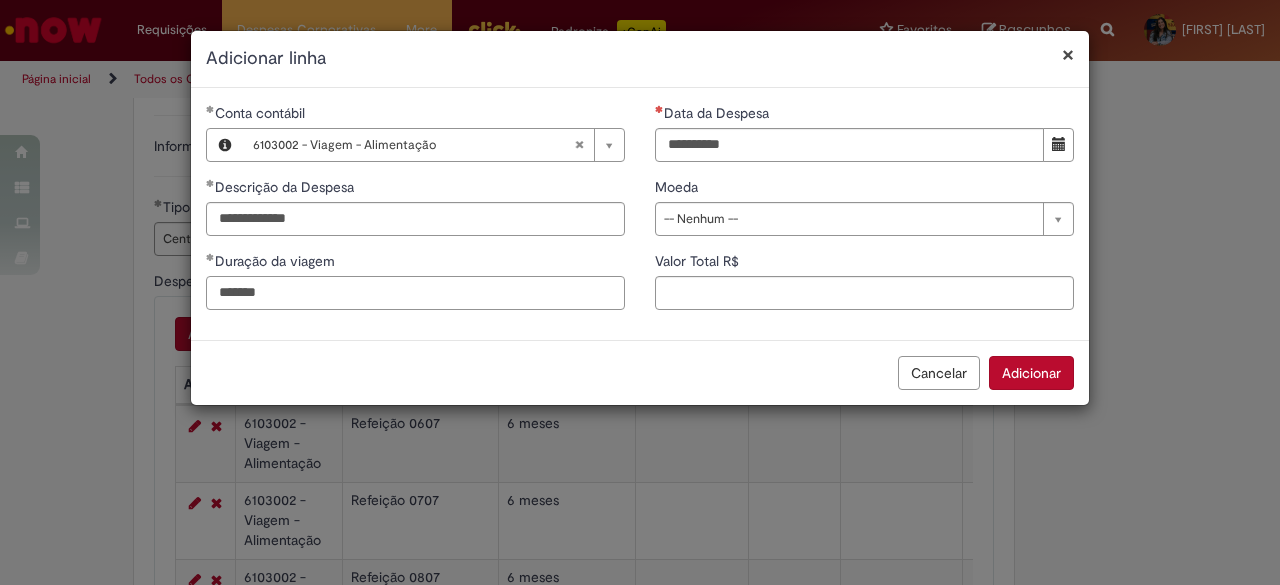 type on "*******" 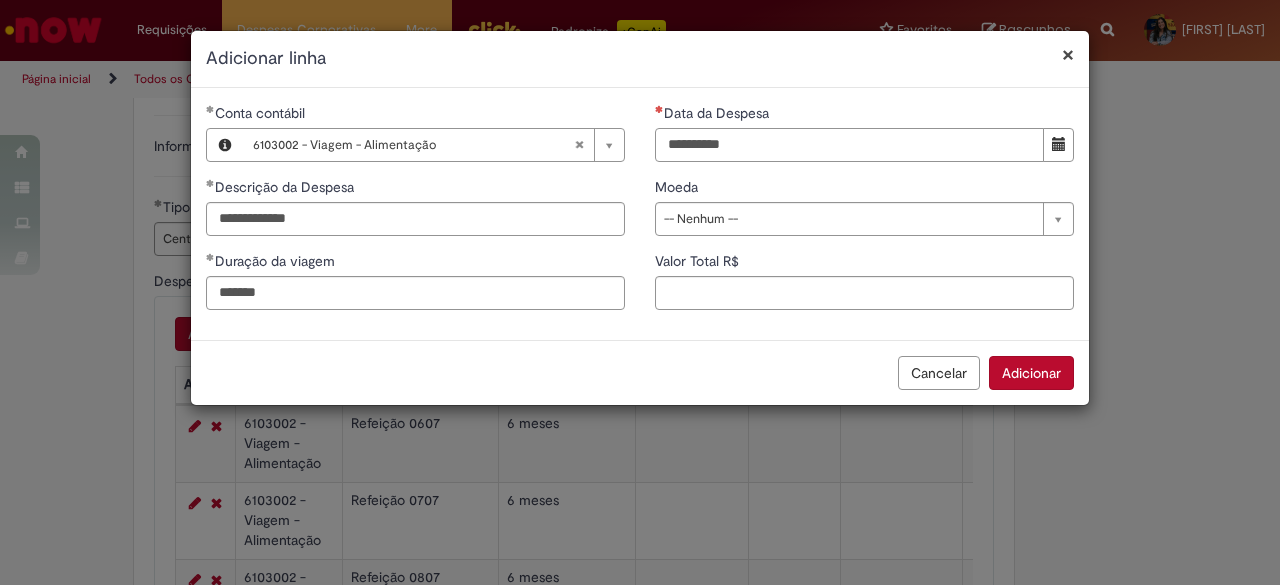 click on "Data da Despesa" at bounding box center (849, 145) 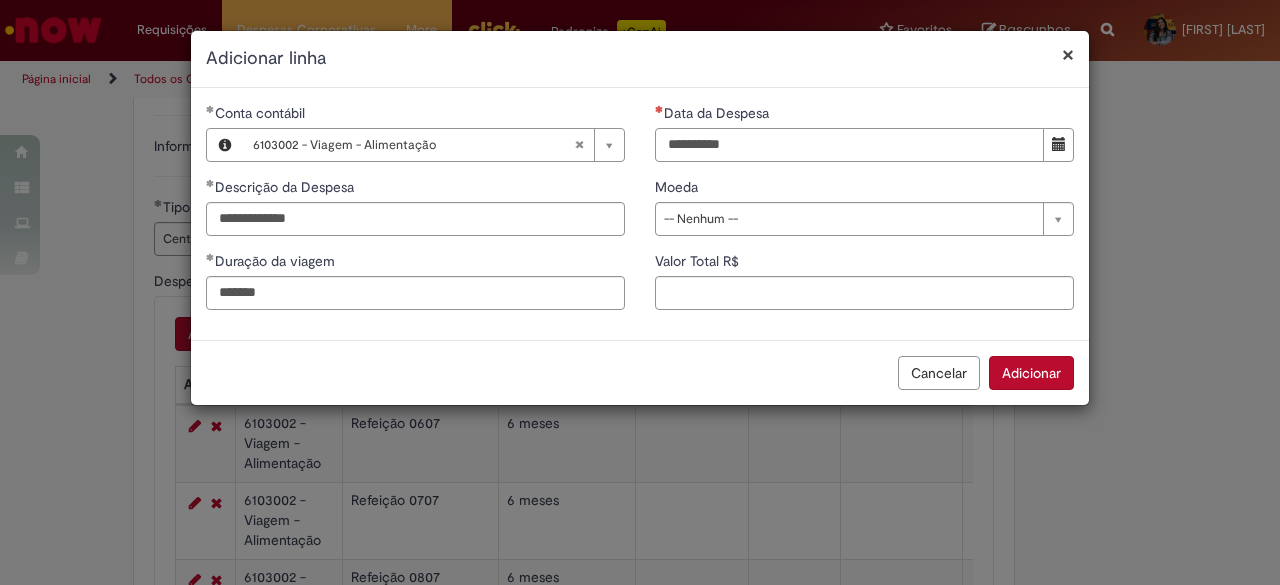 type on "**********" 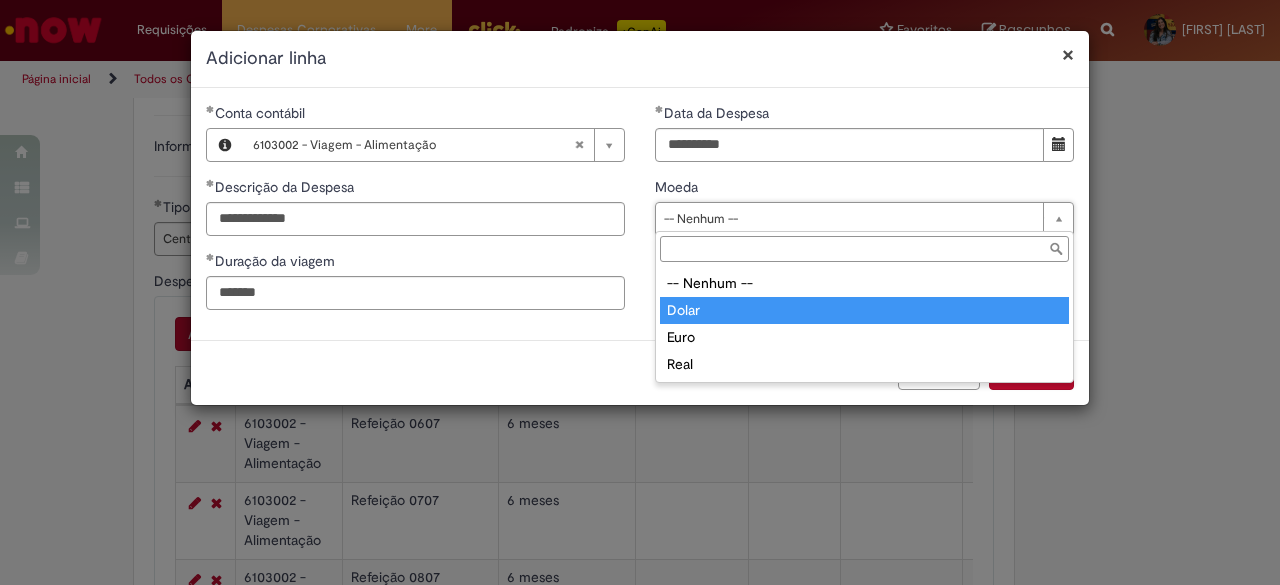 type on "*****" 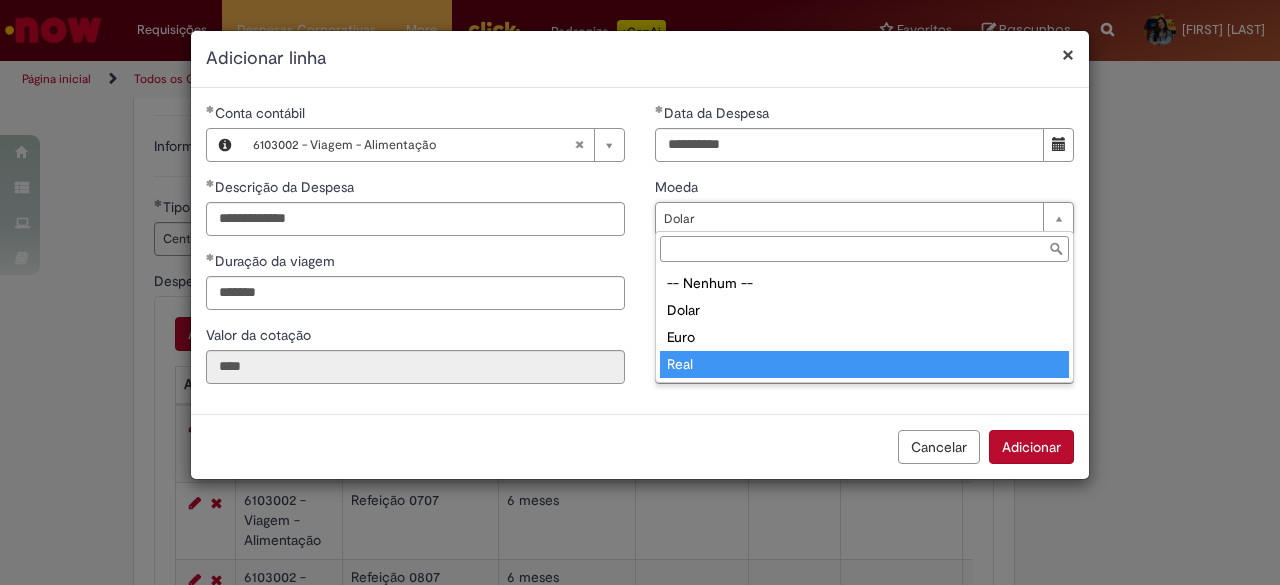 type on "****" 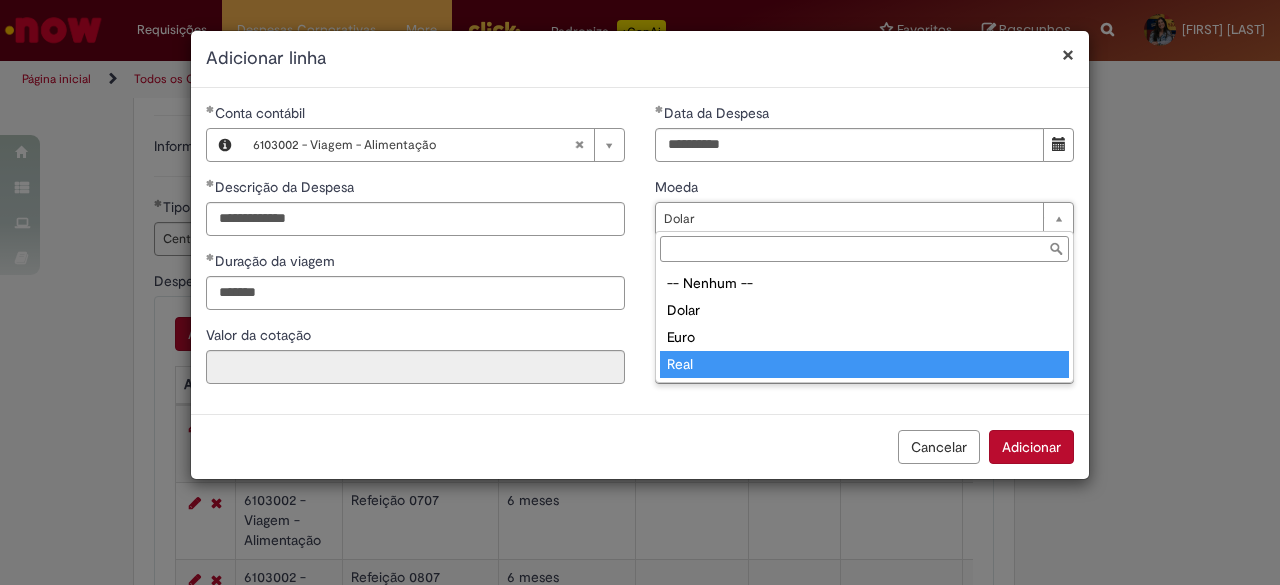 scroll, scrollTop: 0, scrollLeft: 24, axis: horizontal 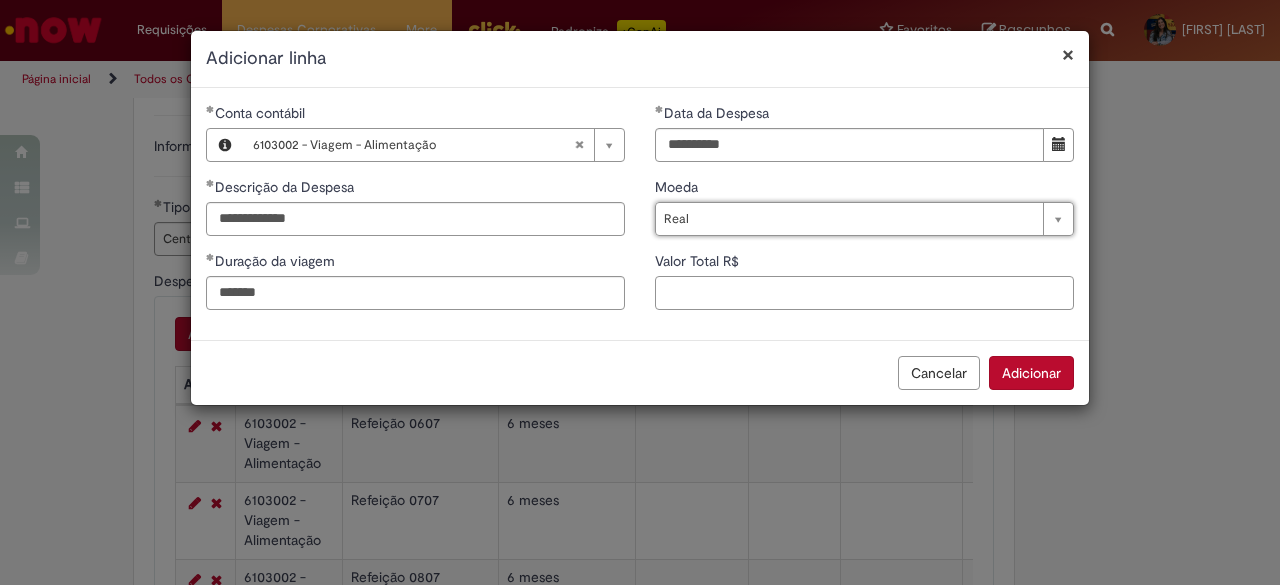 click on "Valor Total R$" at bounding box center [864, 293] 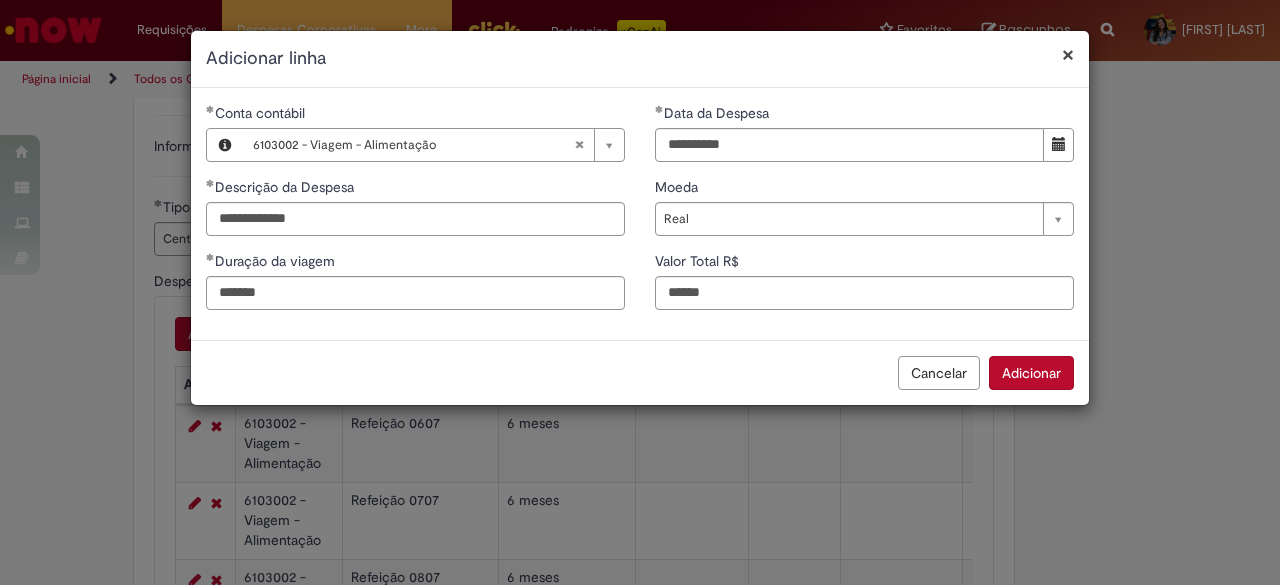 type on "******" 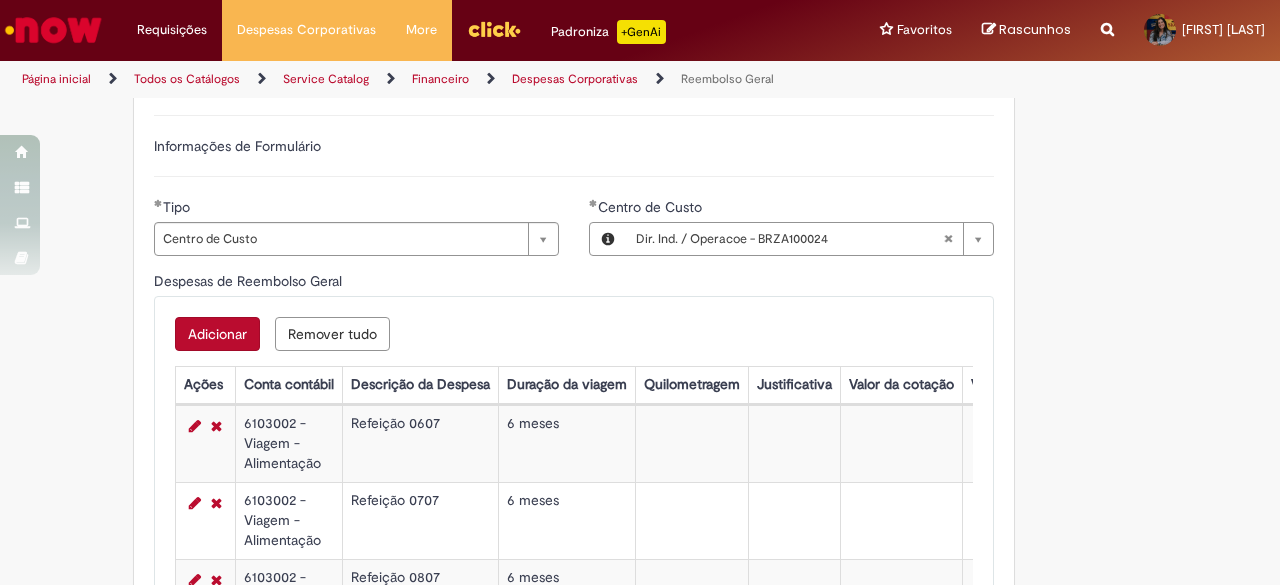 click on "Adicionar" at bounding box center (217, 334) 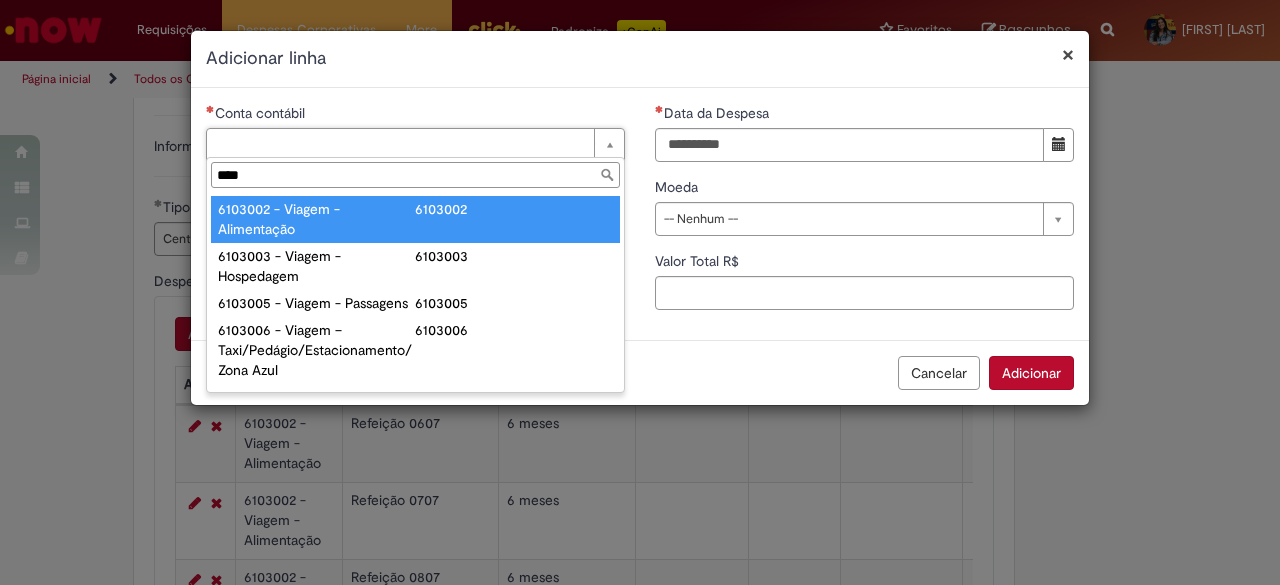 type on "****" 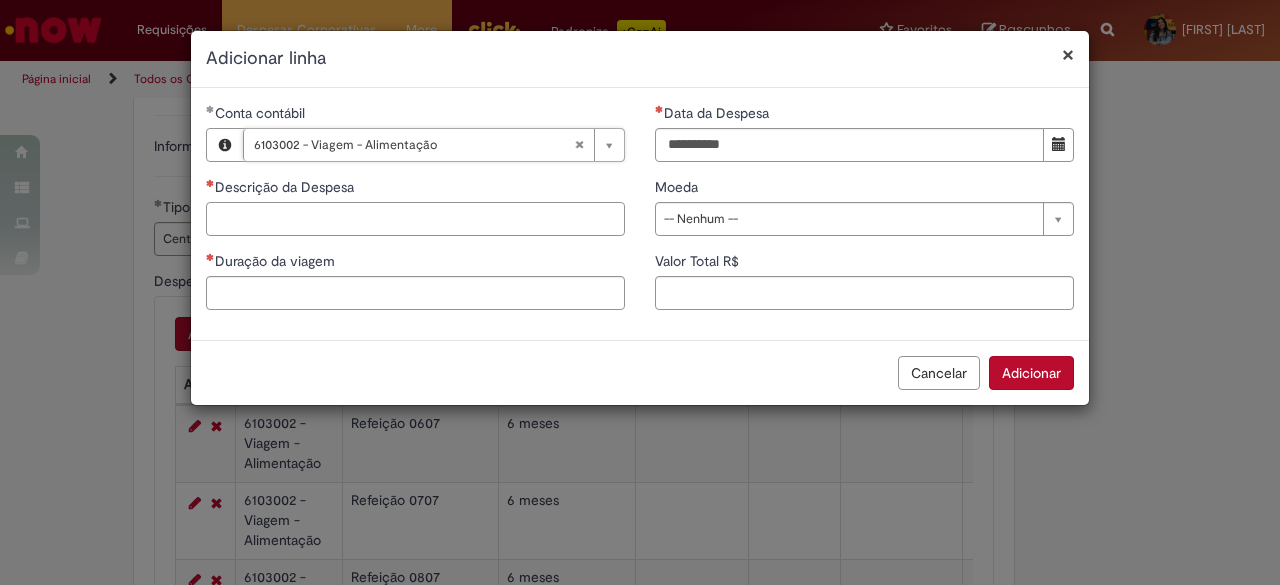 click on "Descrição da Despesa" at bounding box center (415, 219) 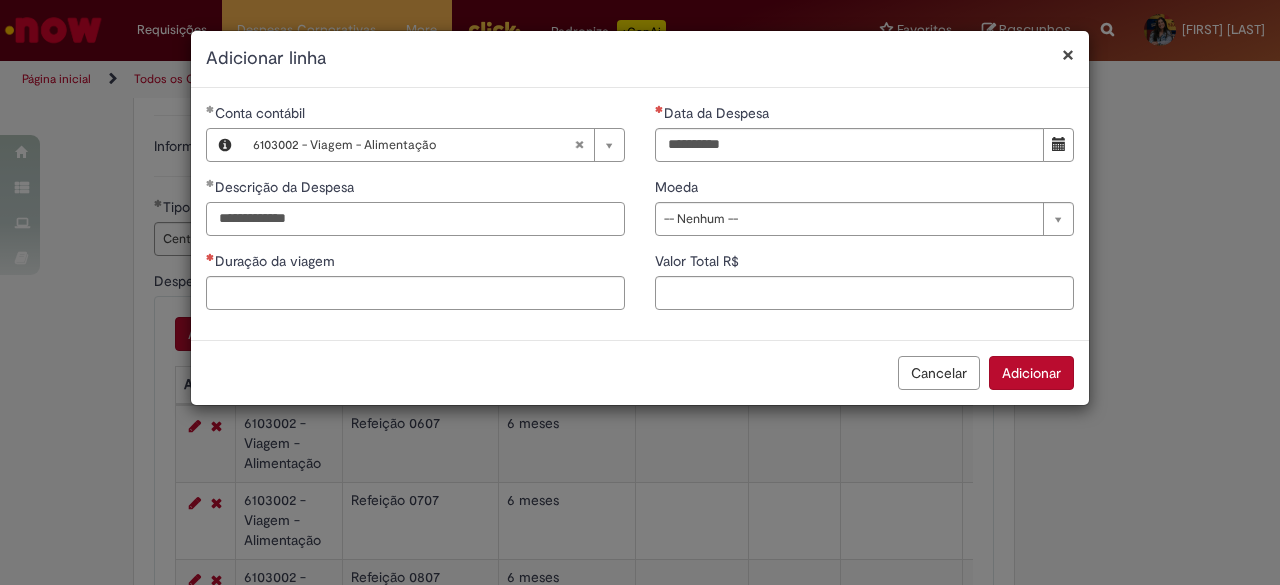 type on "**********" 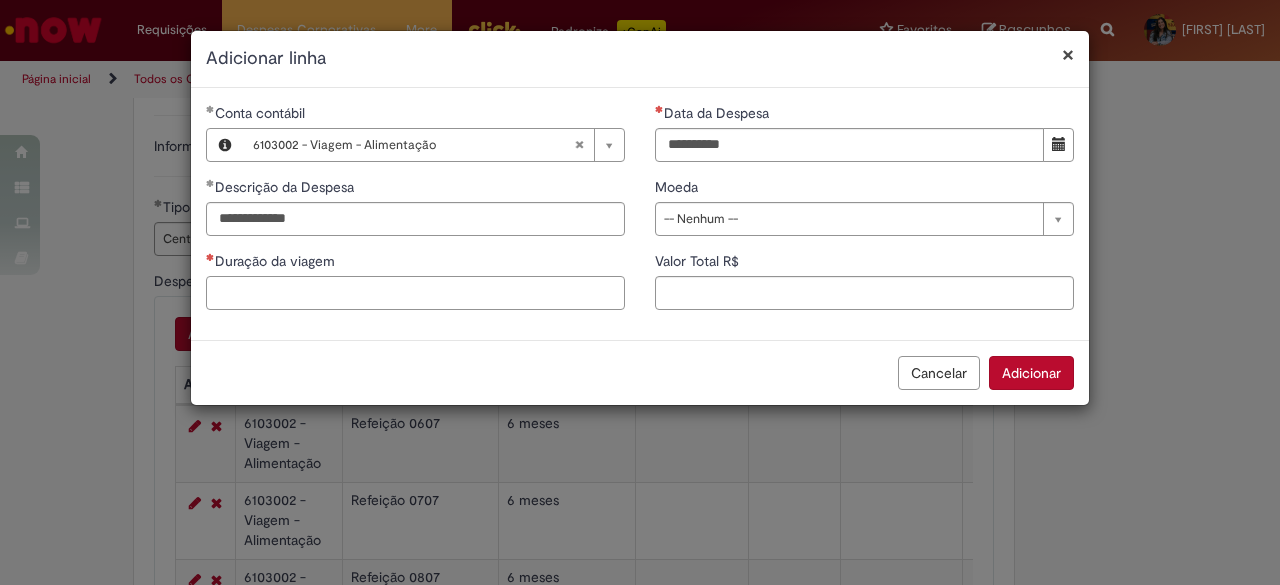 click on "Duração da viagem" at bounding box center [415, 293] 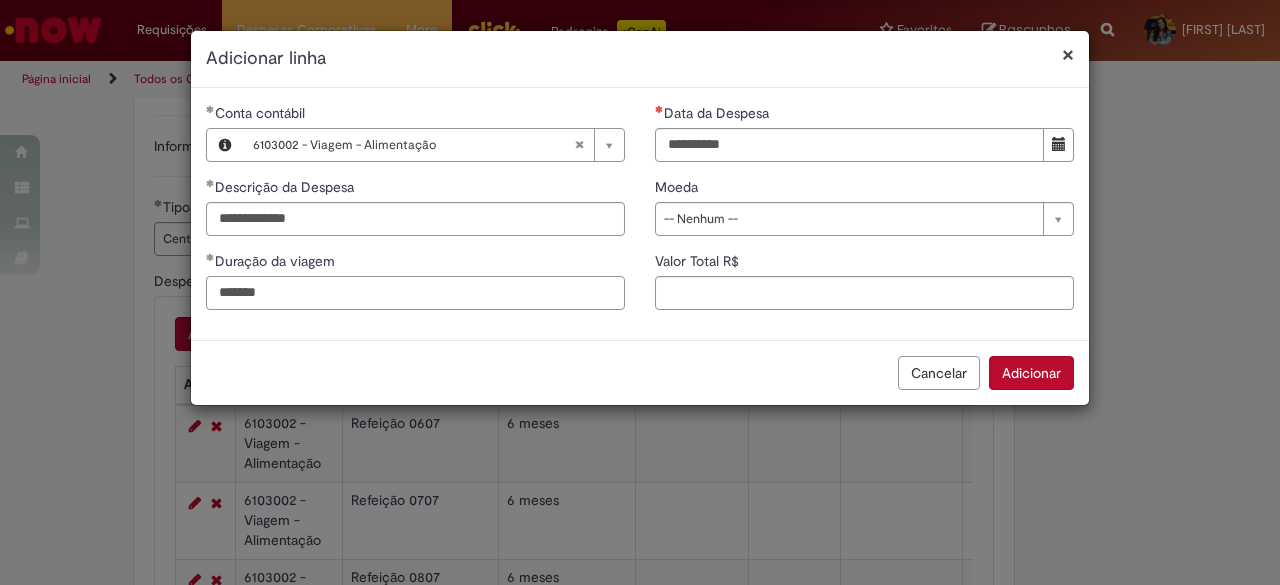type on "*******" 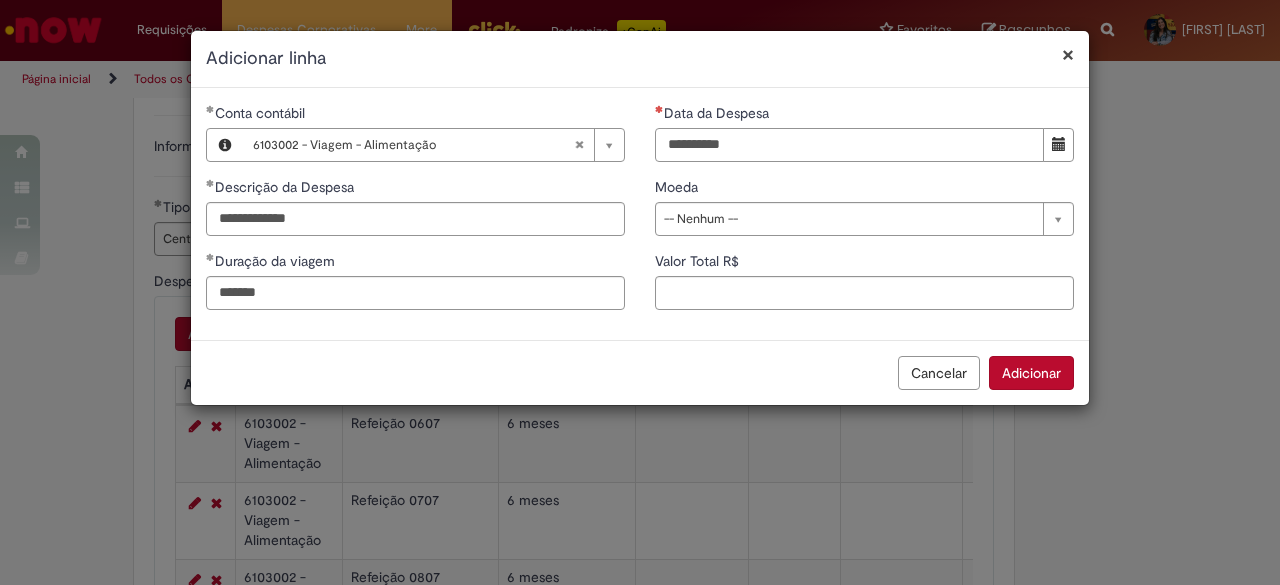 click on "Data da Despesa" at bounding box center [849, 145] 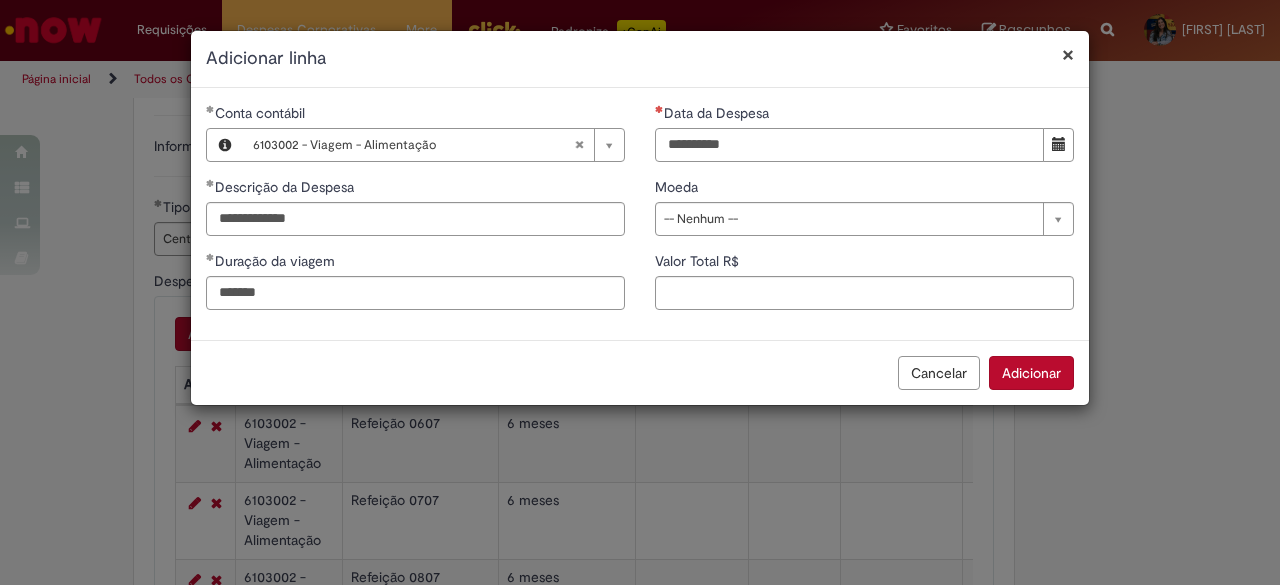 type on "**********" 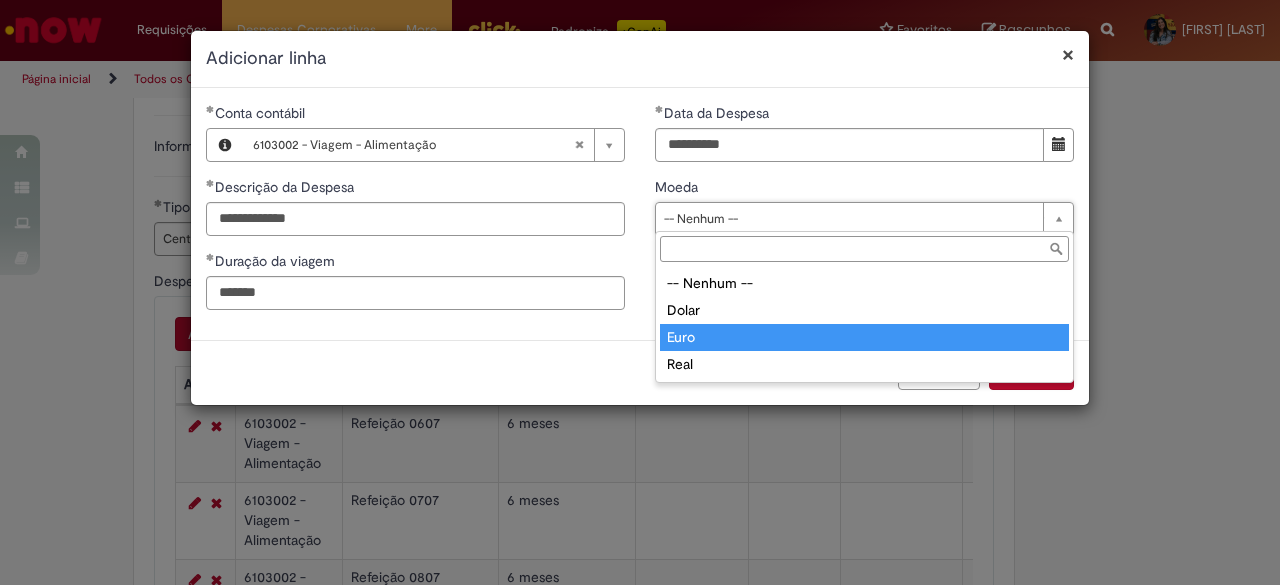 type on "****" 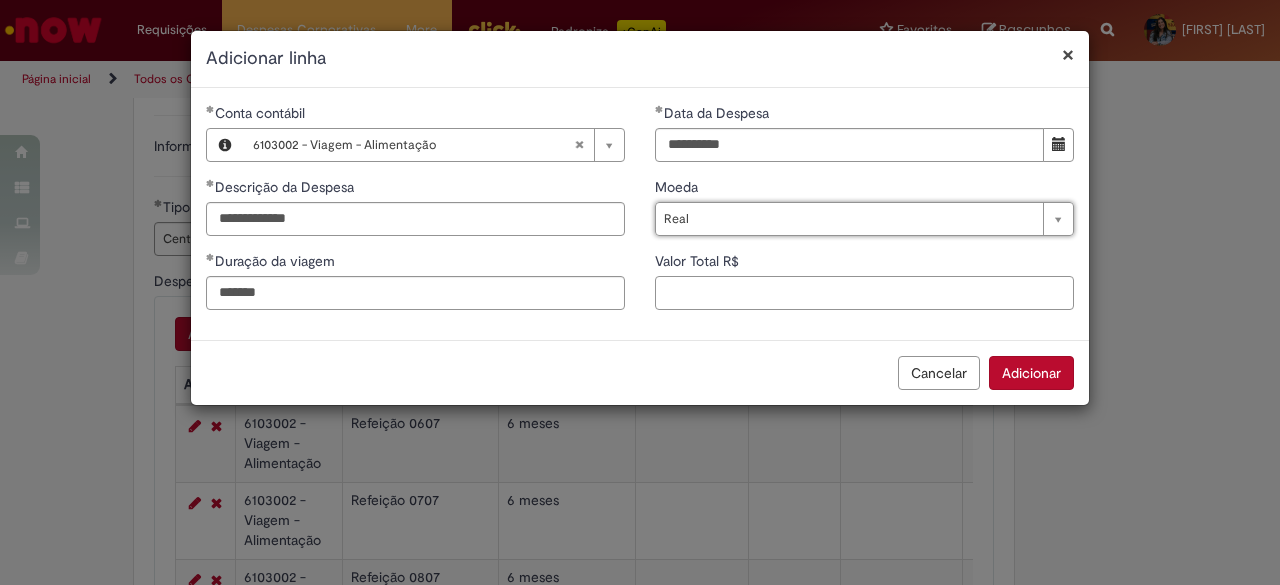 click on "Valor Total R$" at bounding box center [864, 293] 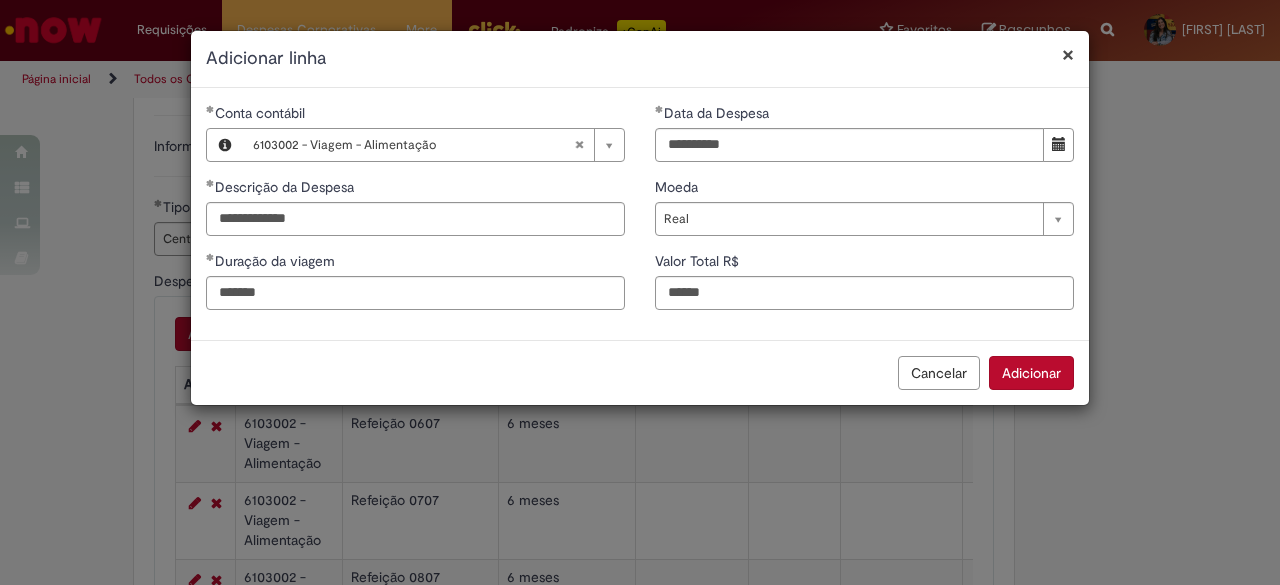 click on "Adicionar" at bounding box center [1031, 373] 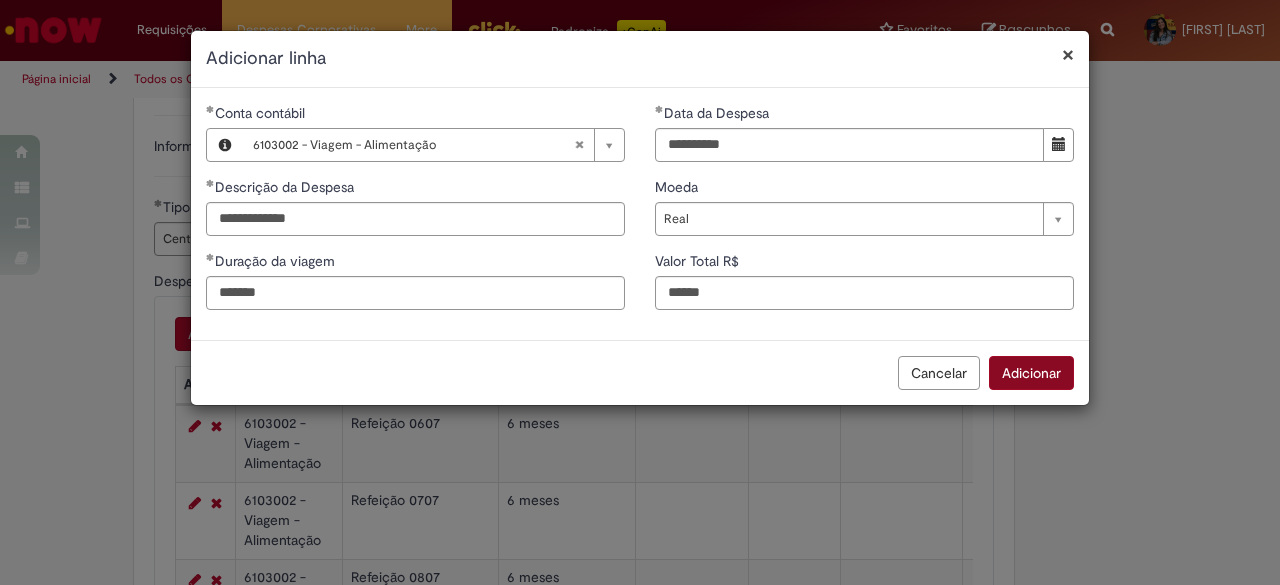 type on "******" 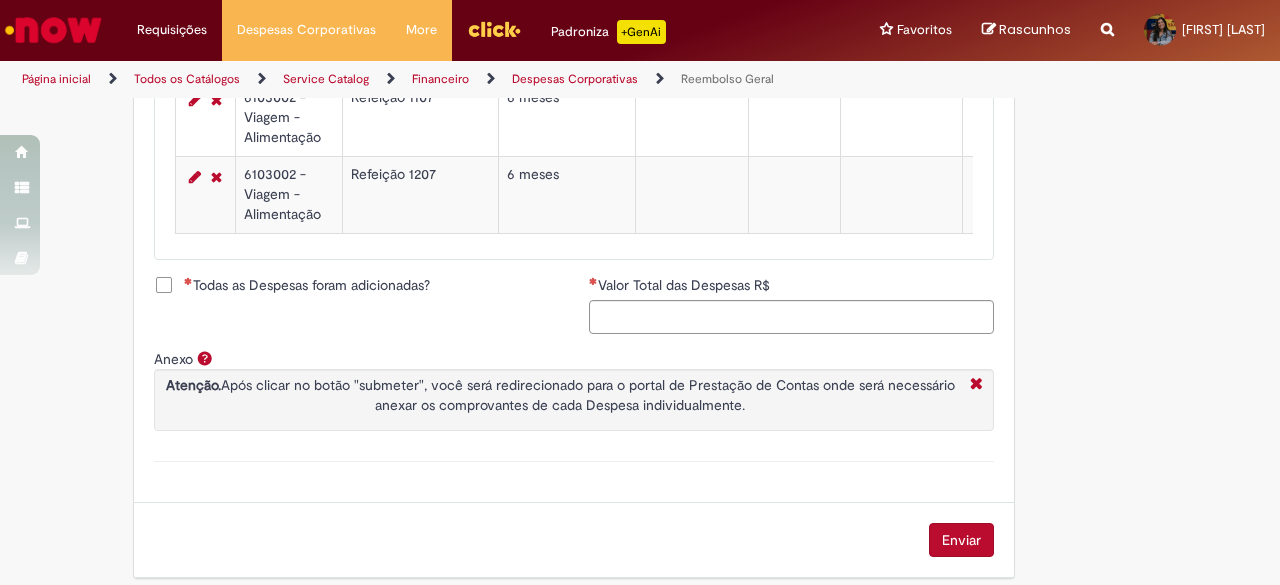 scroll, scrollTop: 1383, scrollLeft: 0, axis: vertical 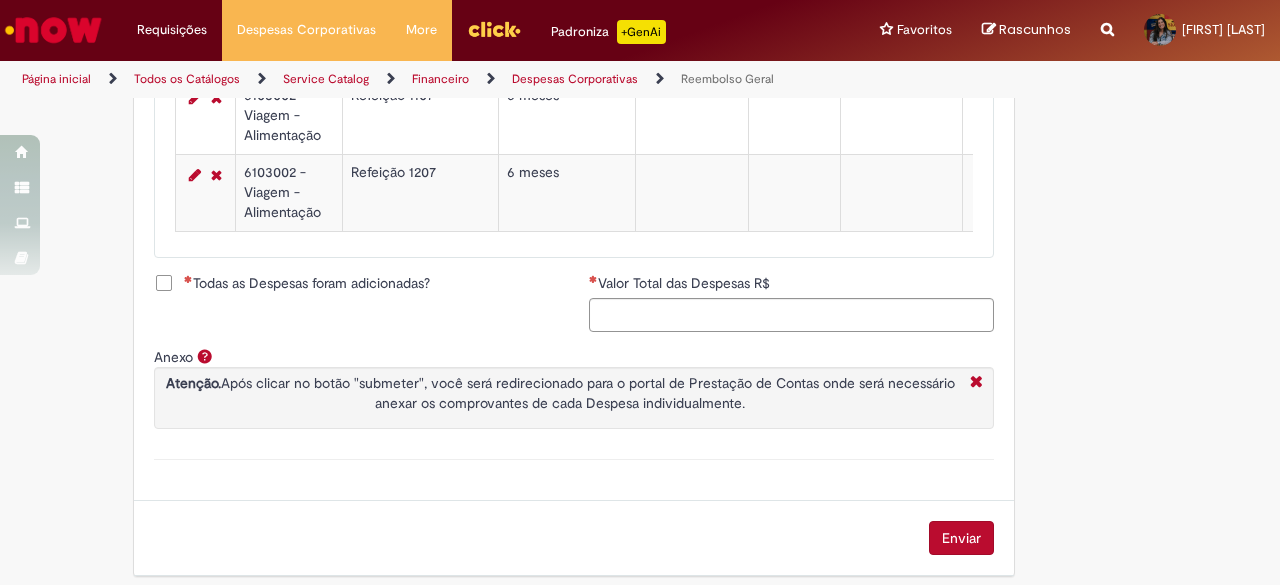 click on "Todas as Despesas foram adicionadas?" at bounding box center [307, 283] 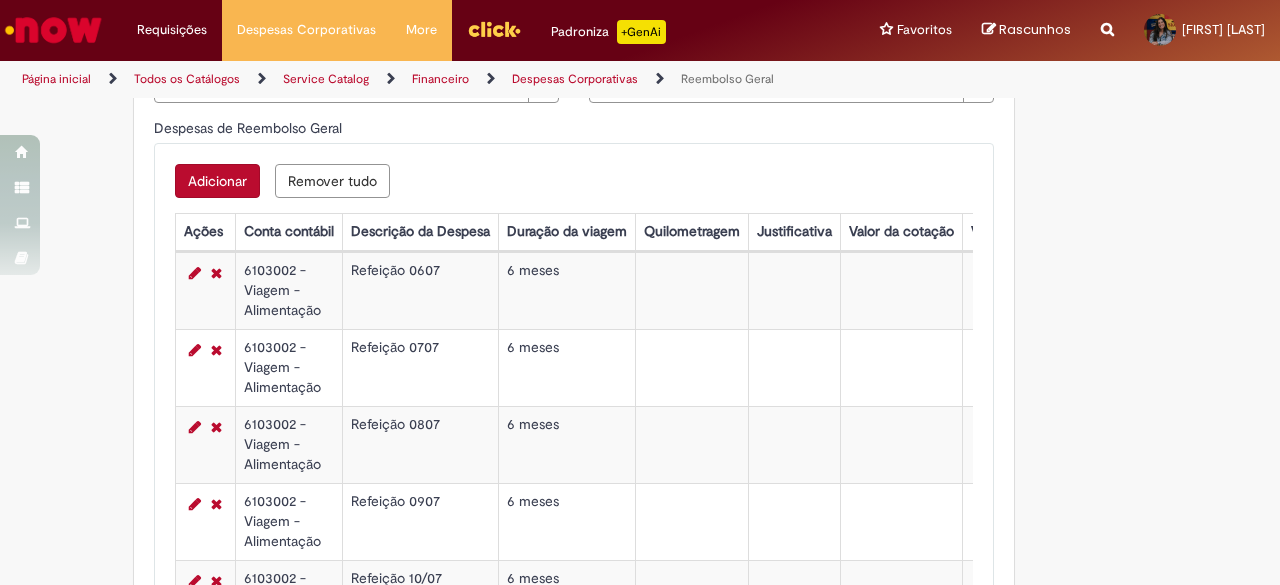 scroll, scrollTop: 1403, scrollLeft: 0, axis: vertical 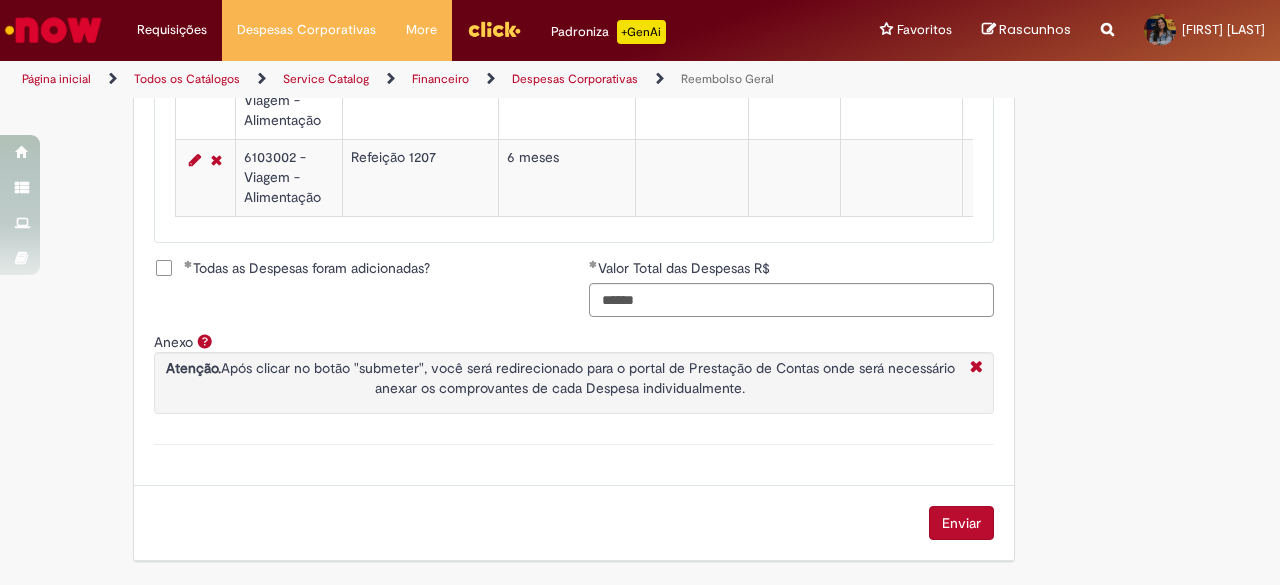 click on "Enviar" at bounding box center (961, 523) 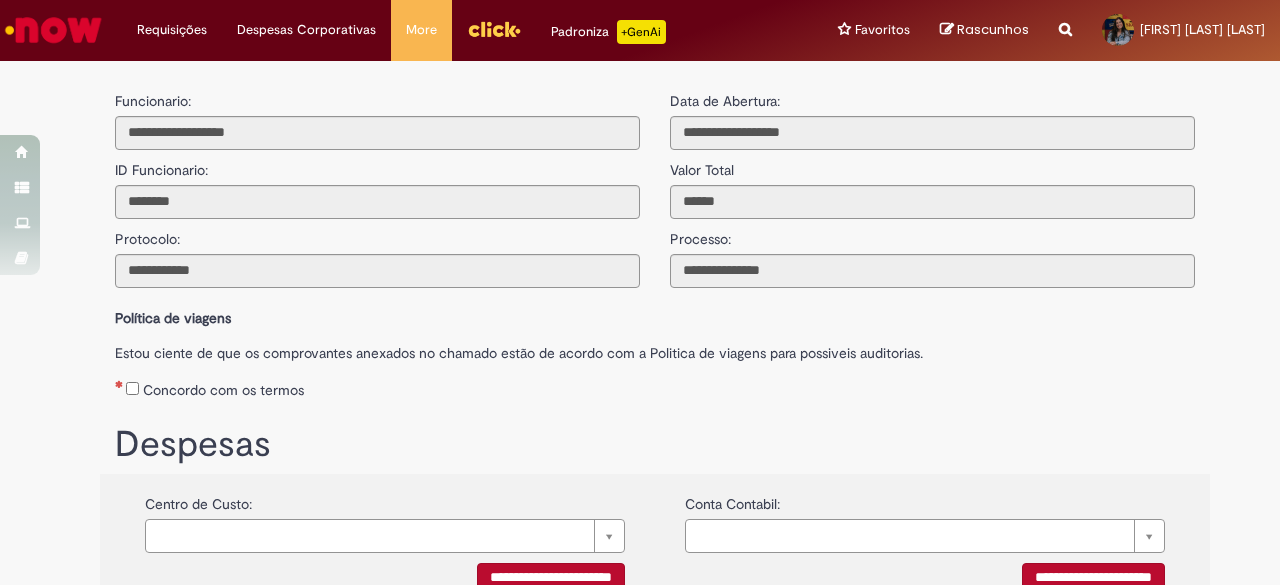 scroll, scrollTop: 0, scrollLeft: 0, axis: both 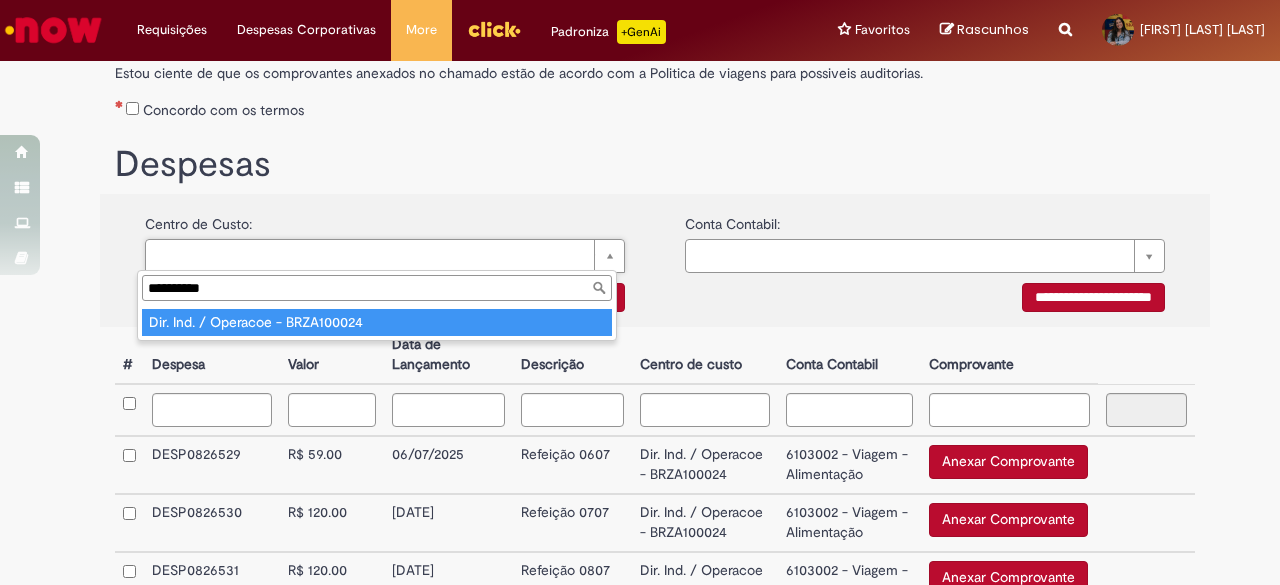 type on "**********" 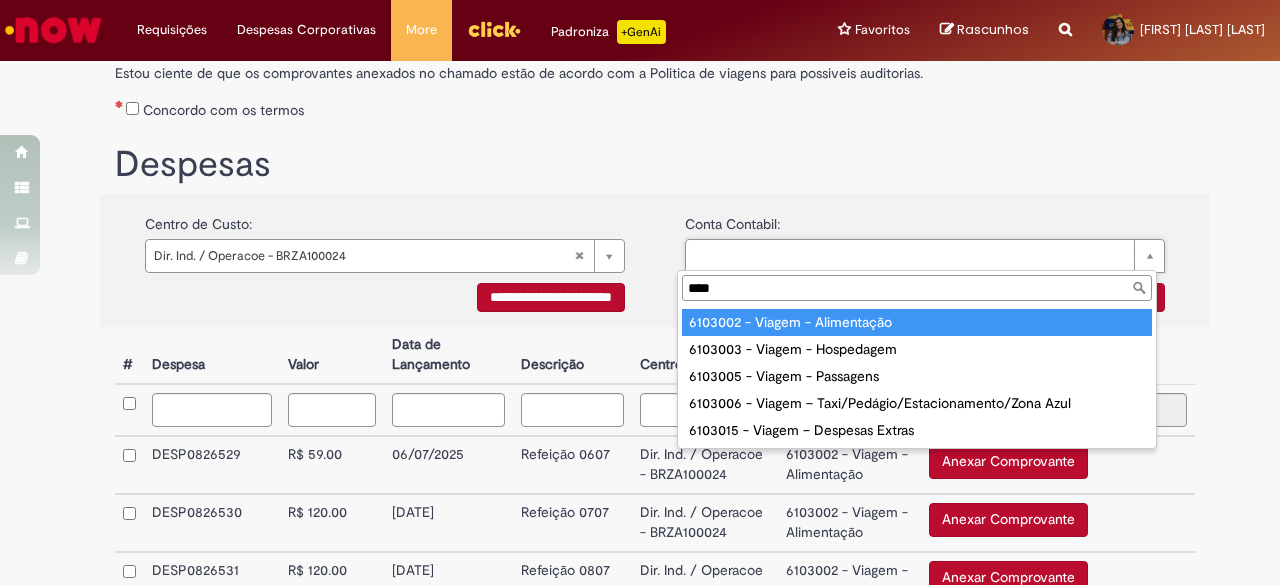 type on "****" 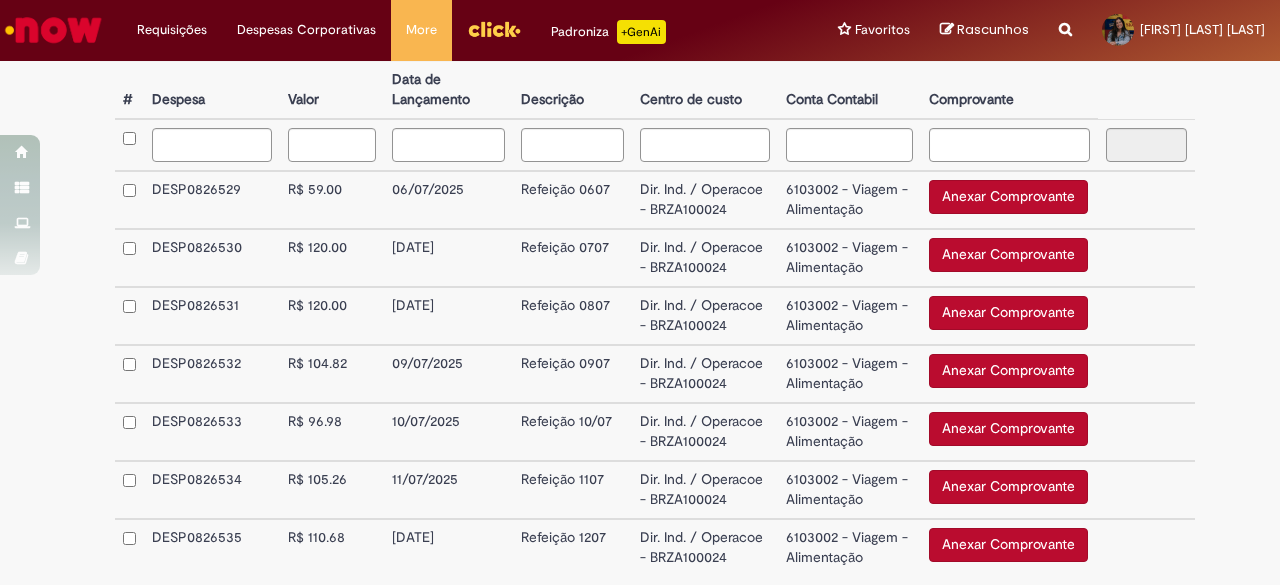 scroll, scrollTop: 546, scrollLeft: 0, axis: vertical 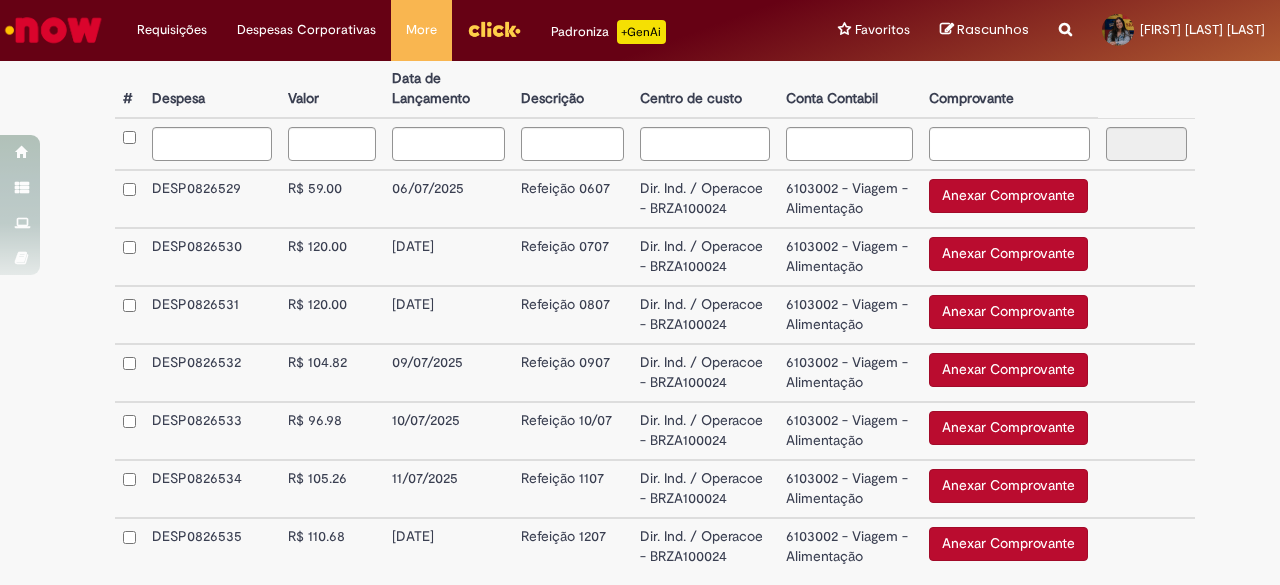 click on "Dir. Ind. / Operacoe - BRZA100024" at bounding box center [705, 199] 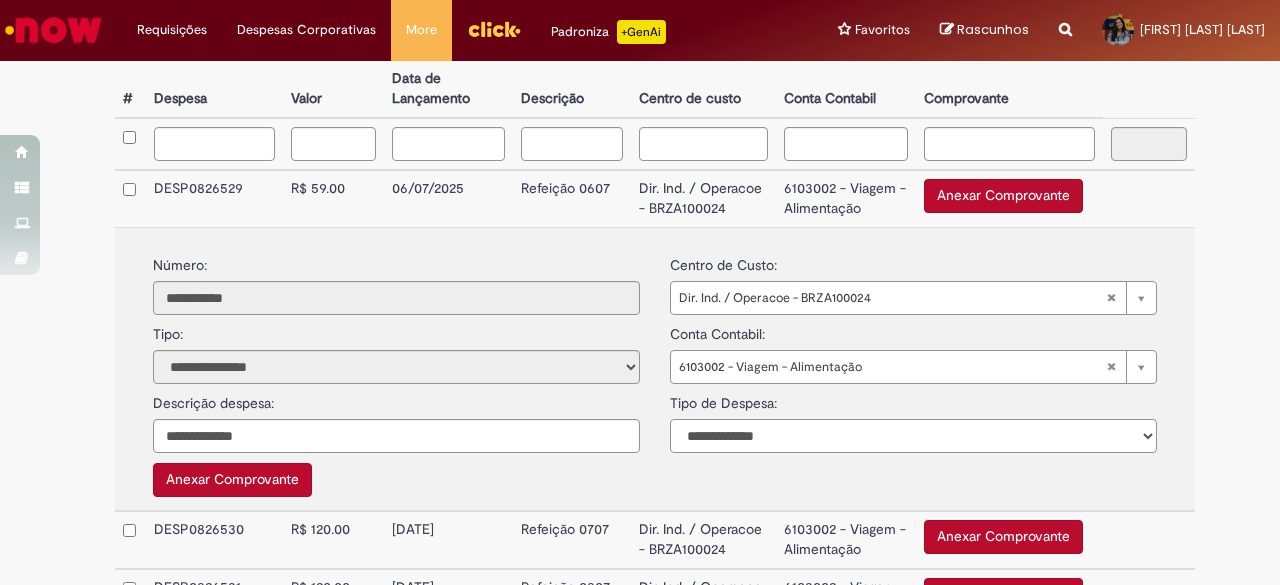 click on "**********" at bounding box center (913, 436) 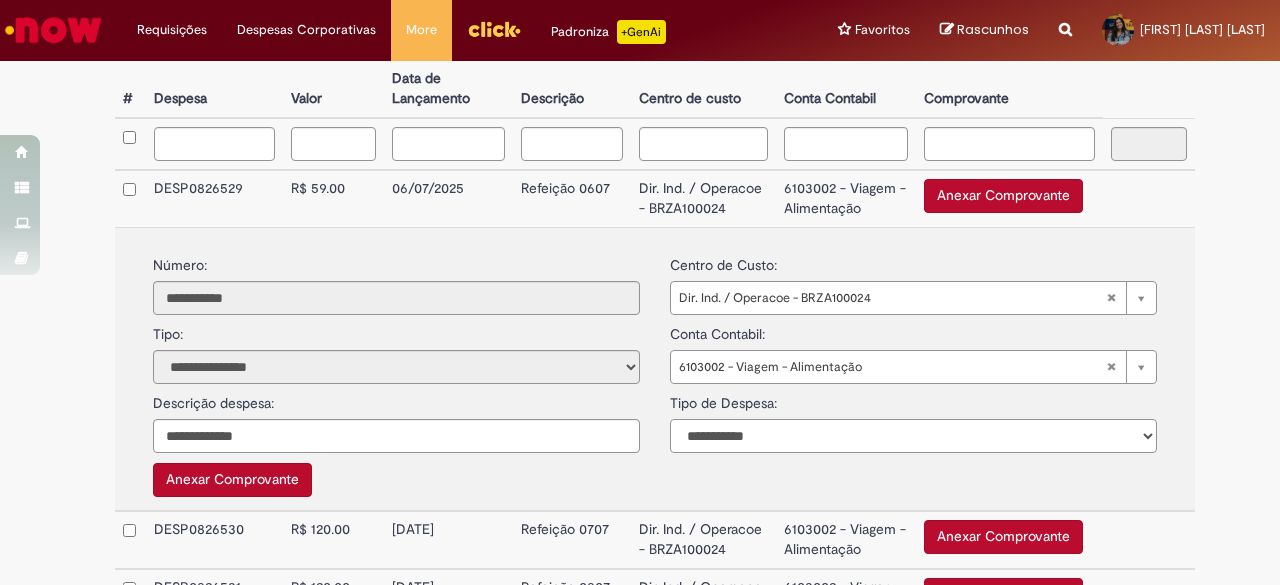 click on "**********" at bounding box center [913, 436] 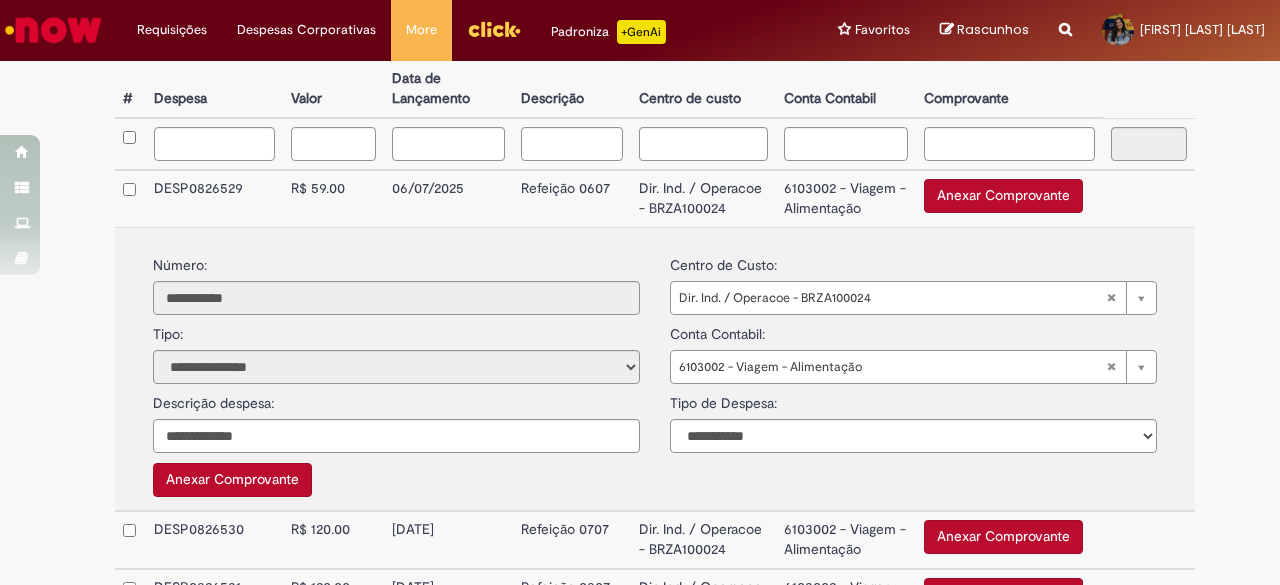 click on "Anexar Comprovante" at bounding box center [232, 480] 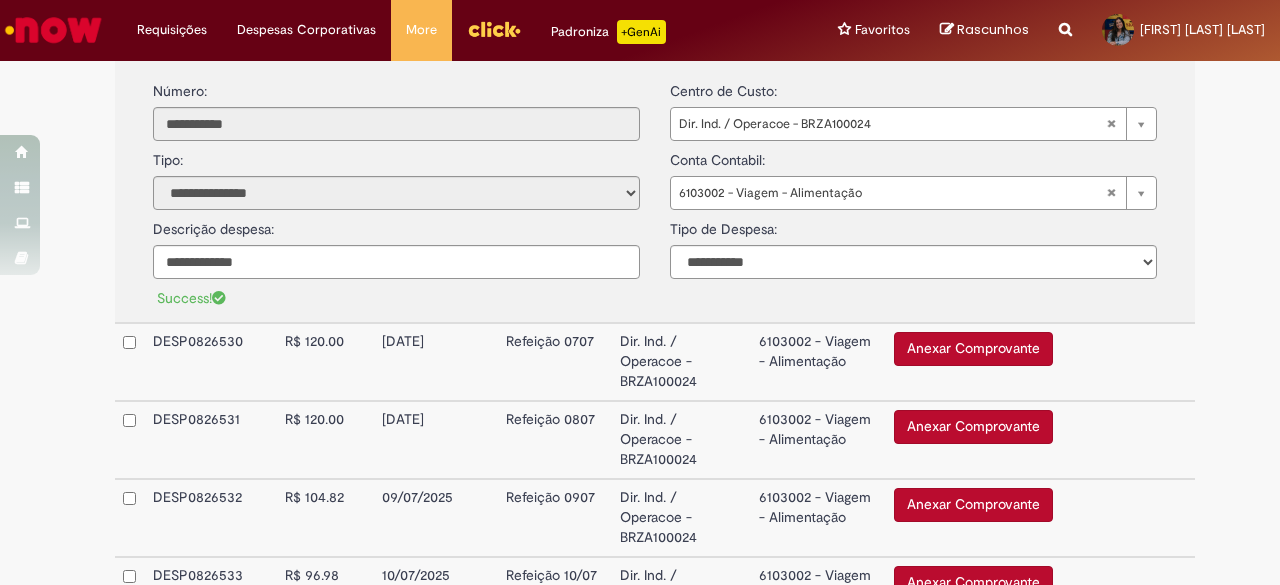 scroll, scrollTop: 762, scrollLeft: 0, axis: vertical 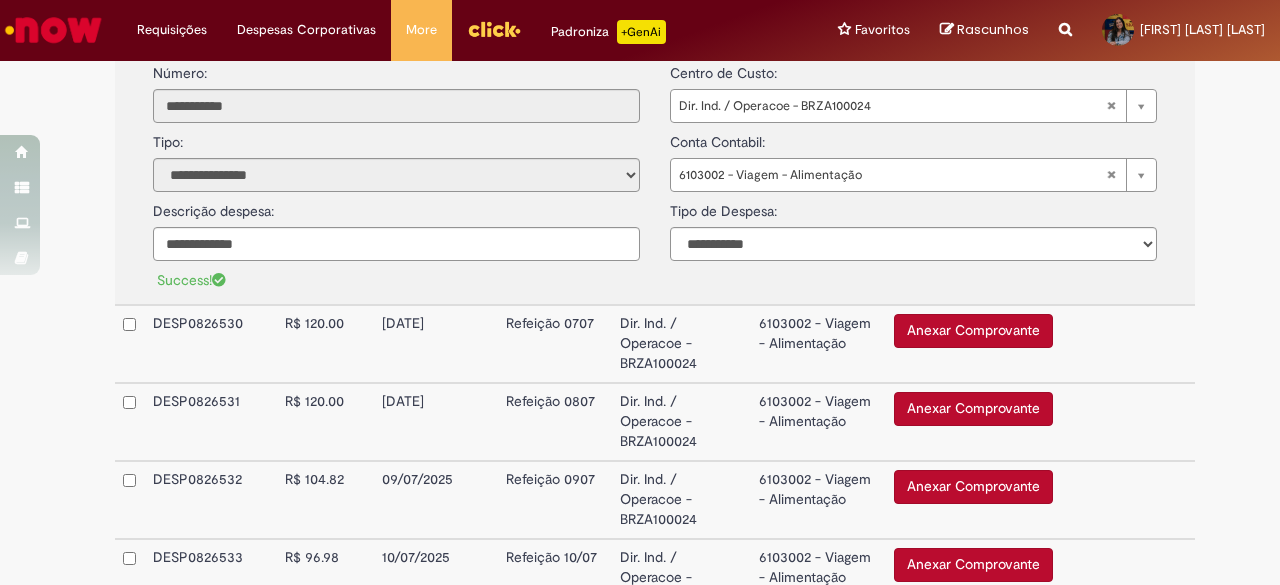 click on "Dir. Ind. / Operacoe - BRZA100024" at bounding box center [681, 344] 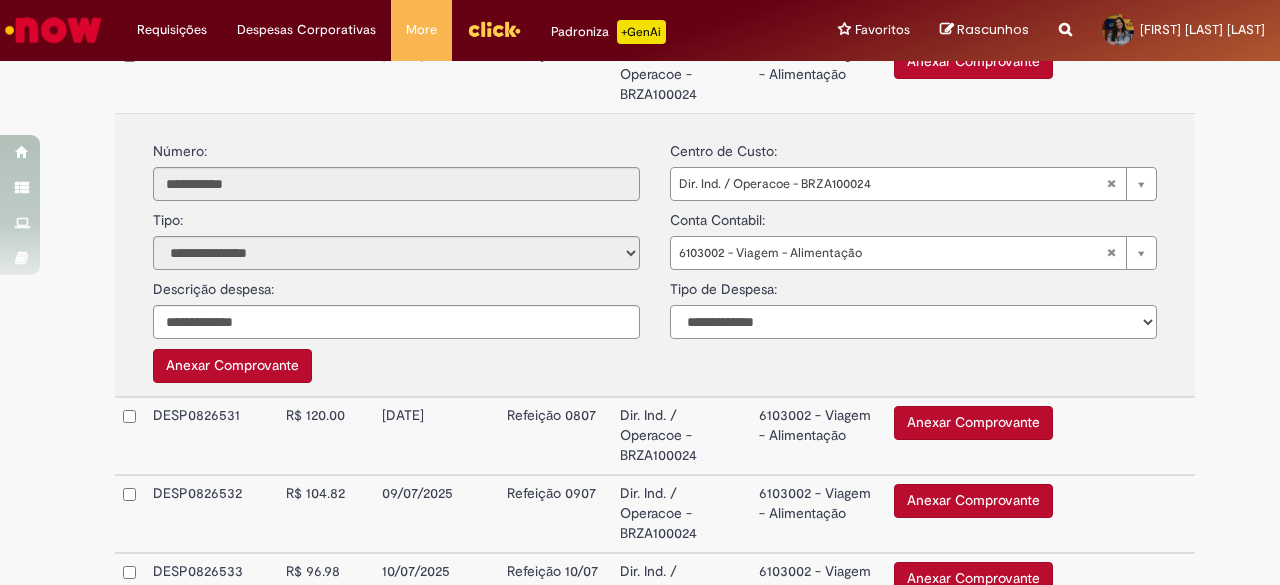 click on "**********" at bounding box center [913, 322] 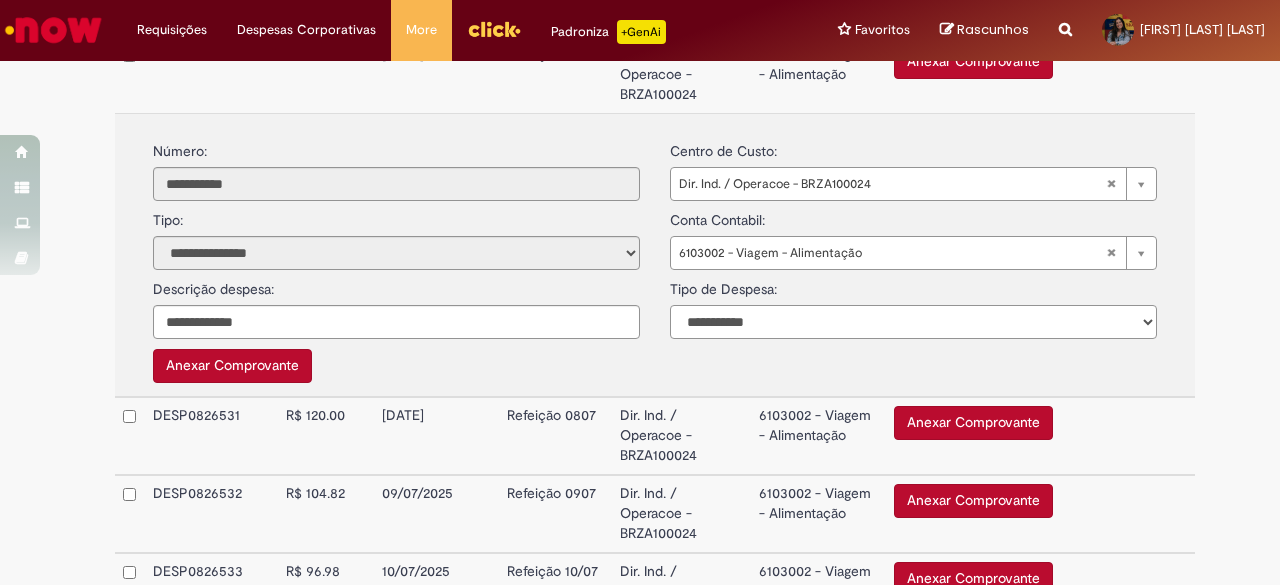 click on "**********" at bounding box center (913, 322) 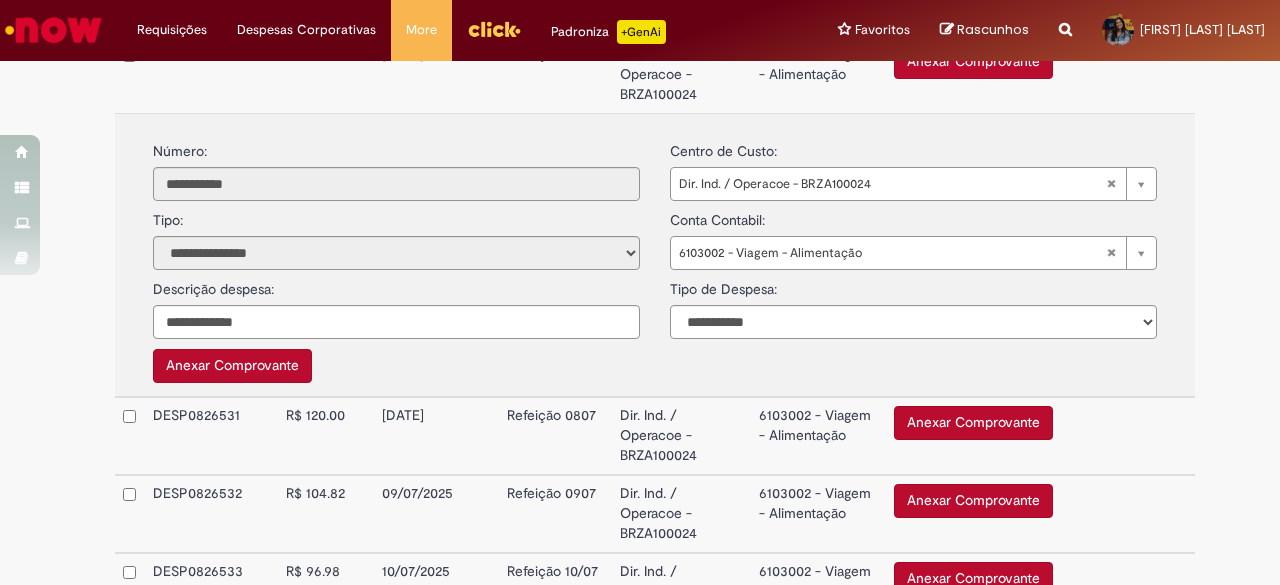 click on "Anexar Comprovante" at bounding box center [232, 366] 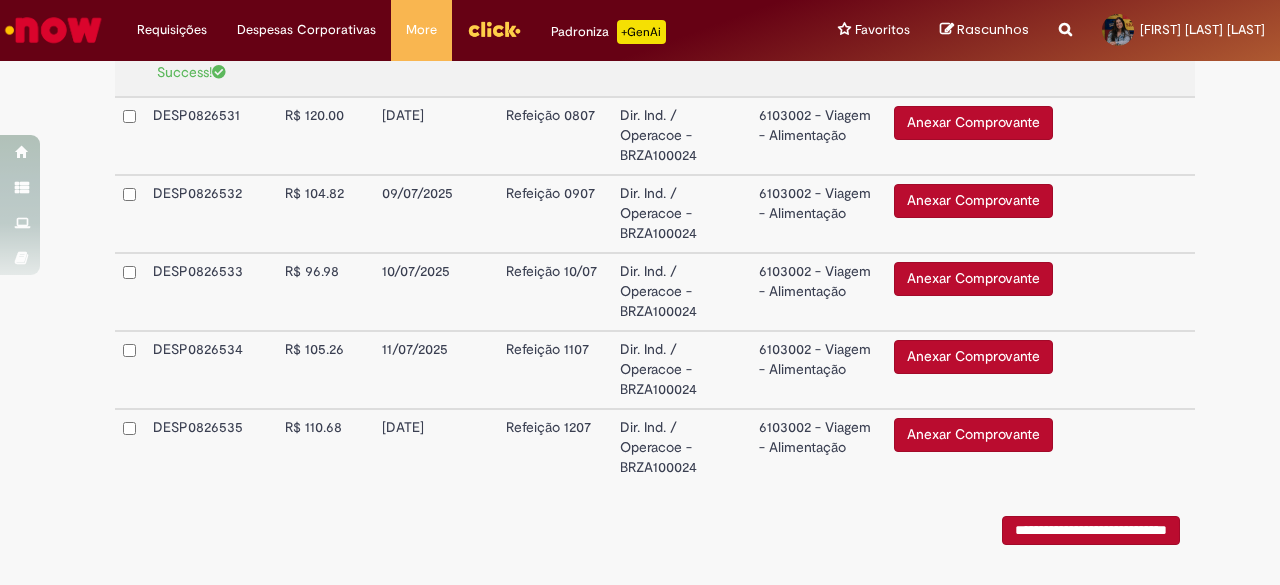 scroll, scrollTop: 1053, scrollLeft: 0, axis: vertical 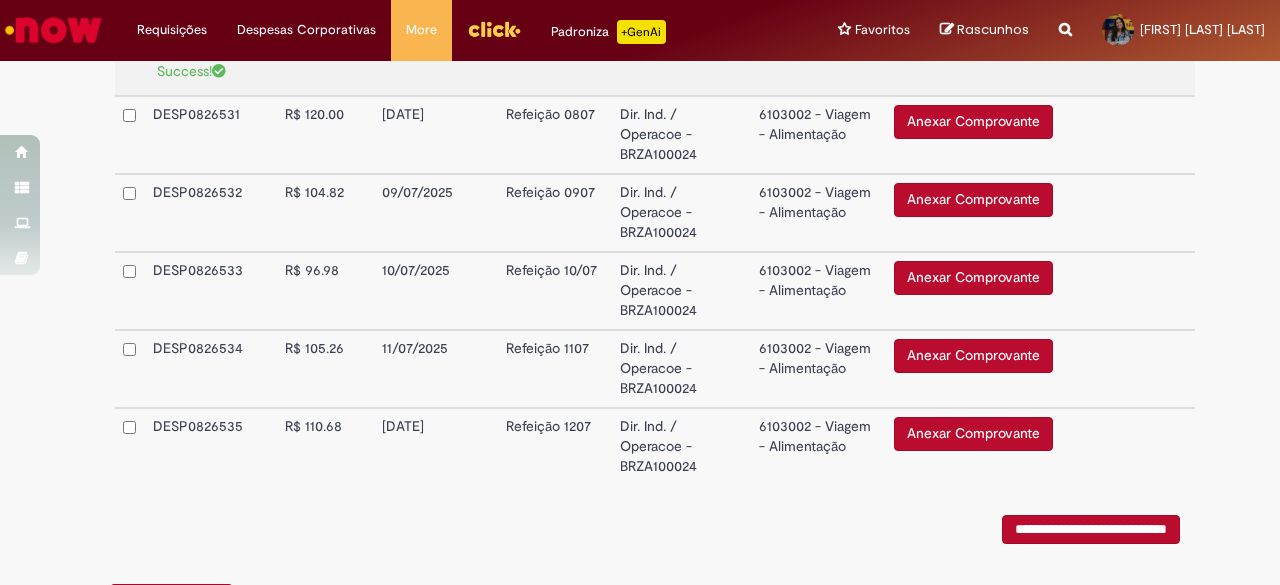click on "Dir. Ind. / Operacoe - BRZA100024" at bounding box center [681, 135] 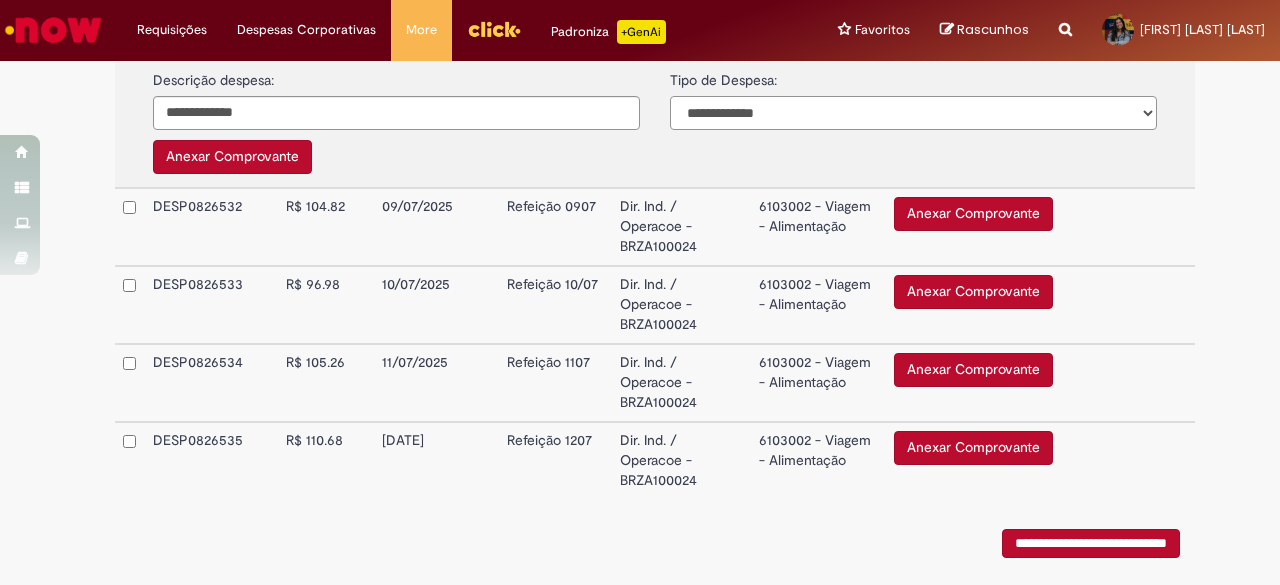 click on "**********" at bounding box center [913, 113] 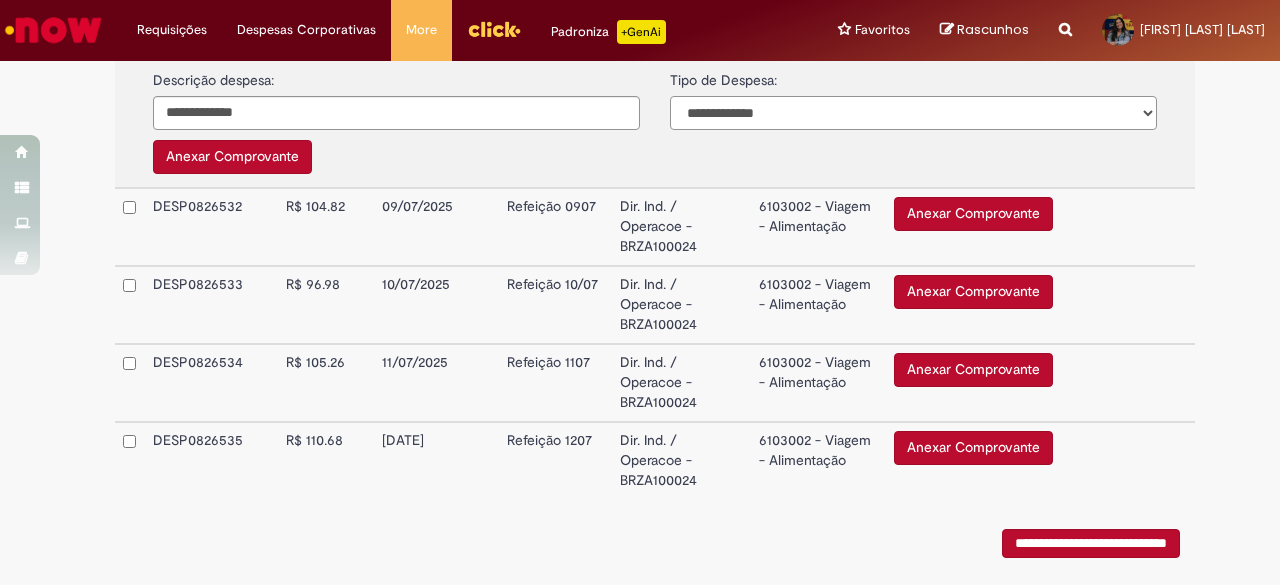 select on "*" 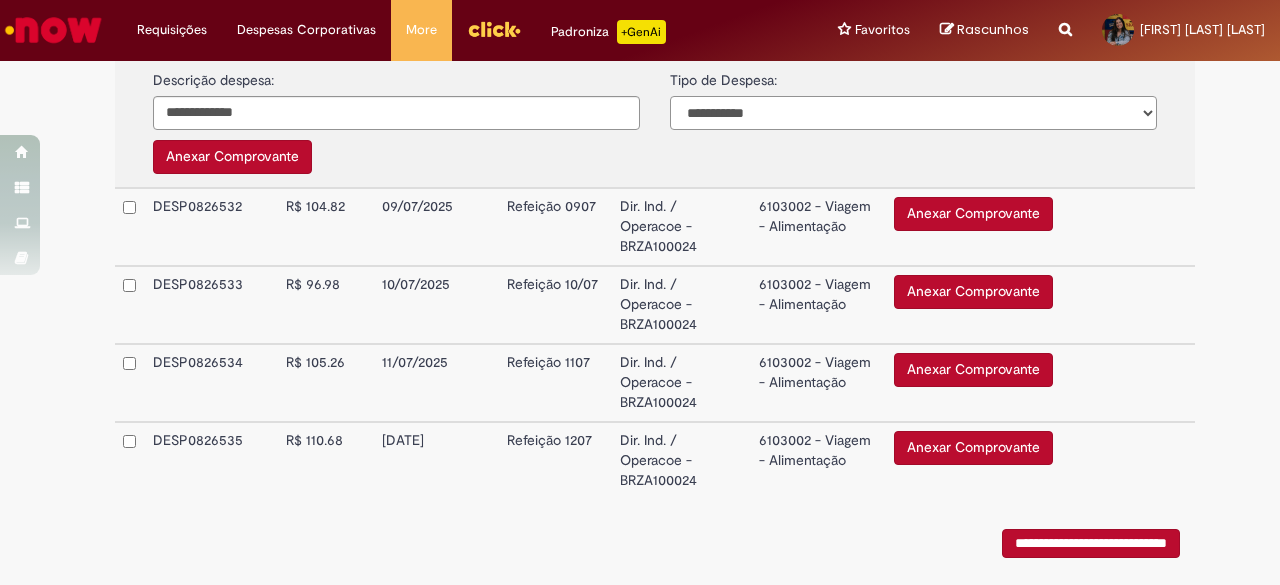 click on "**********" at bounding box center [913, 113] 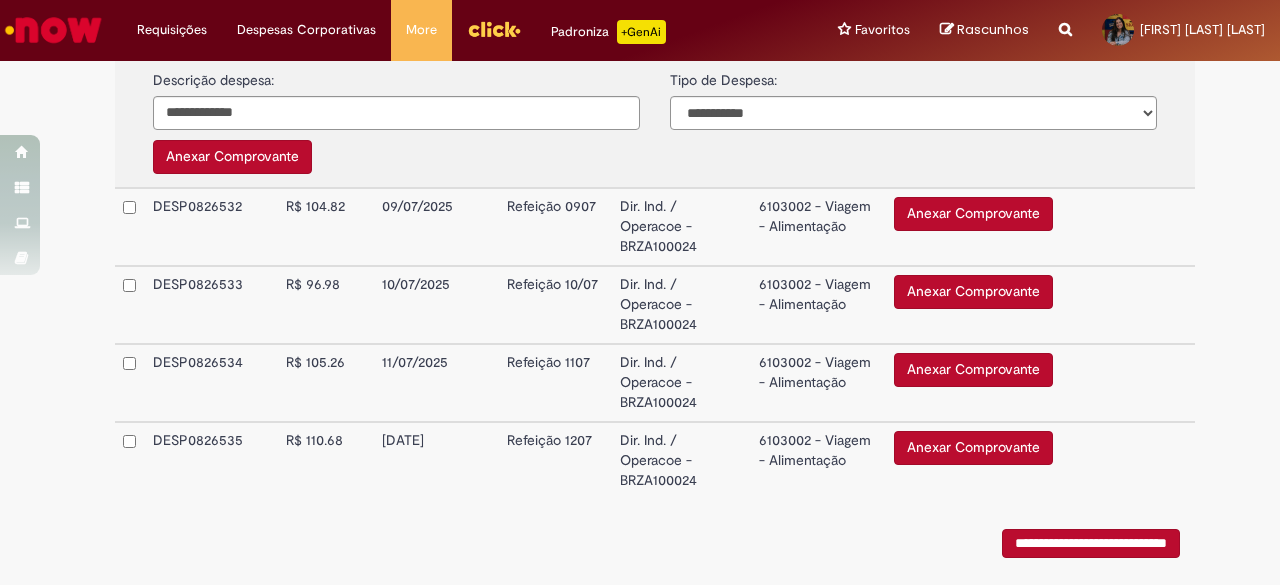 click on "Anexar Comprovante" at bounding box center [232, 157] 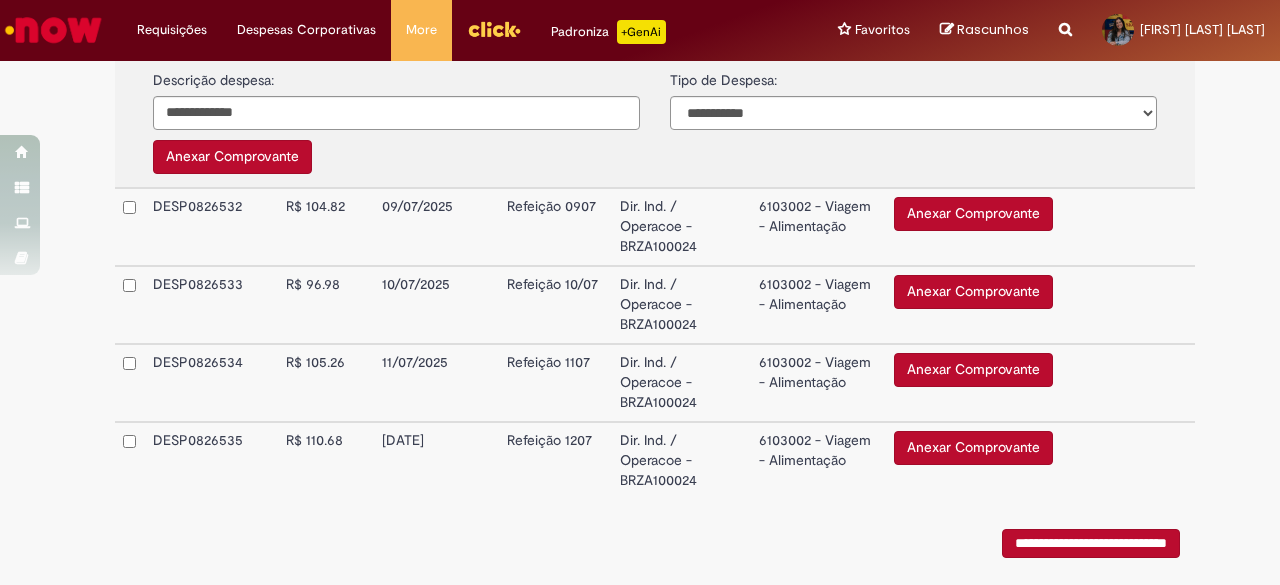 scroll, scrollTop: 1056, scrollLeft: 0, axis: vertical 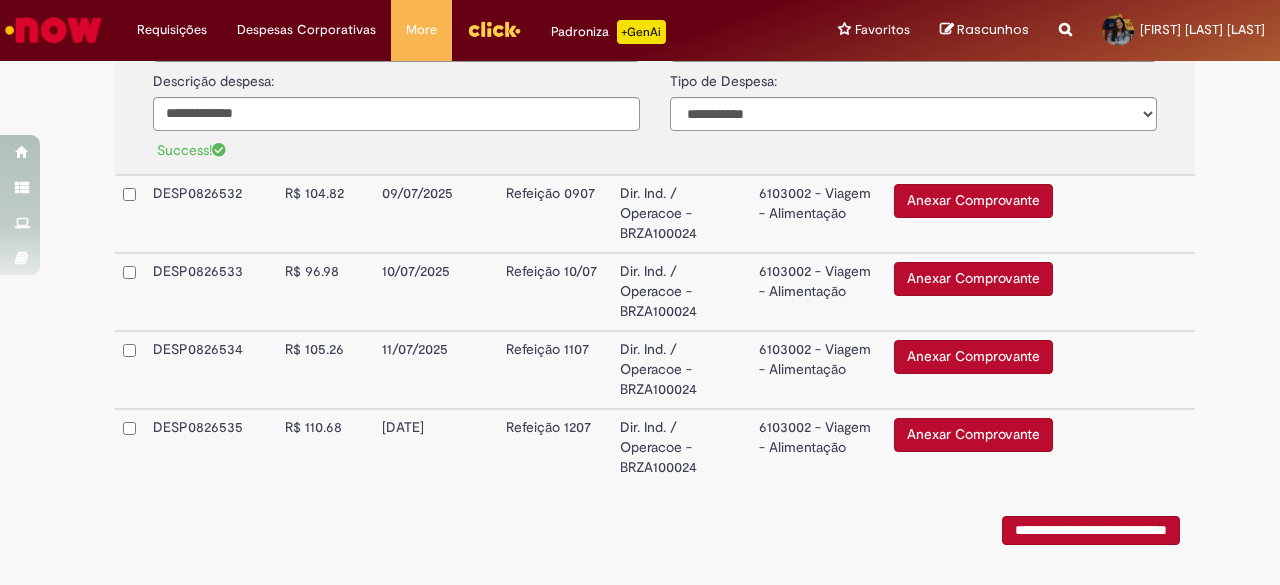 click on "Dir. Ind. / Operacoe - BRZA100024" at bounding box center [681, 214] 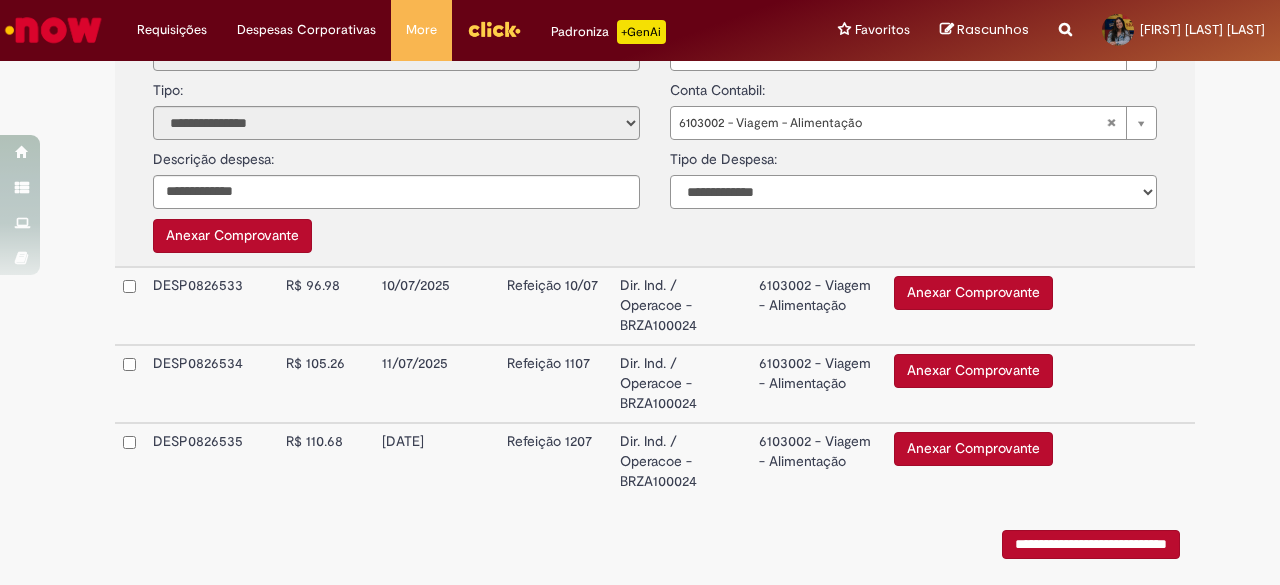 click on "**********" at bounding box center [913, 192] 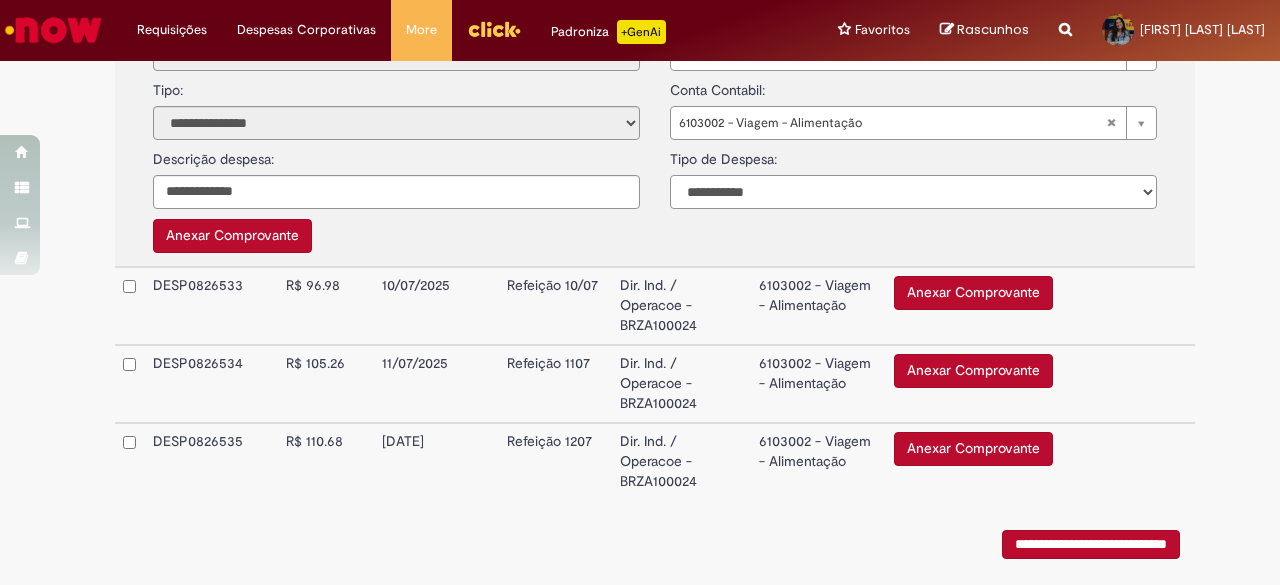 click on "**********" at bounding box center [913, 192] 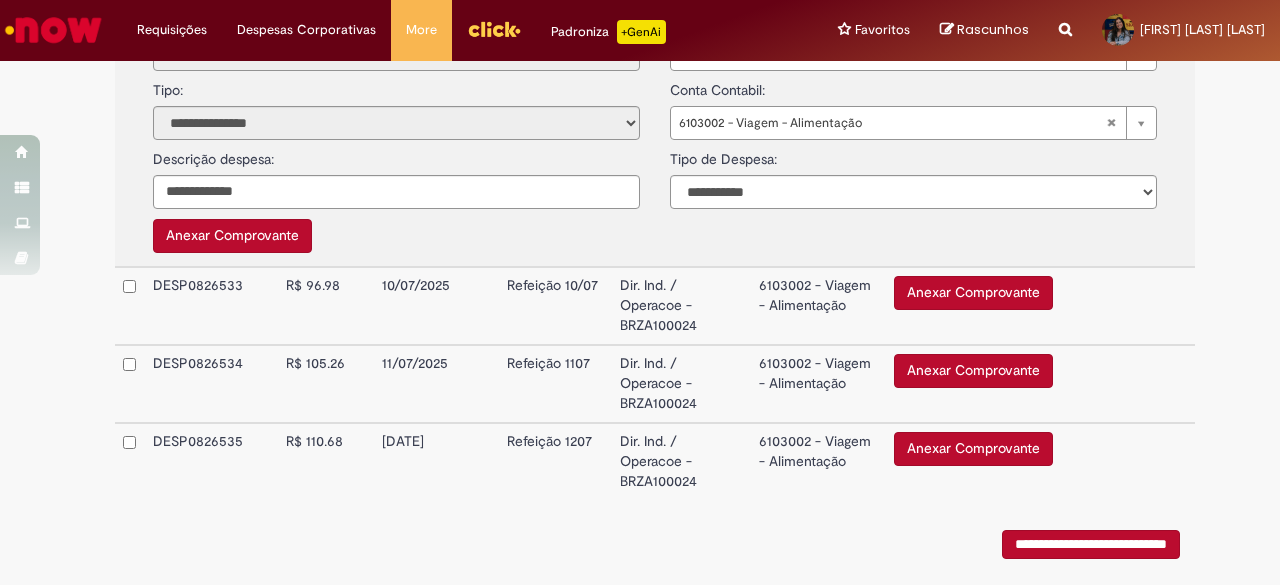 click on "Anexar Comprovante" at bounding box center (232, 236) 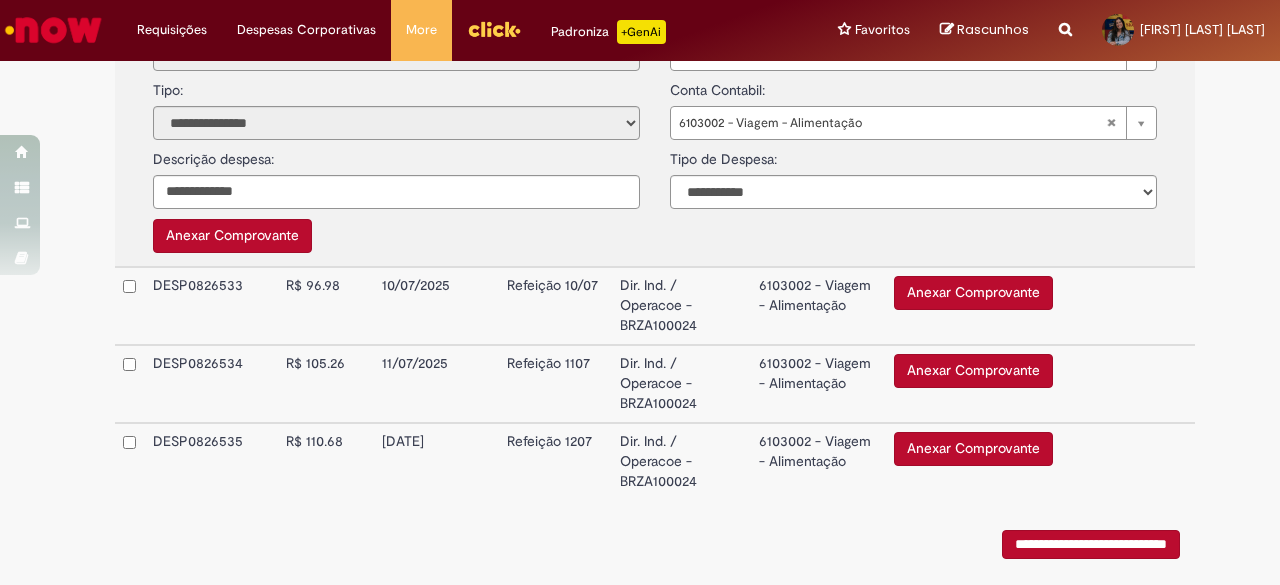 scroll, scrollTop: 1060, scrollLeft: 0, axis: vertical 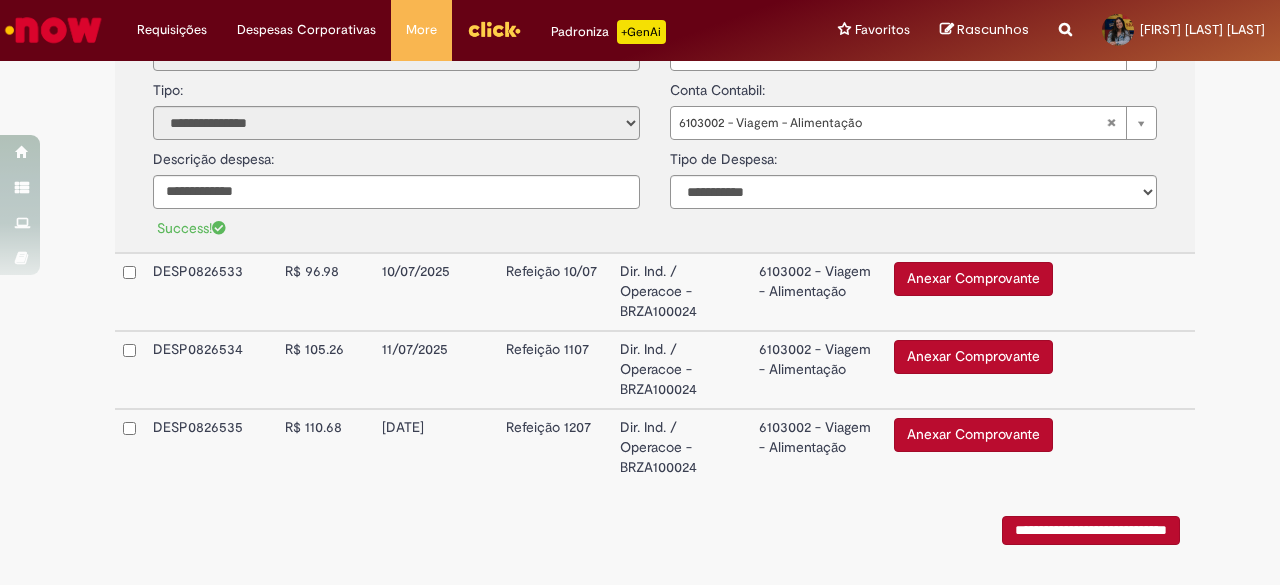 click on "Dir. Ind. / Operacoe - BRZA100024" at bounding box center [681, 292] 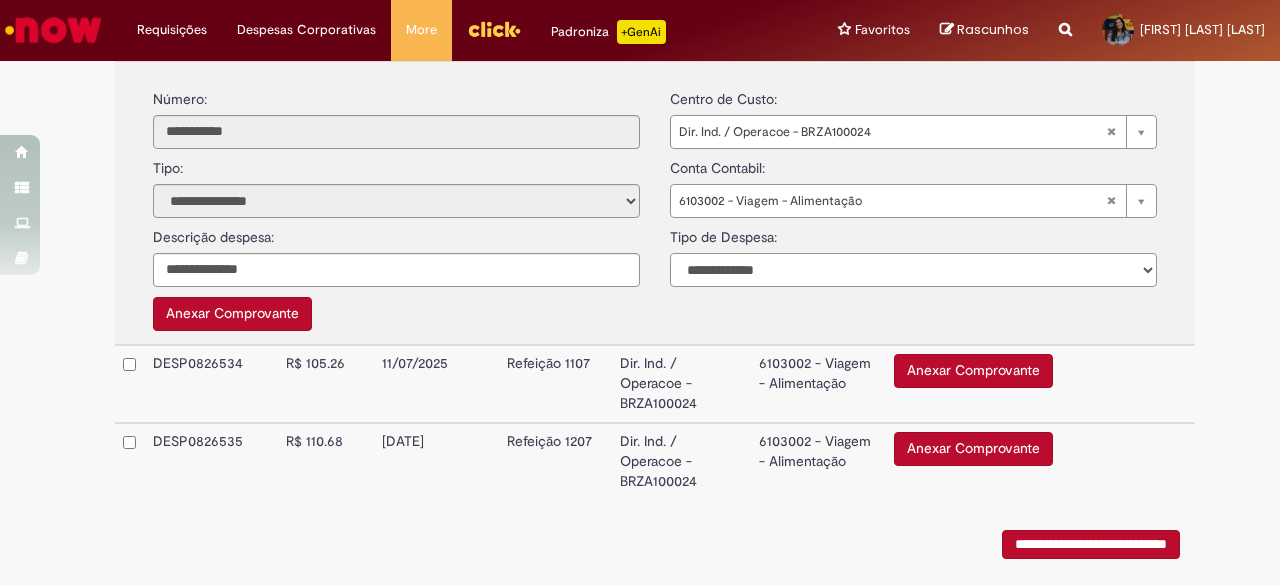 click on "**********" at bounding box center [913, 270] 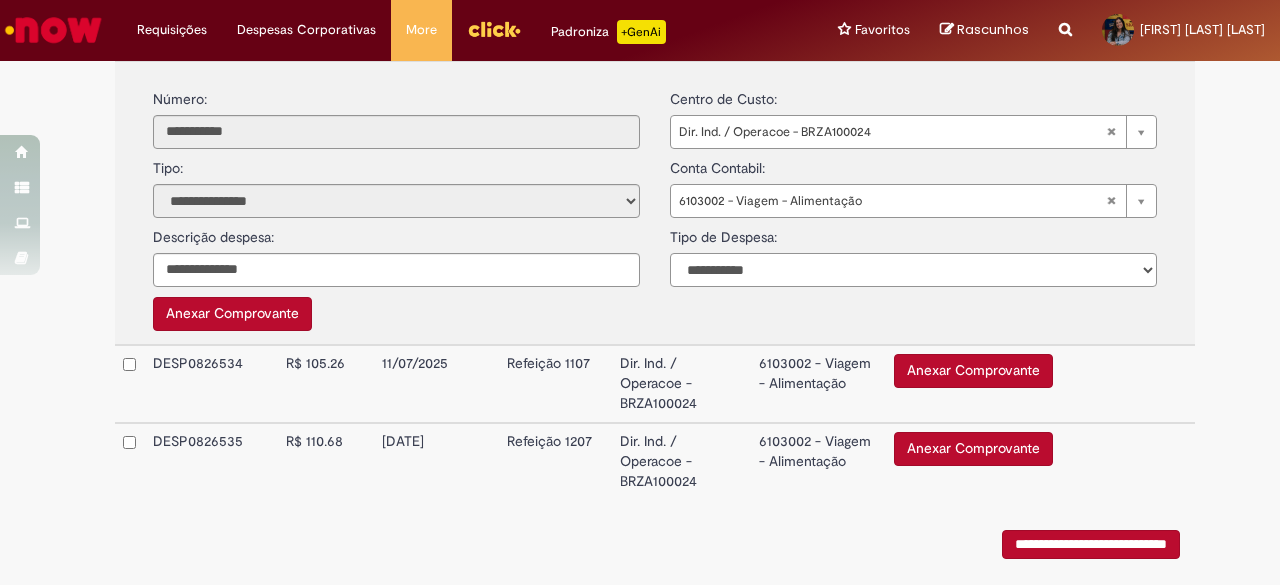 click on "**********" at bounding box center [913, 270] 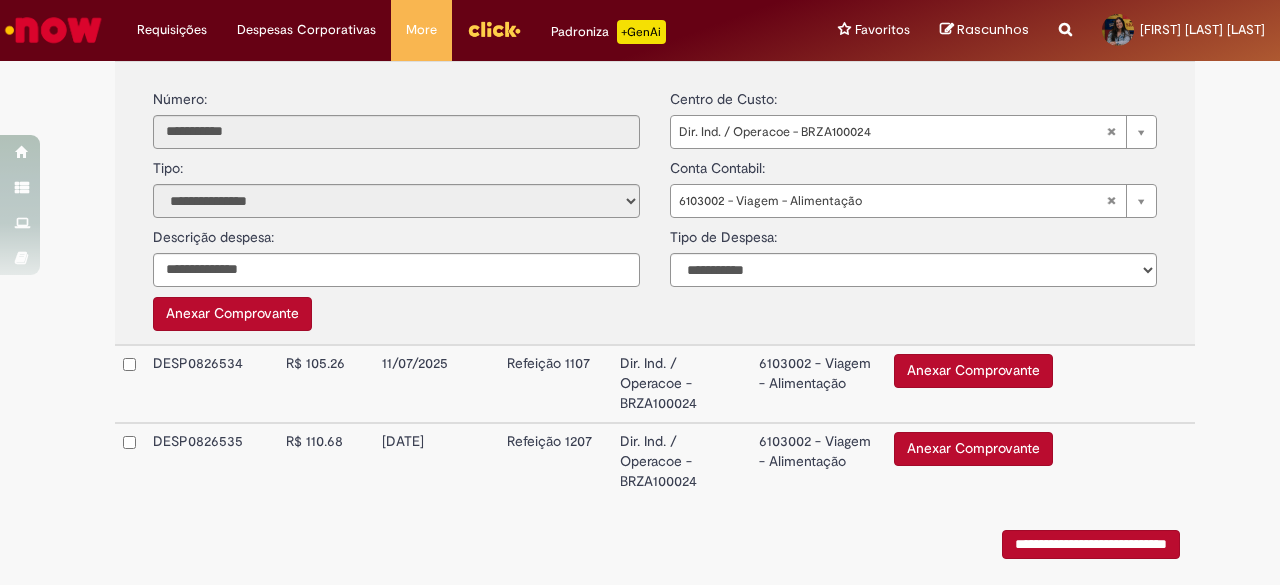 click on "Anexar Comprovante" at bounding box center (232, 314) 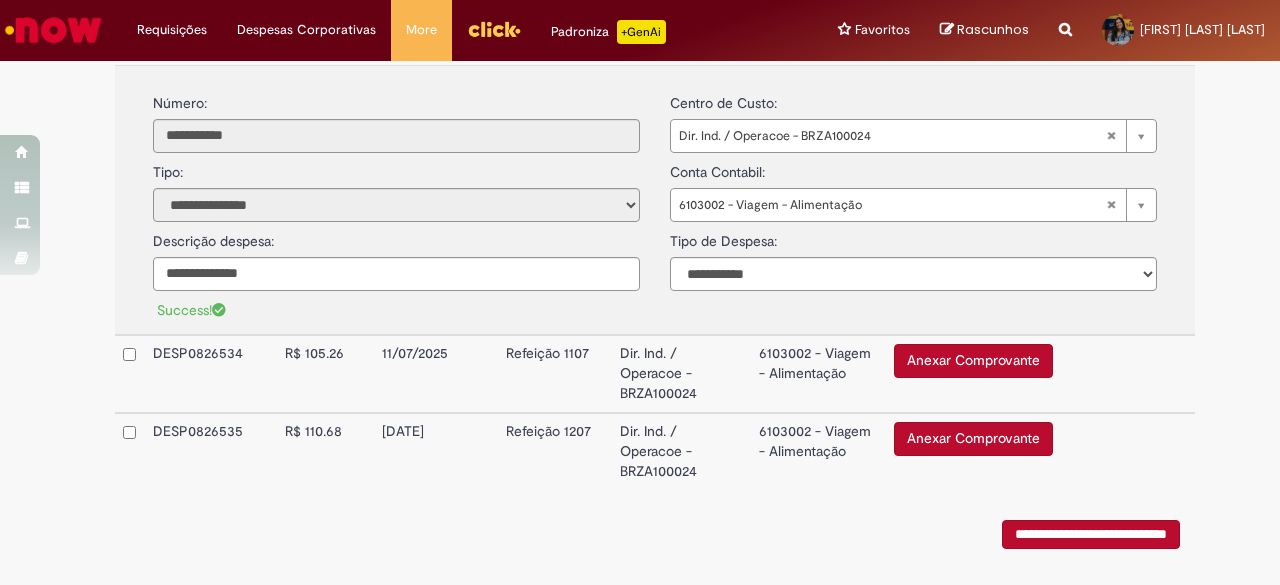 click on "Refeição 1107" at bounding box center [555, 374] 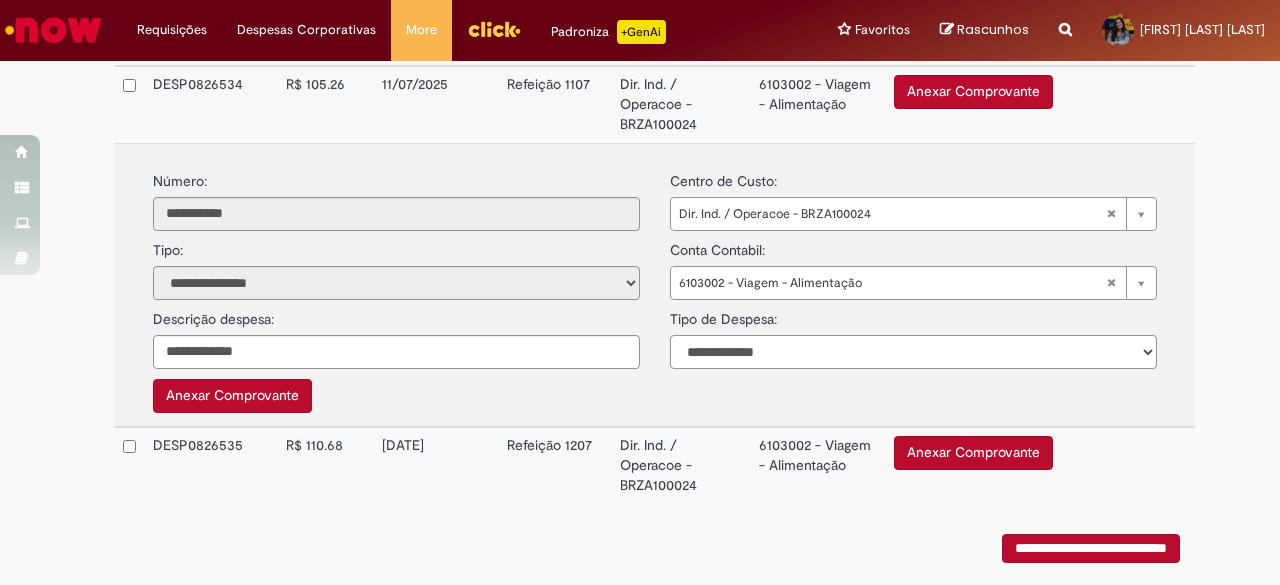 click on "**********" at bounding box center [913, 352] 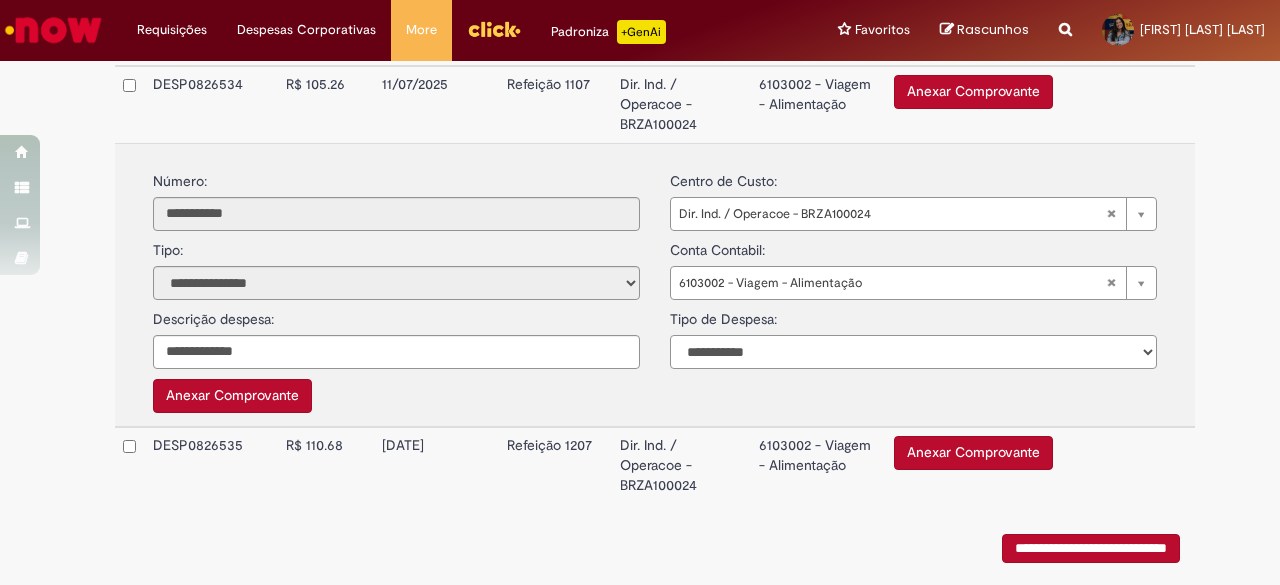 click on "**********" at bounding box center (913, 352) 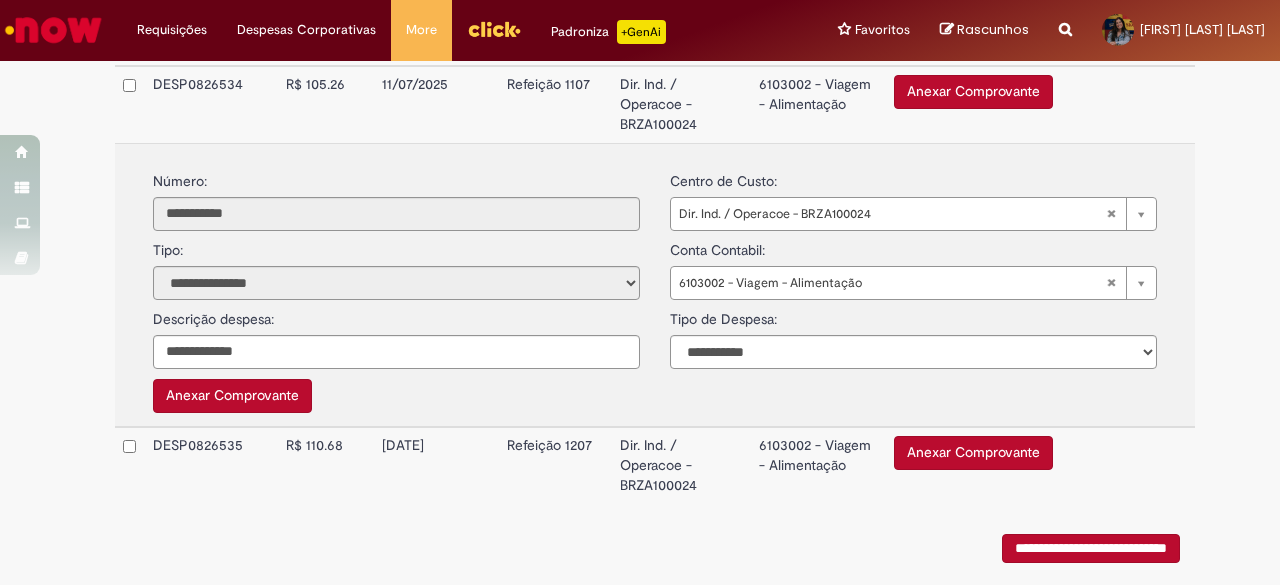 click on "Anexar Comprovante" at bounding box center [232, 396] 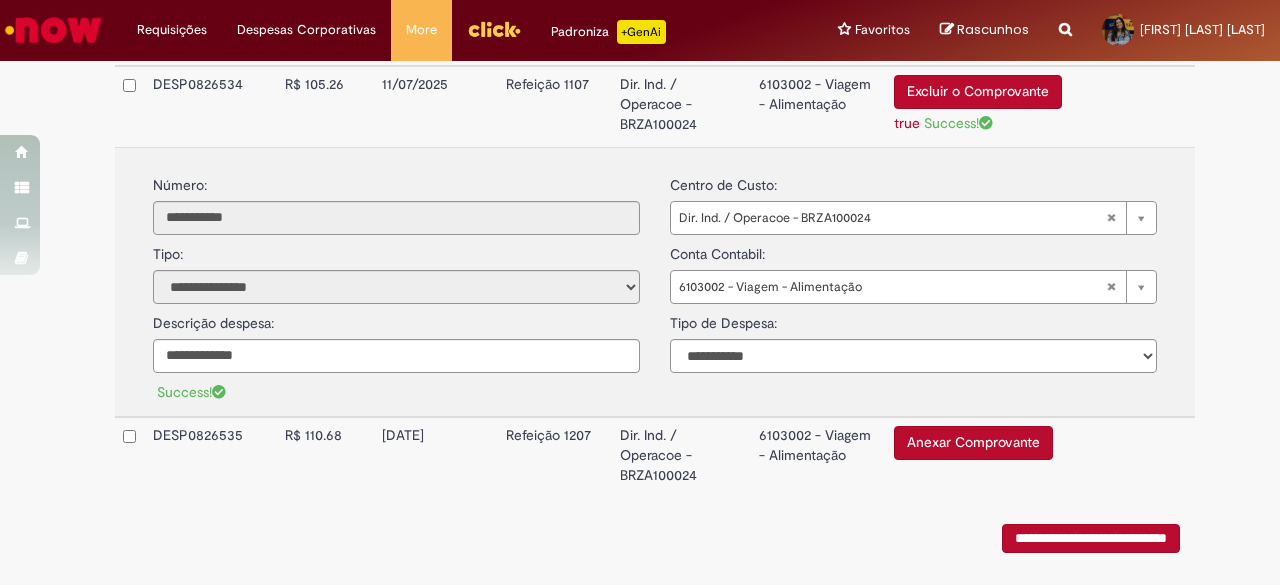 click on "Dir. Ind. / Operacoe - BRZA100024" at bounding box center [681, 455] 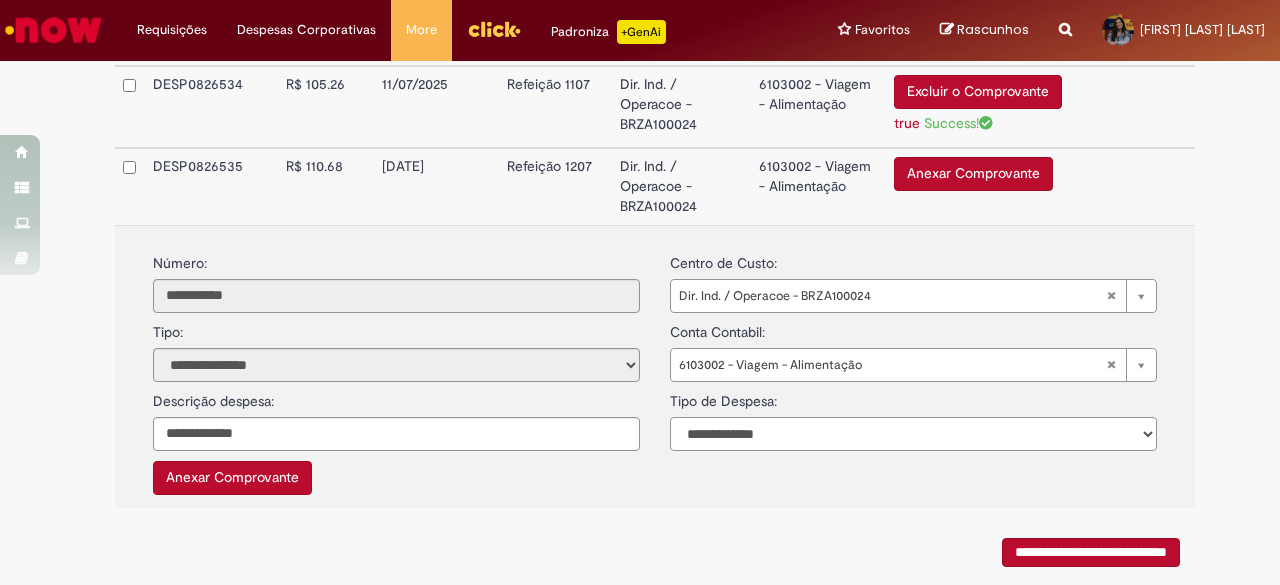 click on "**********" at bounding box center [913, 434] 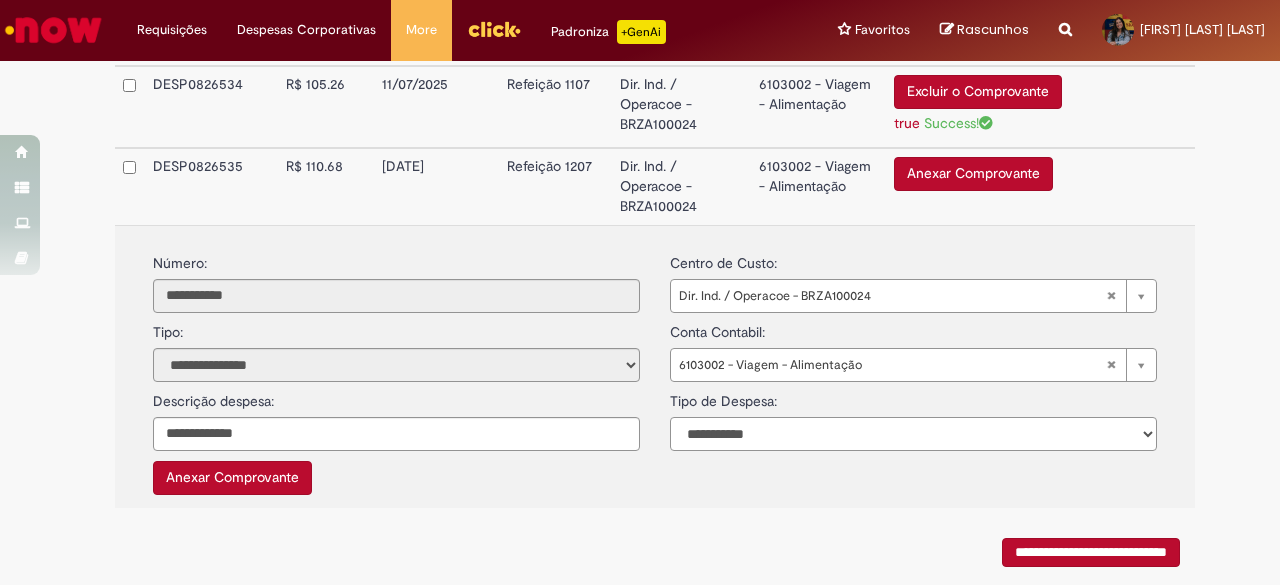 click on "**********" at bounding box center (913, 434) 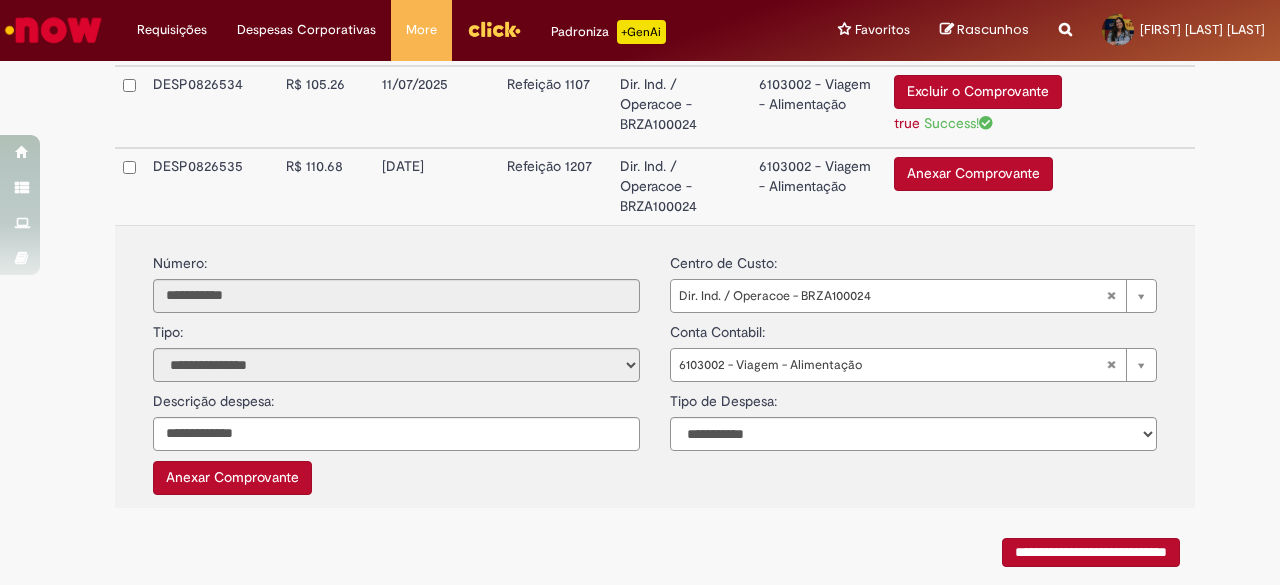 click on "Anexar Comprovante" at bounding box center [232, 478] 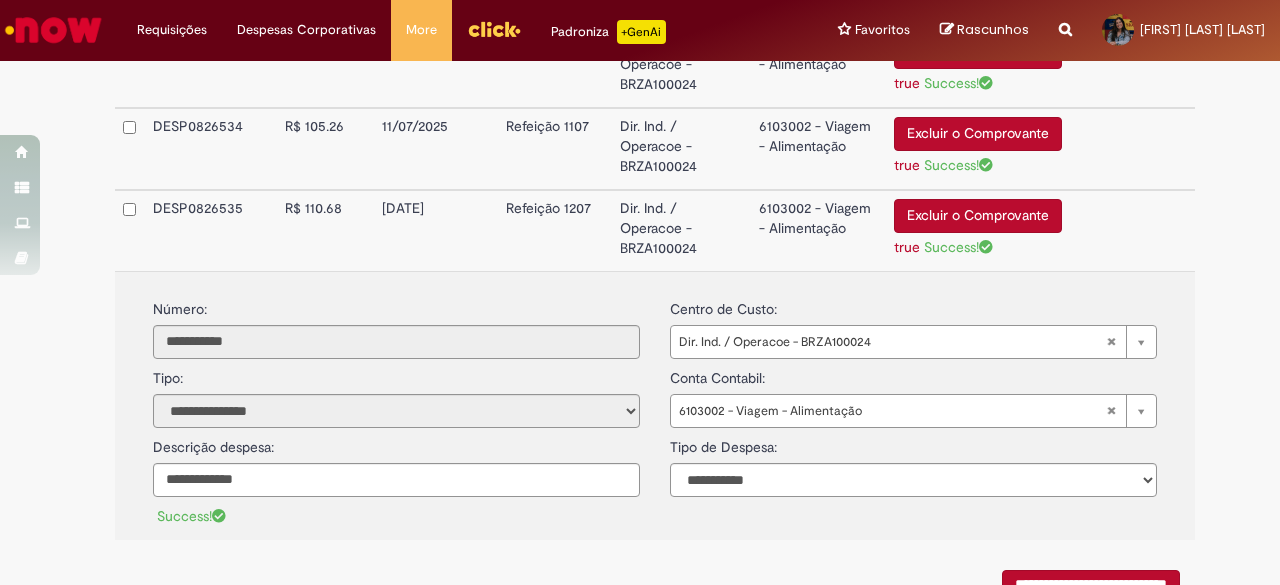 scroll, scrollTop: 1153, scrollLeft: 0, axis: vertical 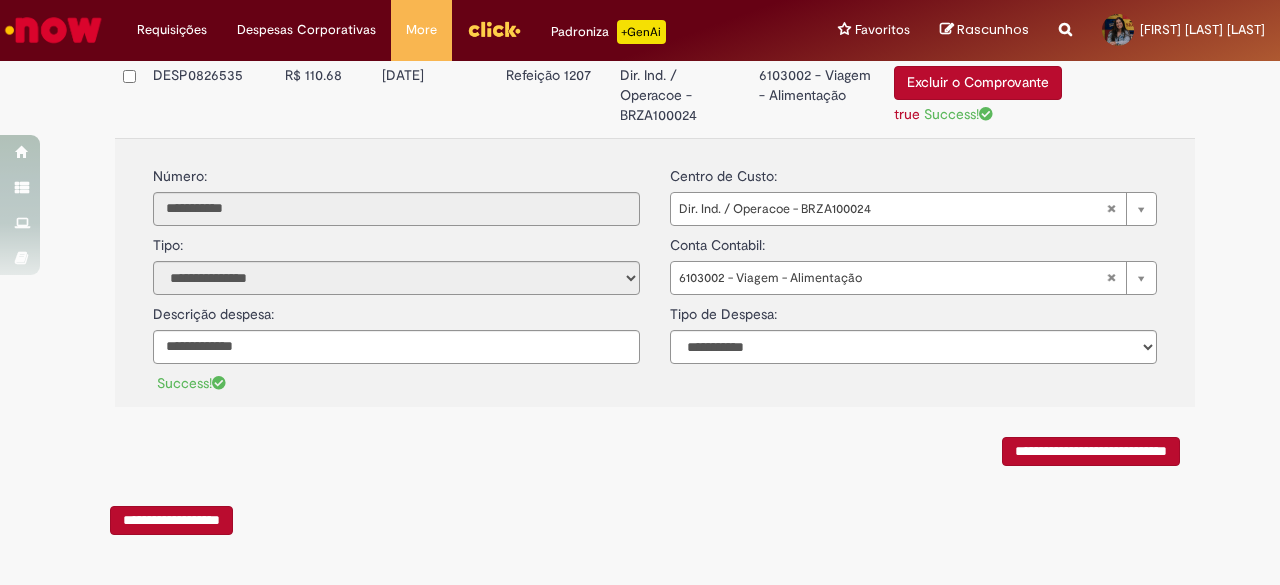 click on "**********" at bounding box center (1091, 451) 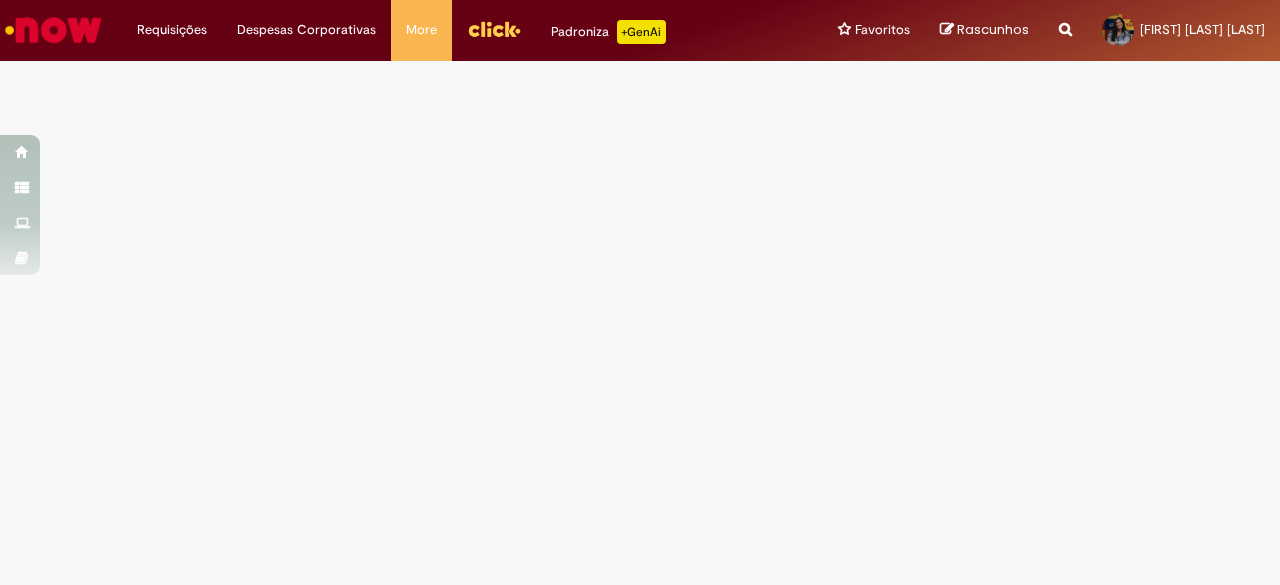 scroll, scrollTop: 0, scrollLeft: 0, axis: both 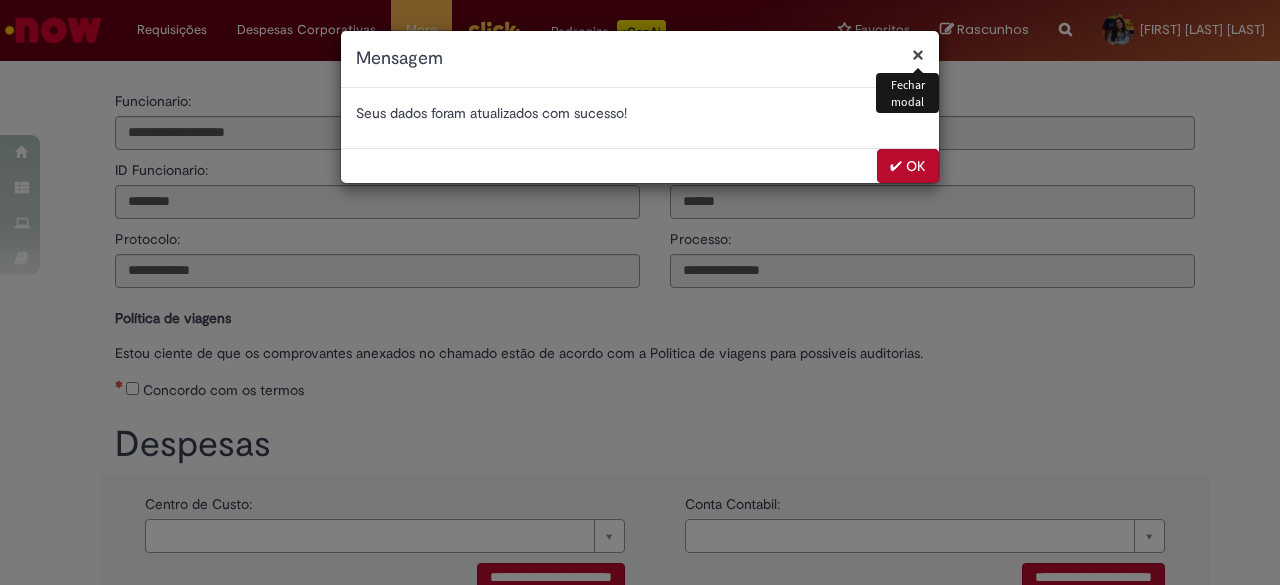 click on "✔ OK" at bounding box center [908, 166] 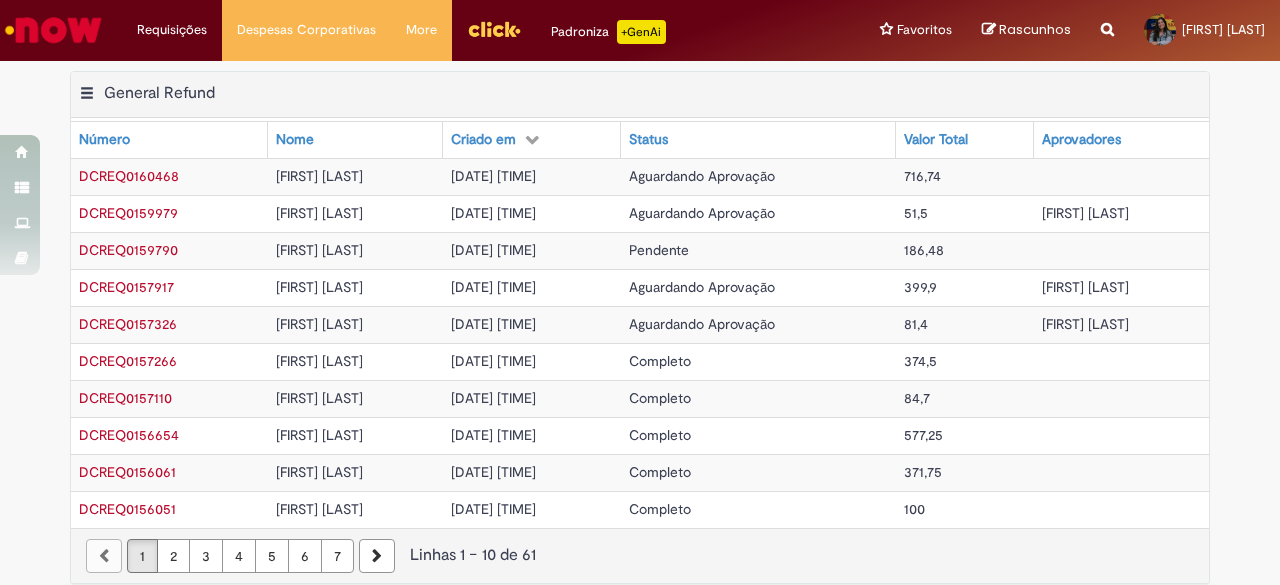 scroll, scrollTop: 0, scrollLeft: 0, axis: both 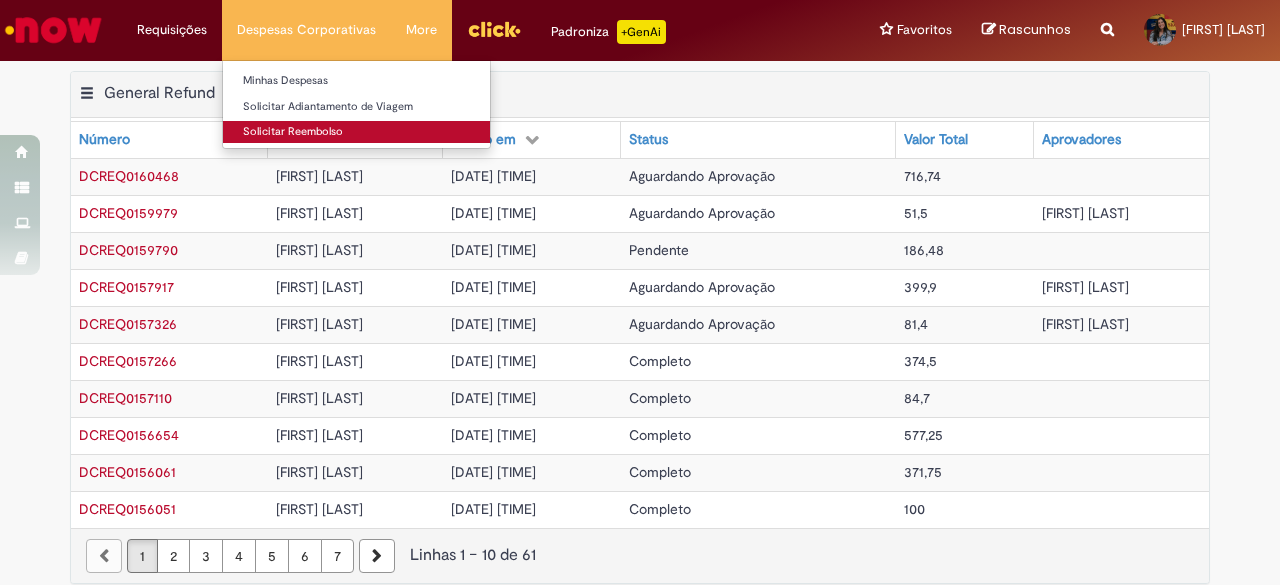 click on "Solicitar Reembolso" at bounding box center (356, 132) 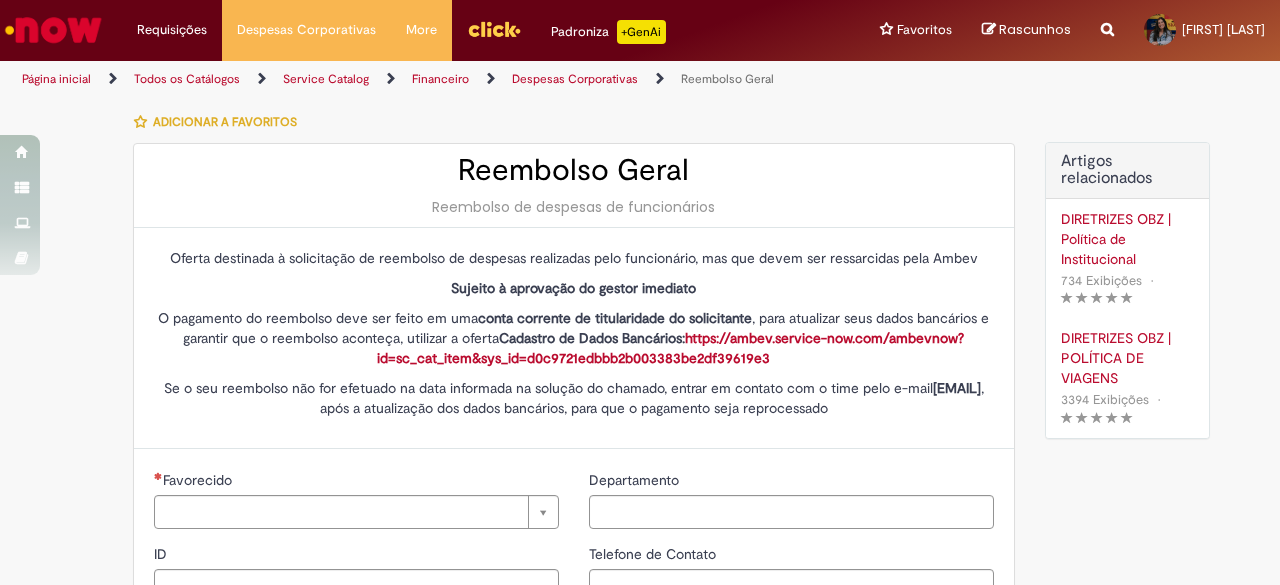type on "********" 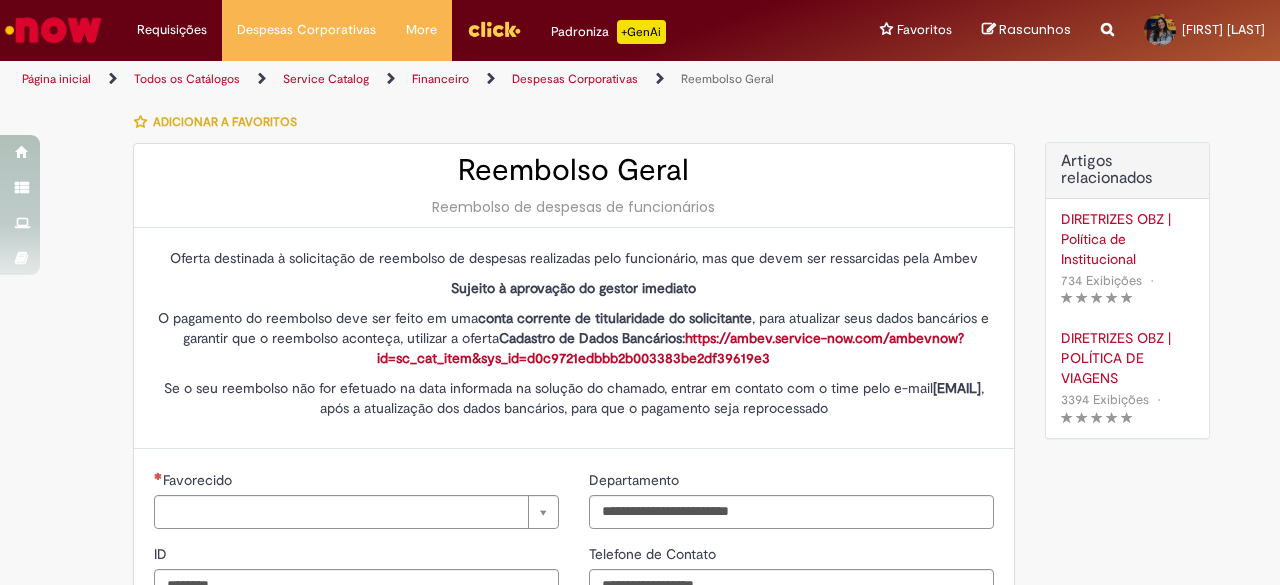 type on "**********" 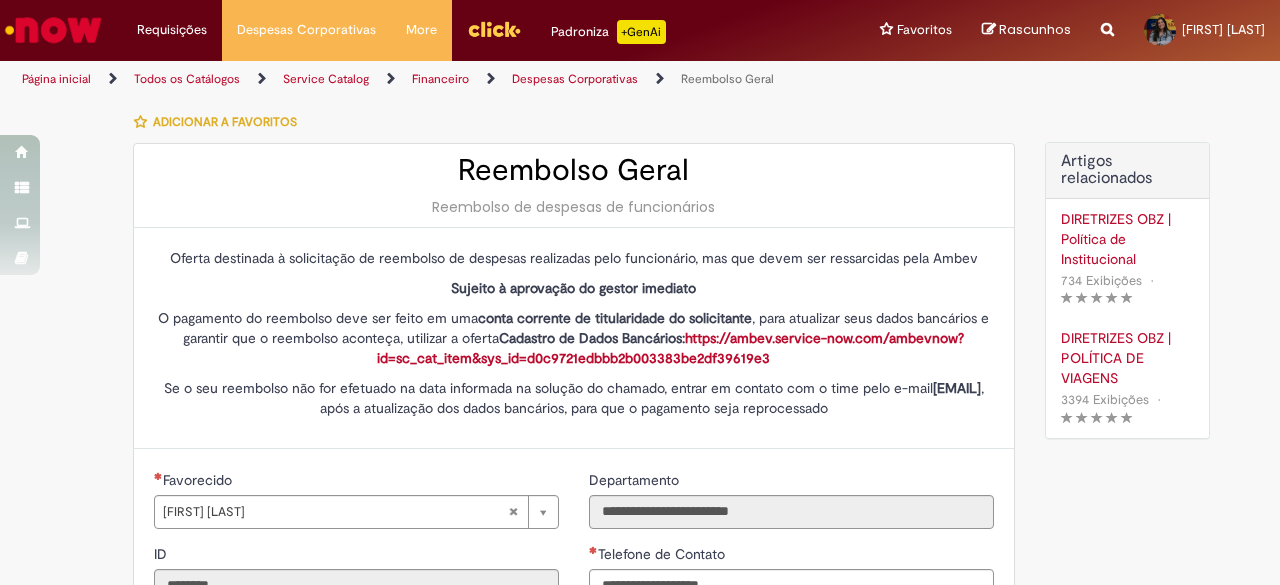 type on "**********" 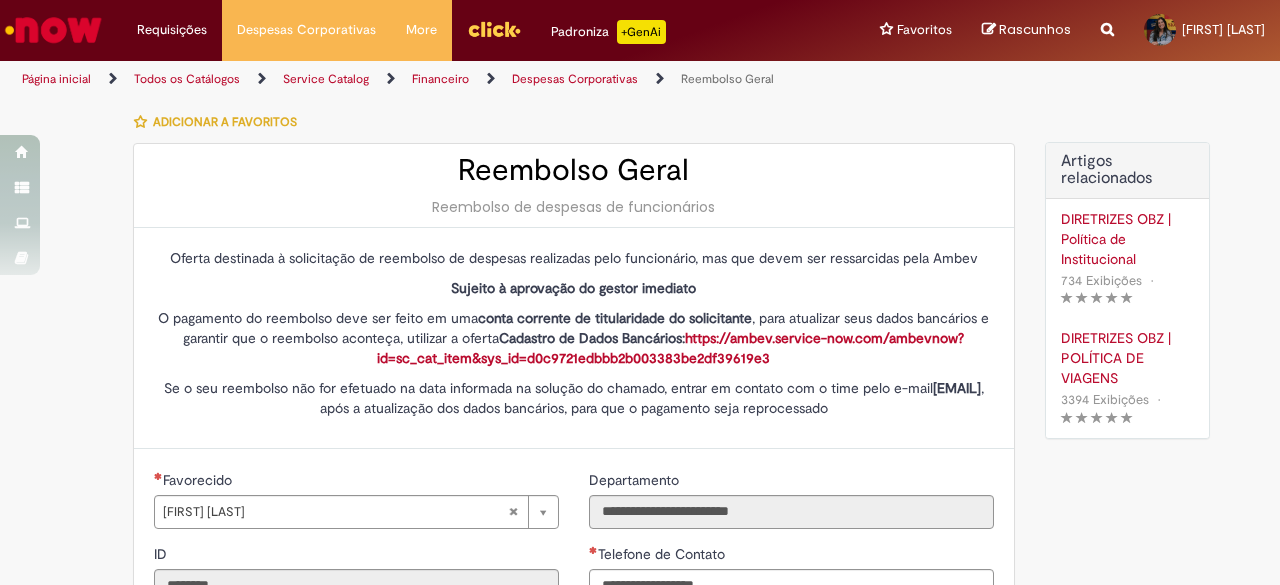type on "**********" 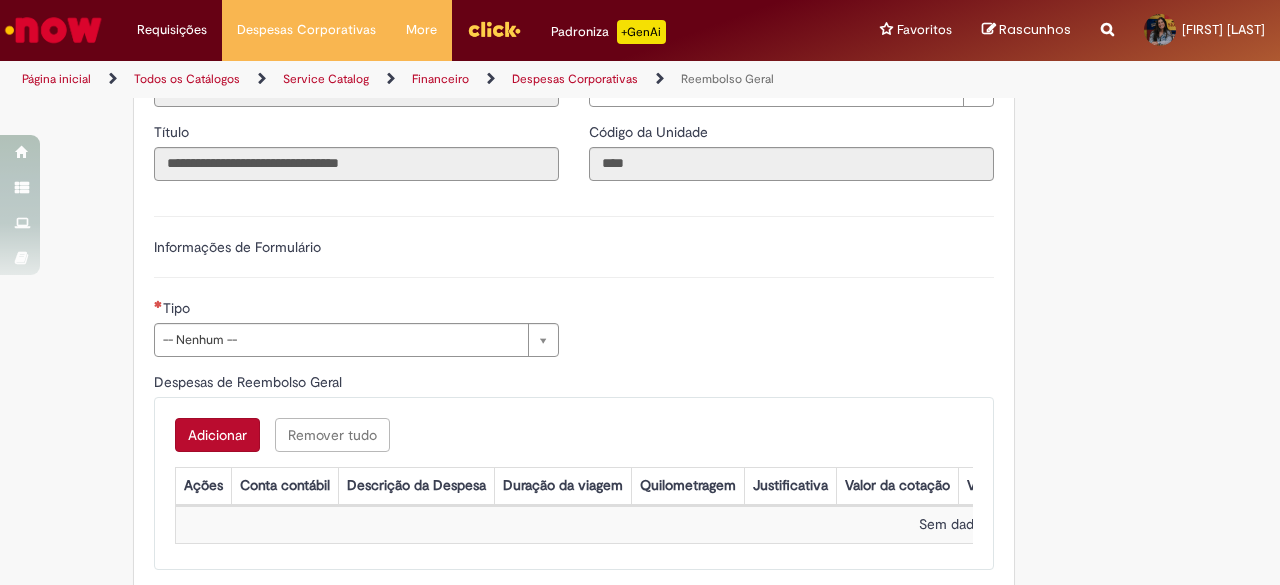 scroll, scrollTop: 572, scrollLeft: 0, axis: vertical 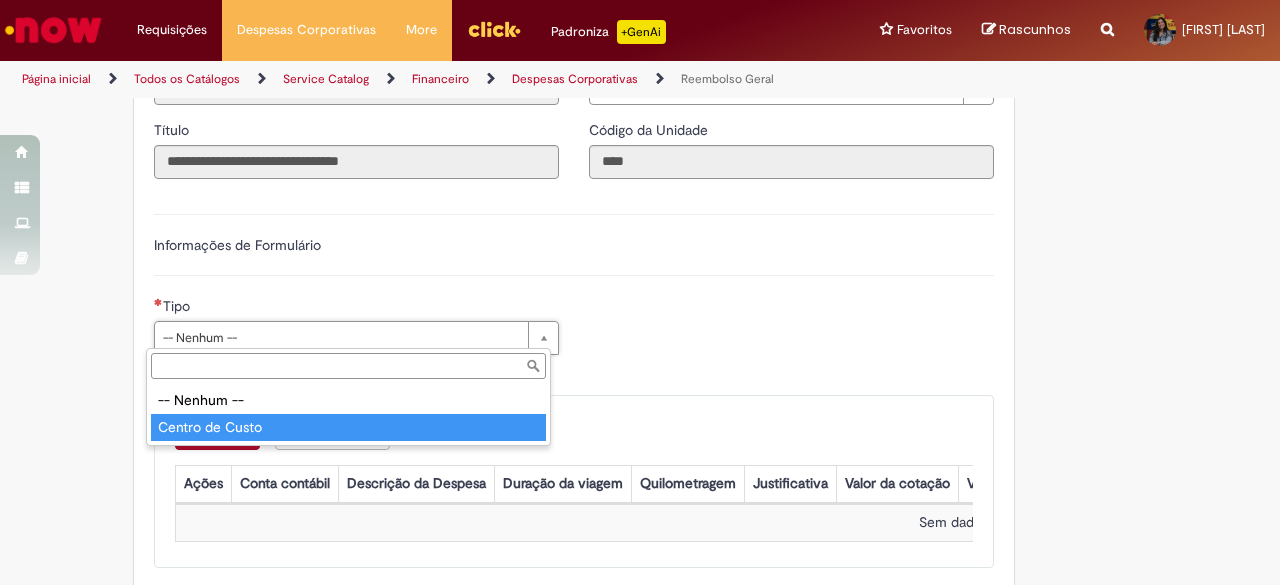 type on "**********" 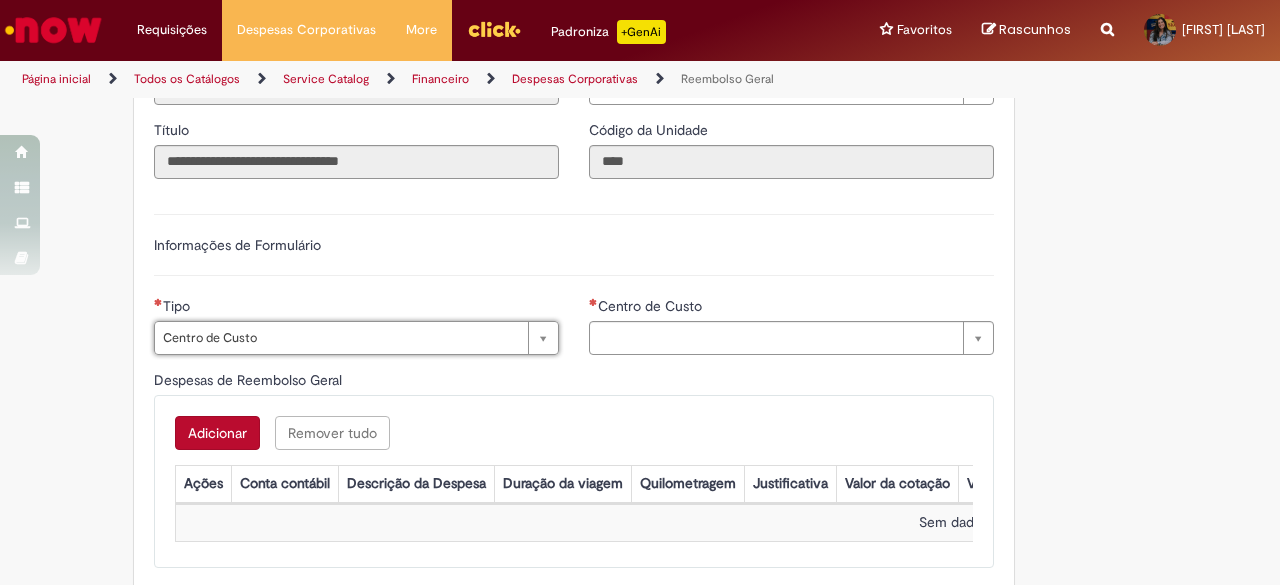 type on "**********" 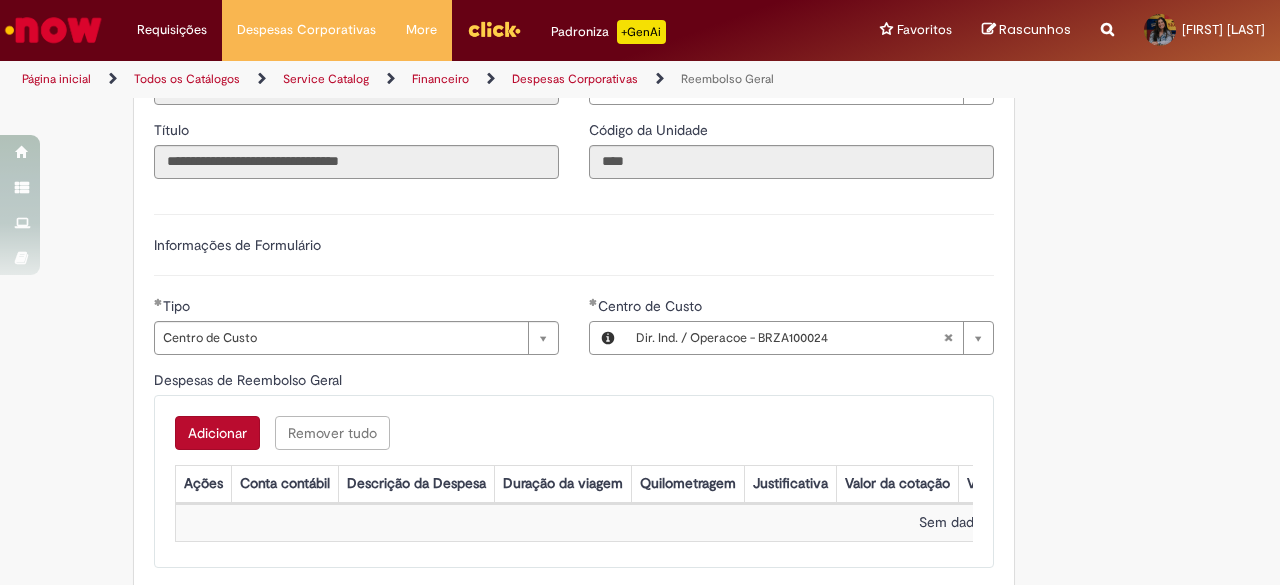 click on "Adicionar" at bounding box center [217, 433] 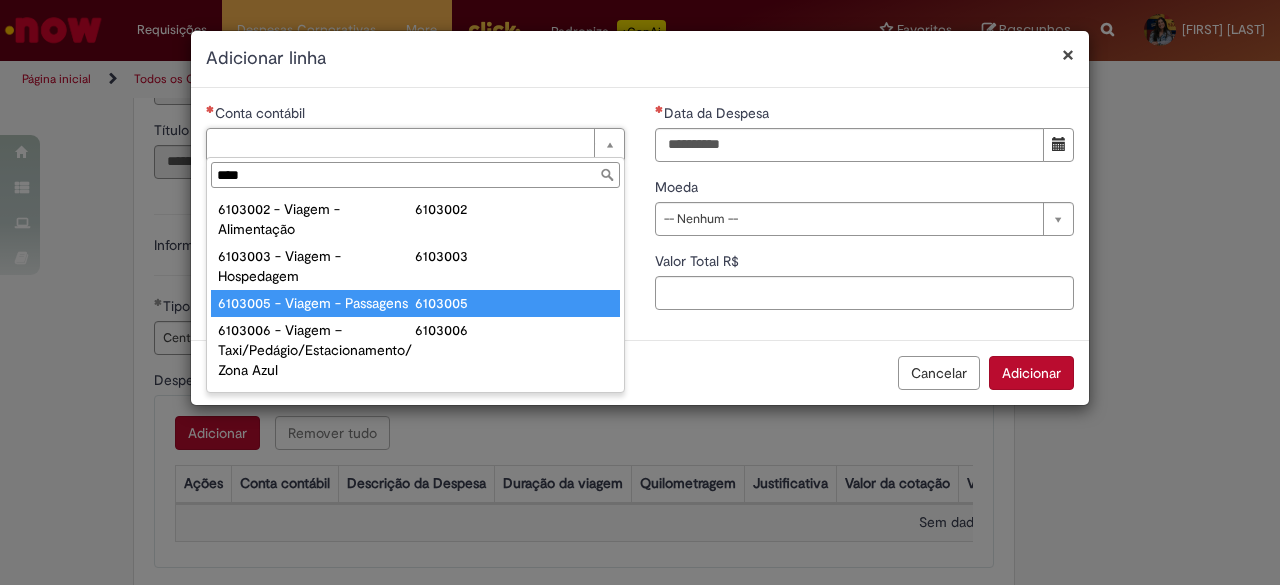 scroll, scrollTop: 42, scrollLeft: 0, axis: vertical 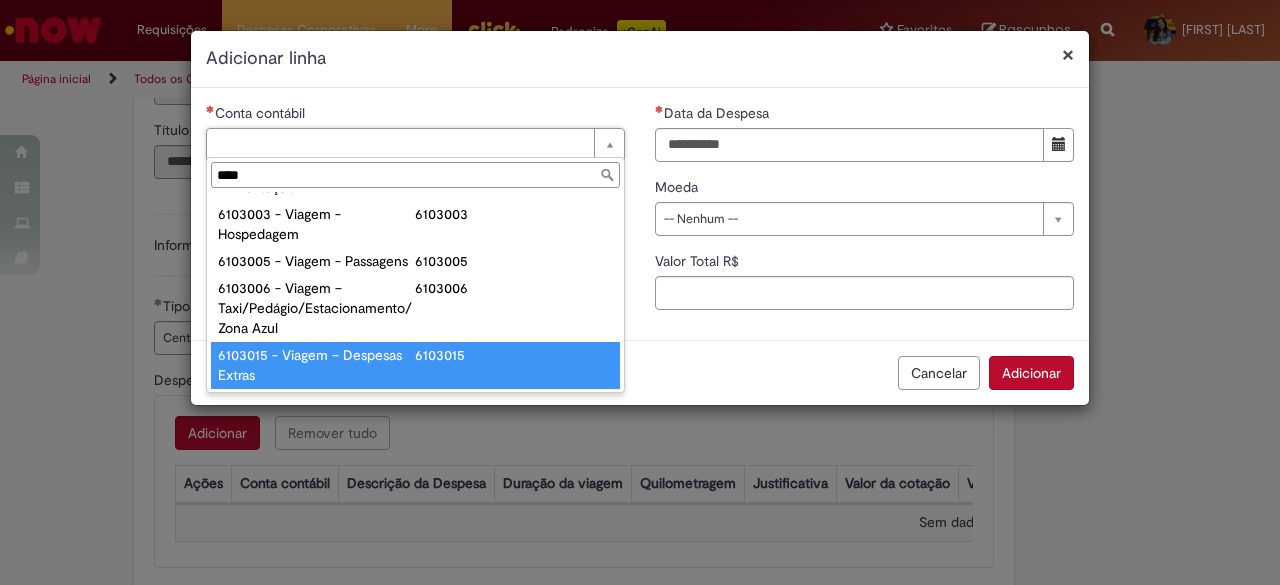 type on "****" 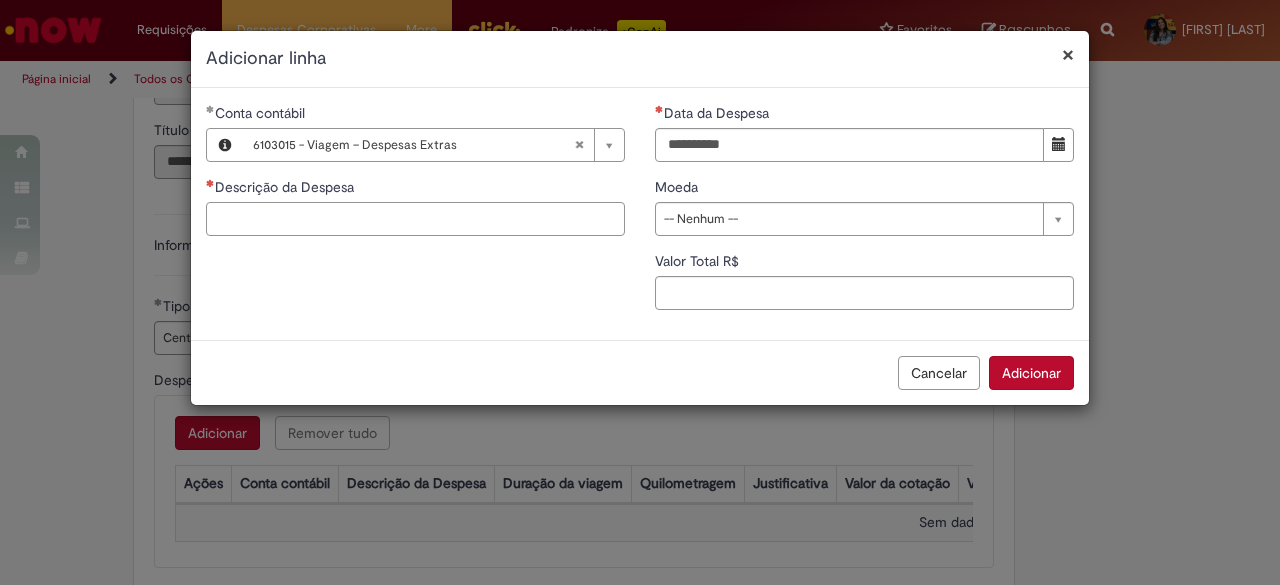 click on "Descrição da Despesa" at bounding box center [415, 219] 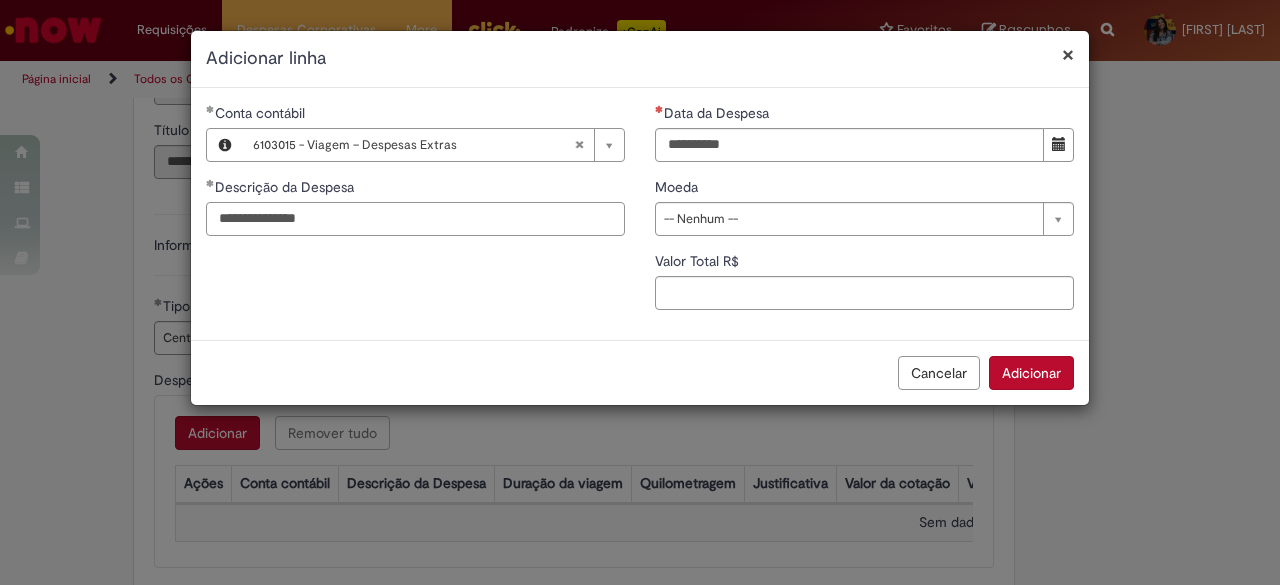 type on "**********" 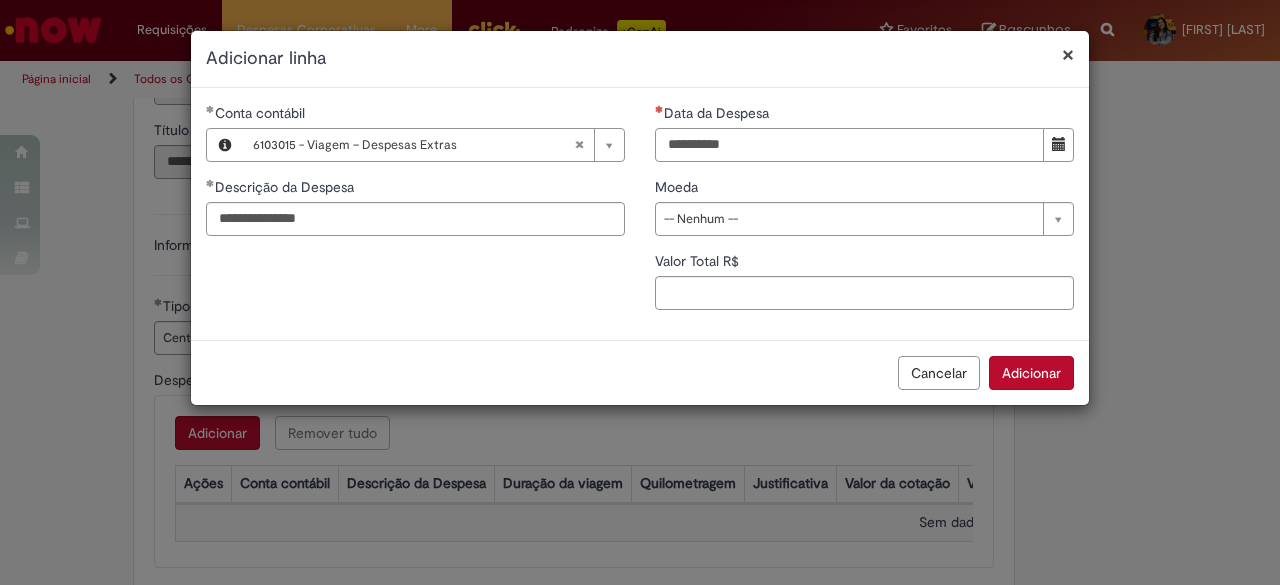 click on "Data da Despesa" at bounding box center [849, 145] 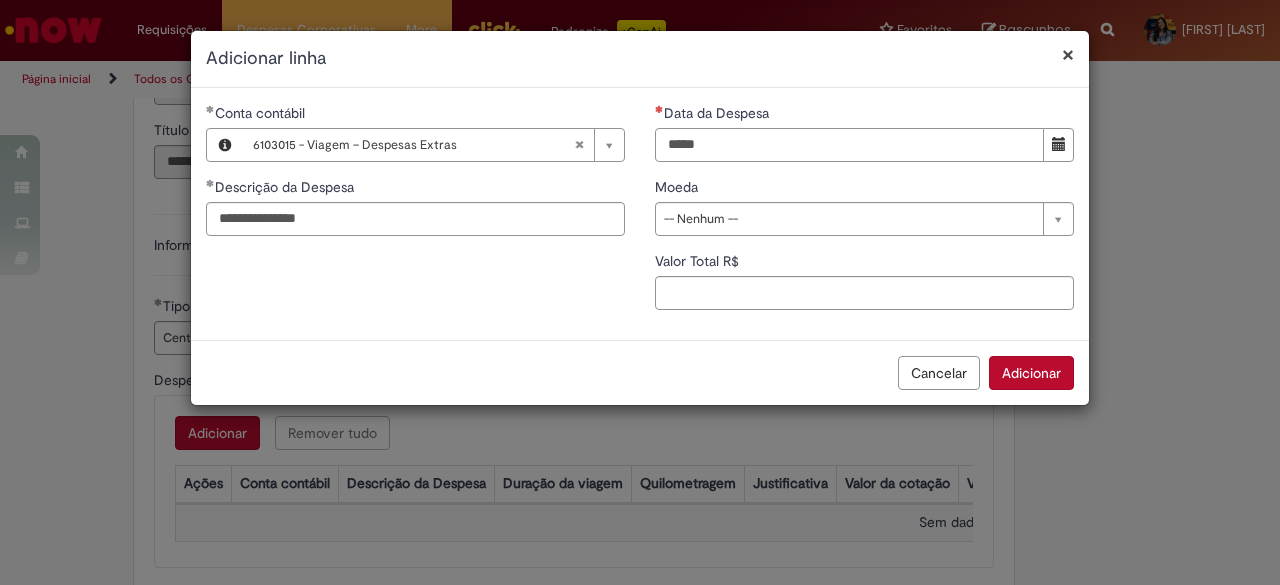 type on "**********" 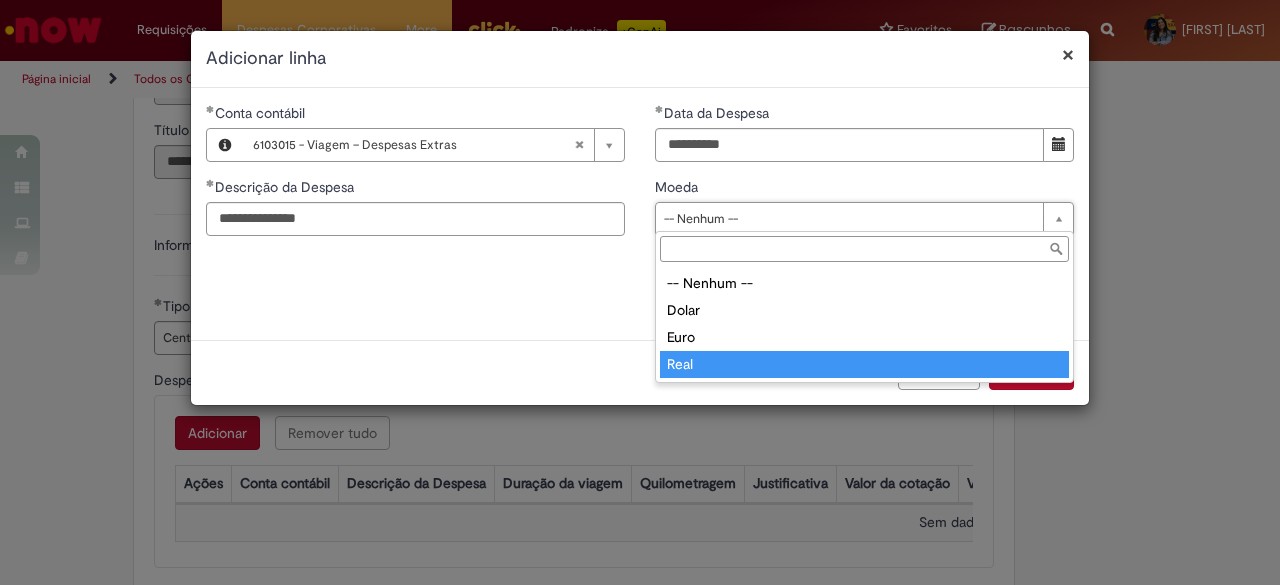 type on "****" 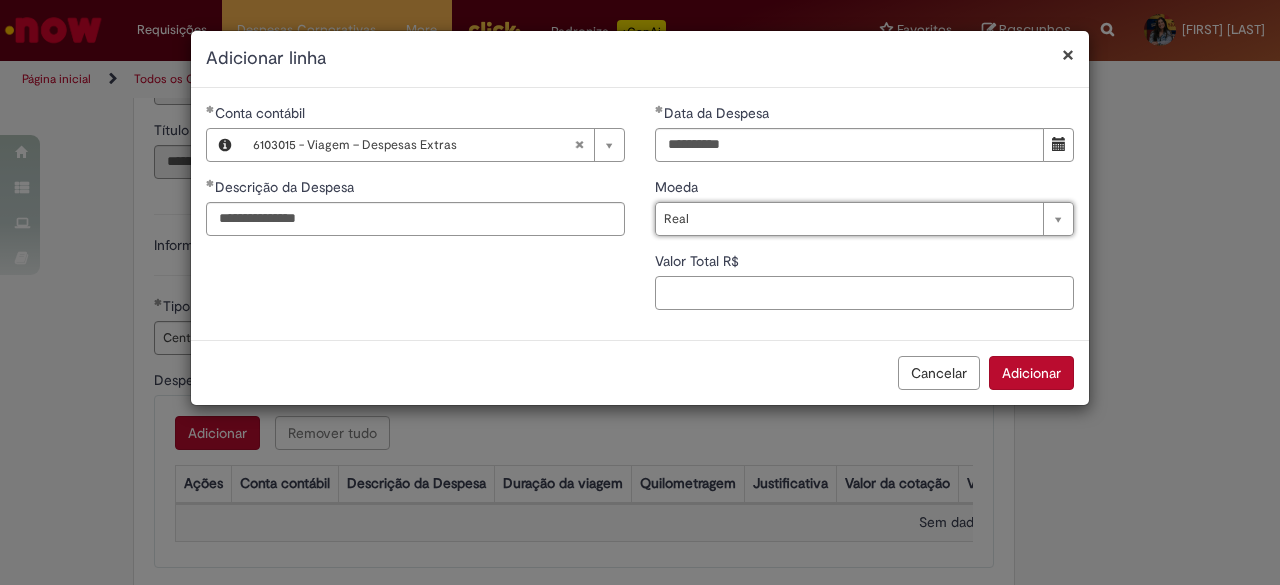 click on "Valor Total R$" at bounding box center [864, 293] 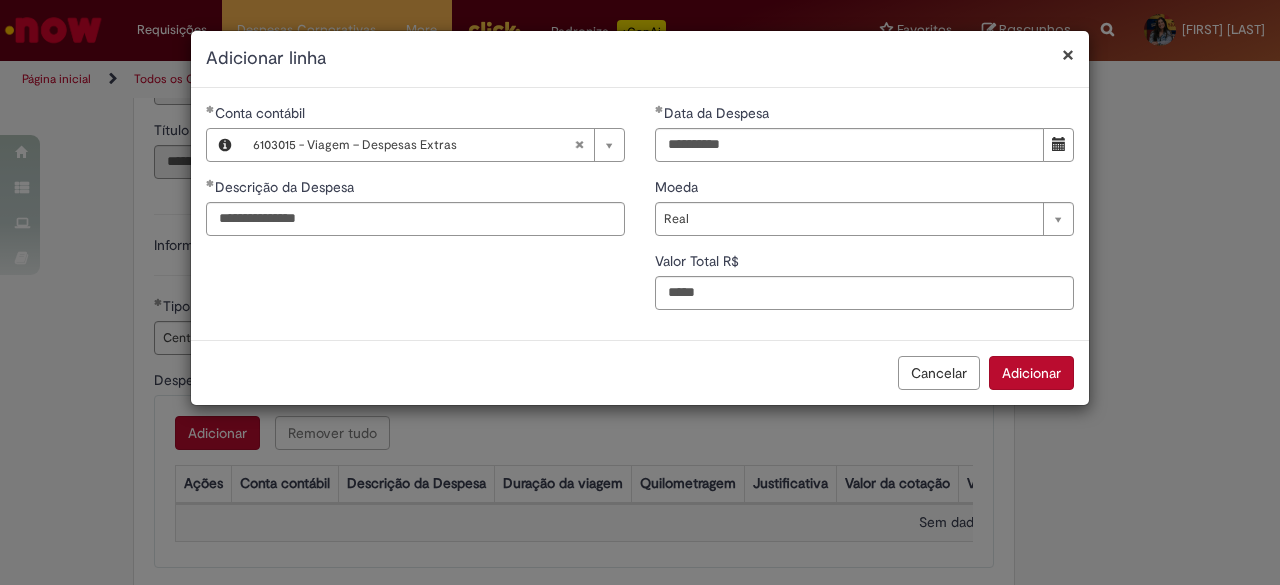 click on "Adicionar" at bounding box center (1031, 373) 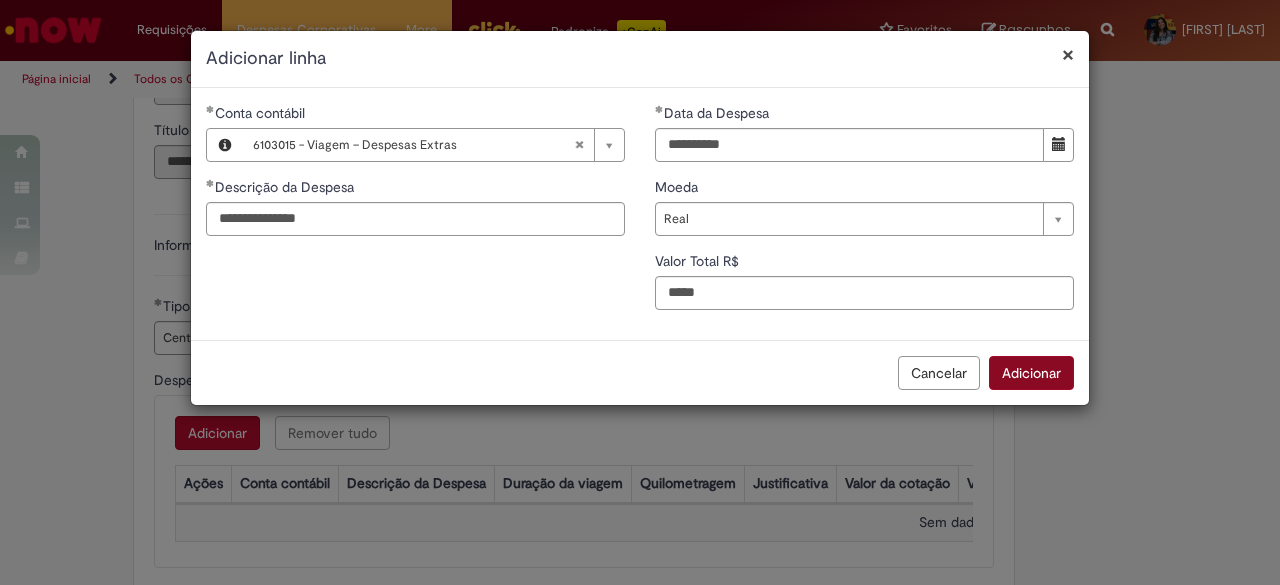 type on "****" 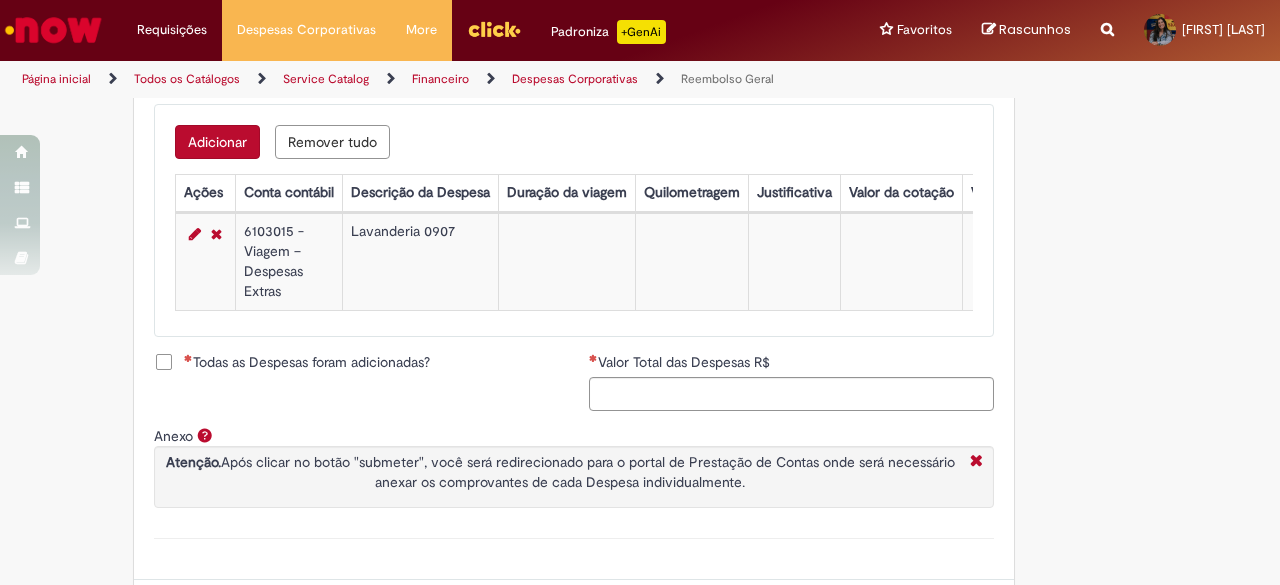 scroll, scrollTop: 892, scrollLeft: 0, axis: vertical 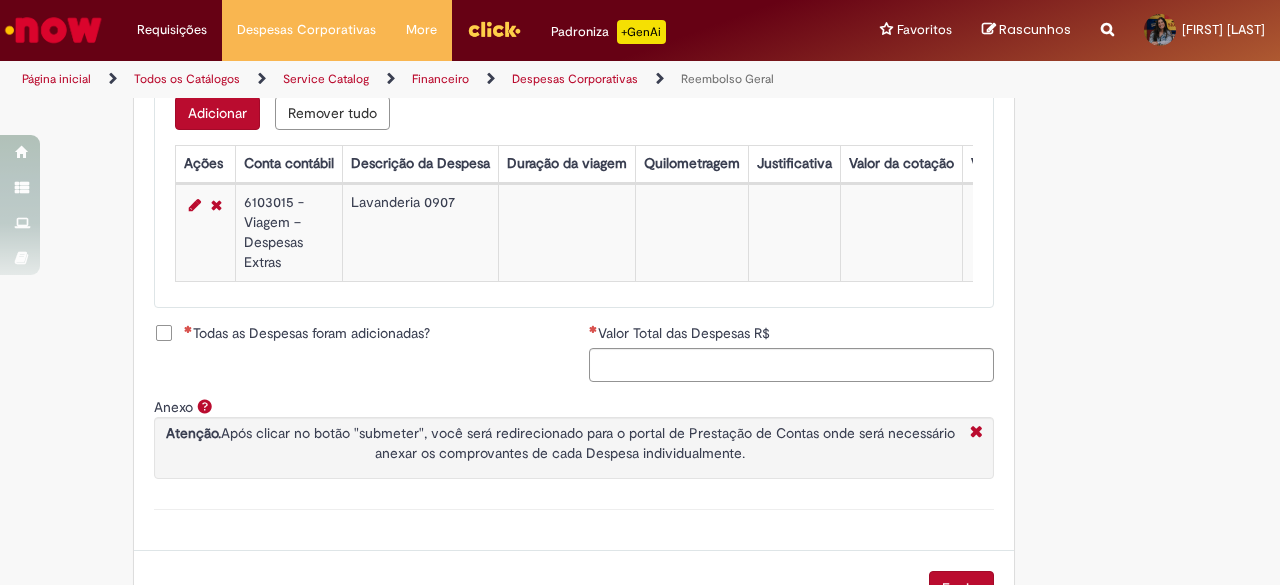 click on "Despesas de Reembolso Geral Adicionar Remover tudo Despesas de Reembolso Geral Ações Conta contábil Descrição da Despesa Duração da viagem Quilometragem Justificativa Valor da cotação Valor por Litro Combustível Data da Despesa Moeda Valor Gasto em €/US Valor Total R$ ID Interno CC sap_a_integrar 6103015 - Viagem – Despesas Extras Lavanderia 0907 09/07/2025 Real 50.7 33bb356edb09fb007ebc6390149619af ecc" at bounding box center [574, 186] 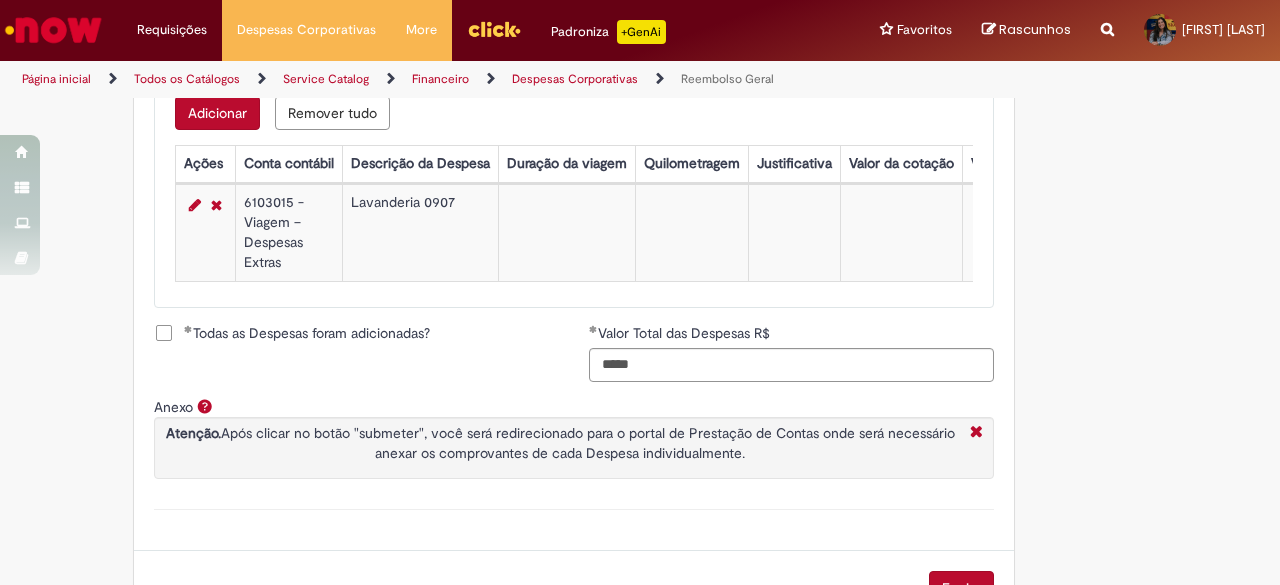 scroll, scrollTop: 963, scrollLeft: 0, axis: vertical 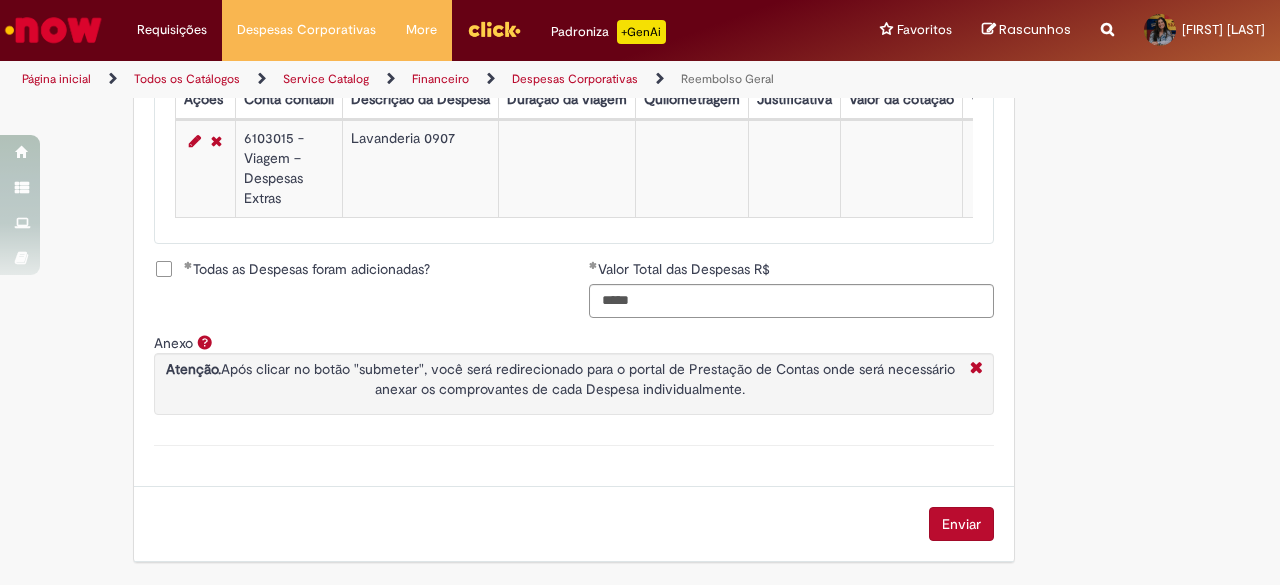 click on "Enviar" at bounding box center [961, 524] 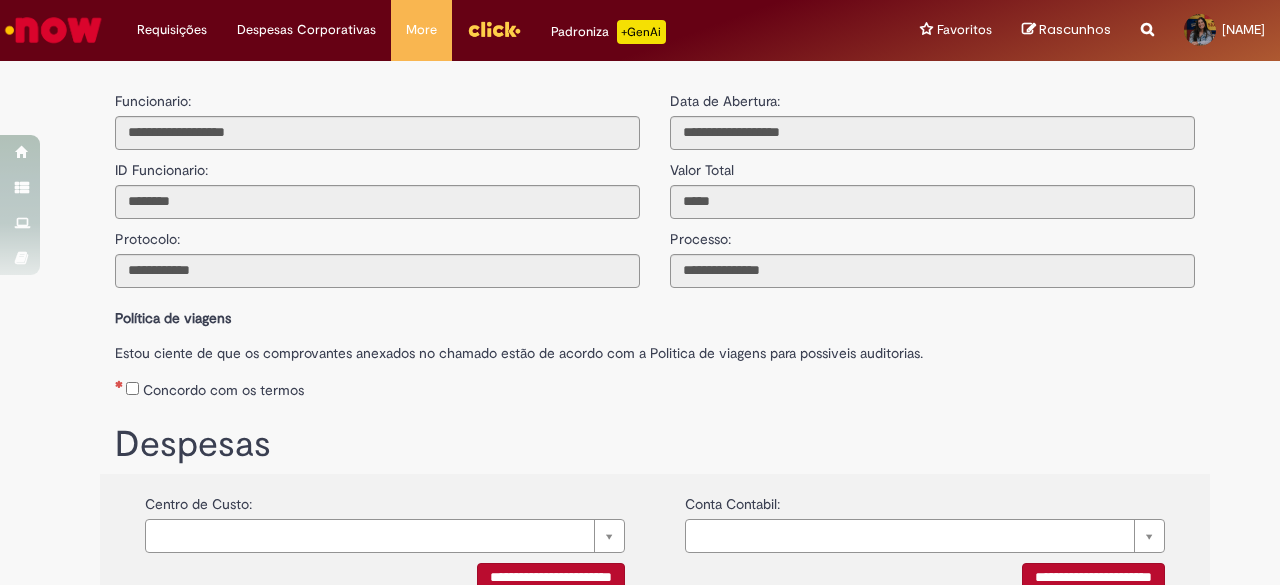 scroll, scrollTop: 0, scrollLeft: 0, axis: both 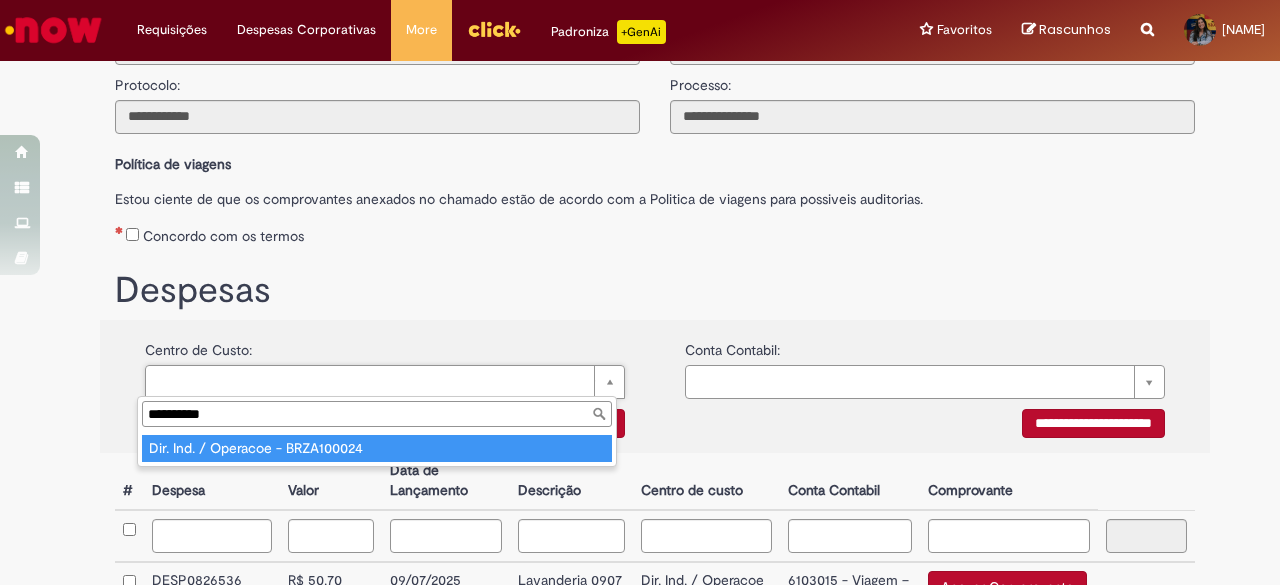 type on "**********" 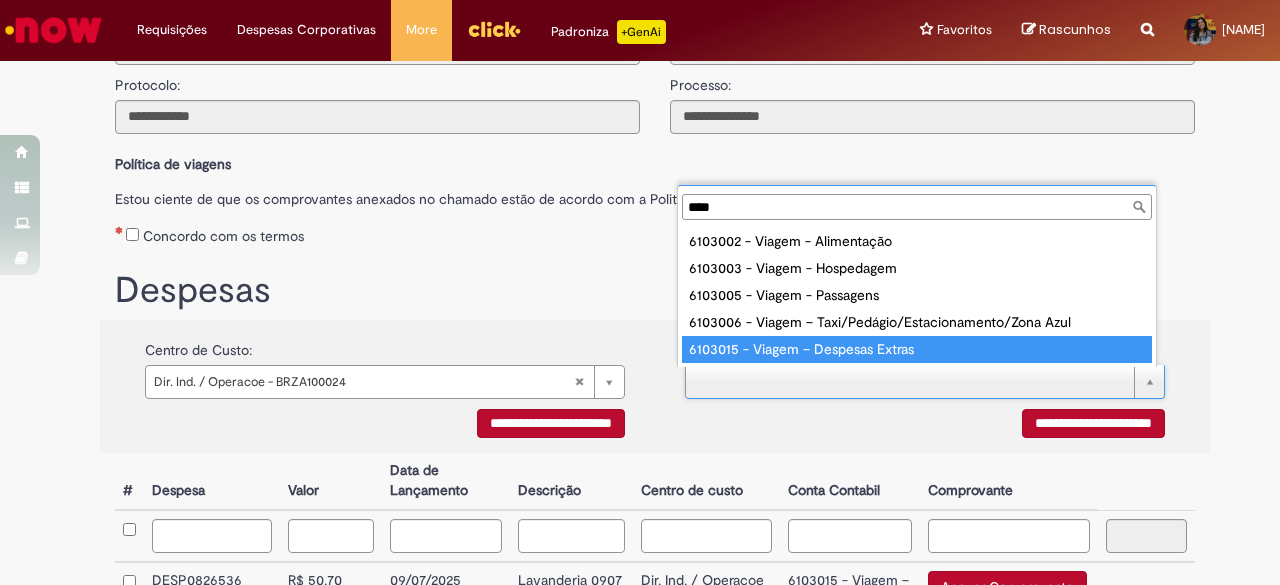 type on "****" 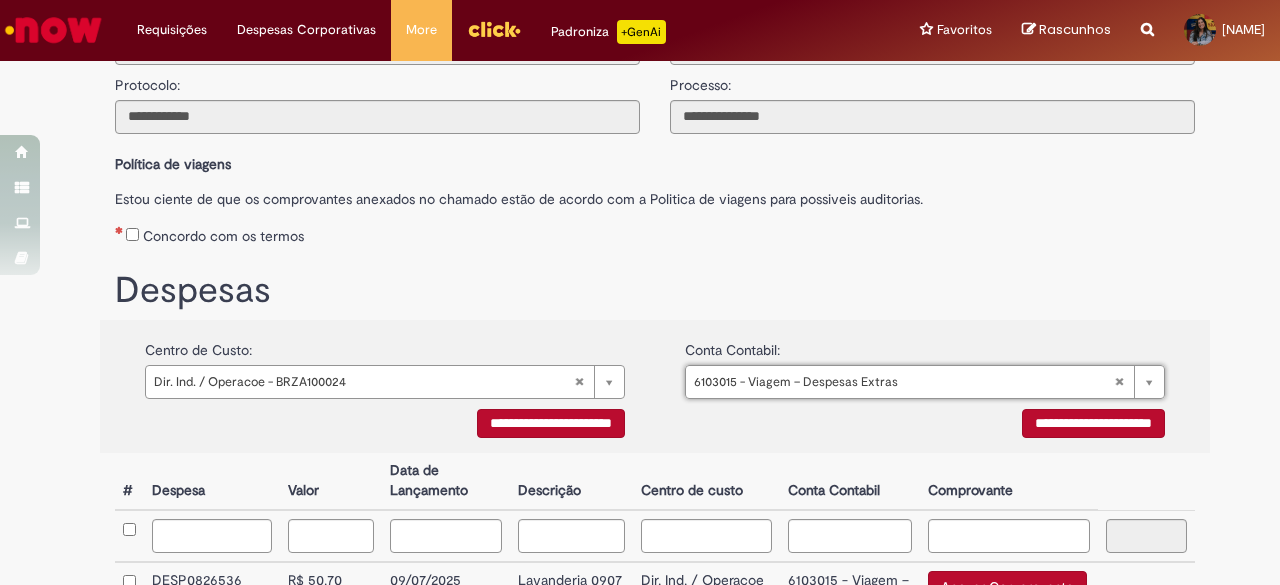 scroll, scrollTop: 374, scrollLeft: 0, axis: vertical 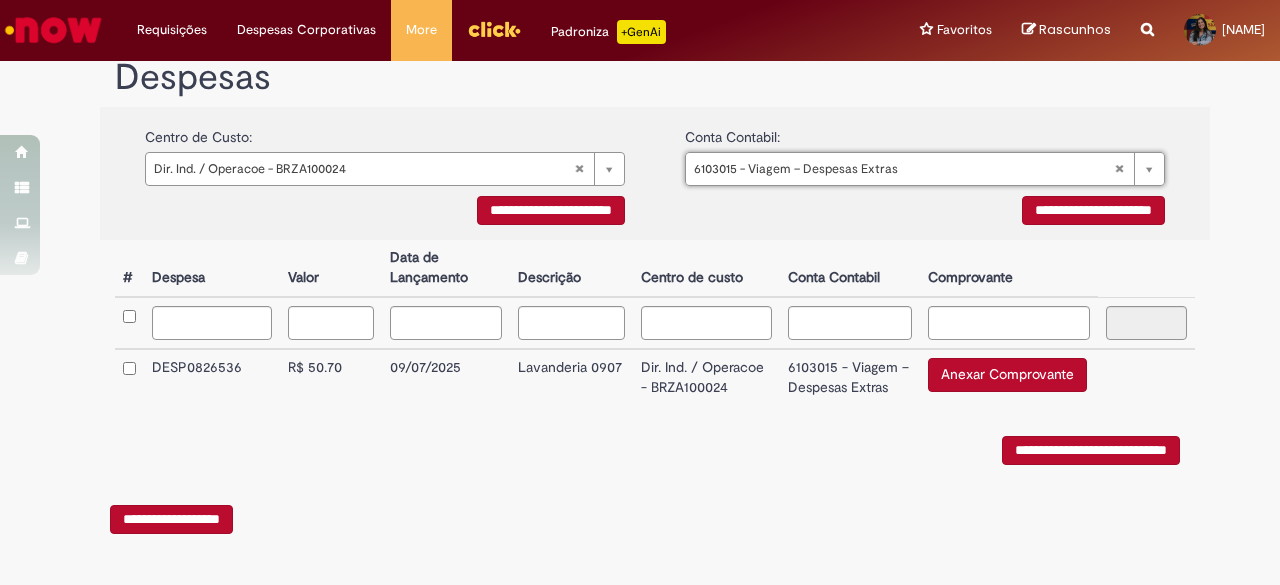 click on "Lavanderia 0907" at bounding box center (571, 377) 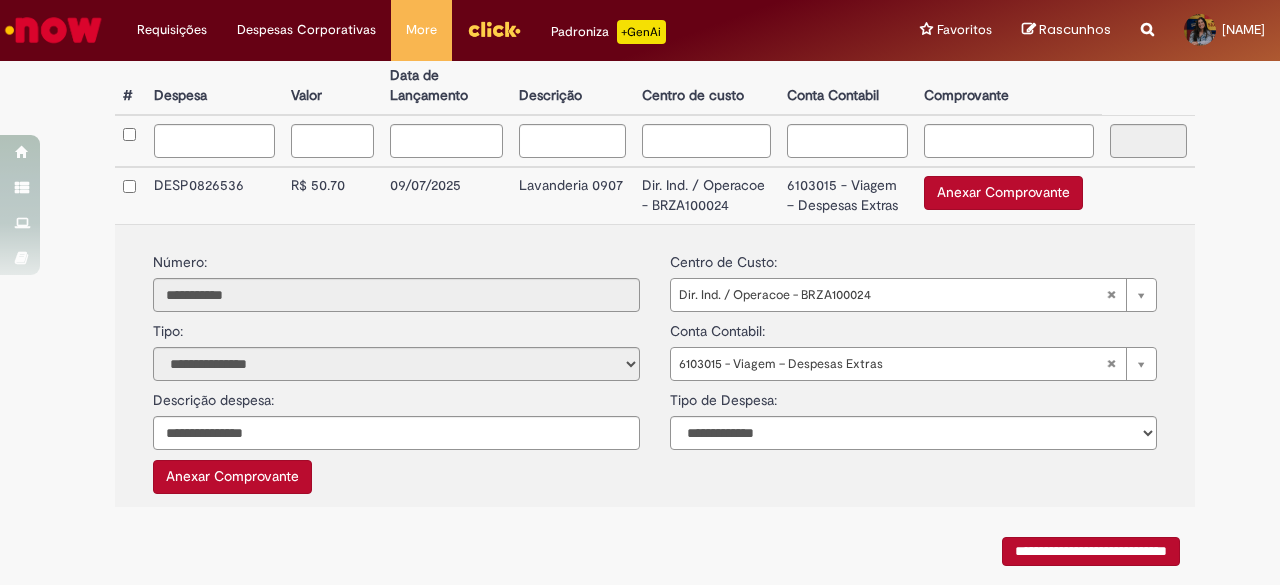 scroll, scrollTop: 603, scrollLeft: 0, axis: vertical 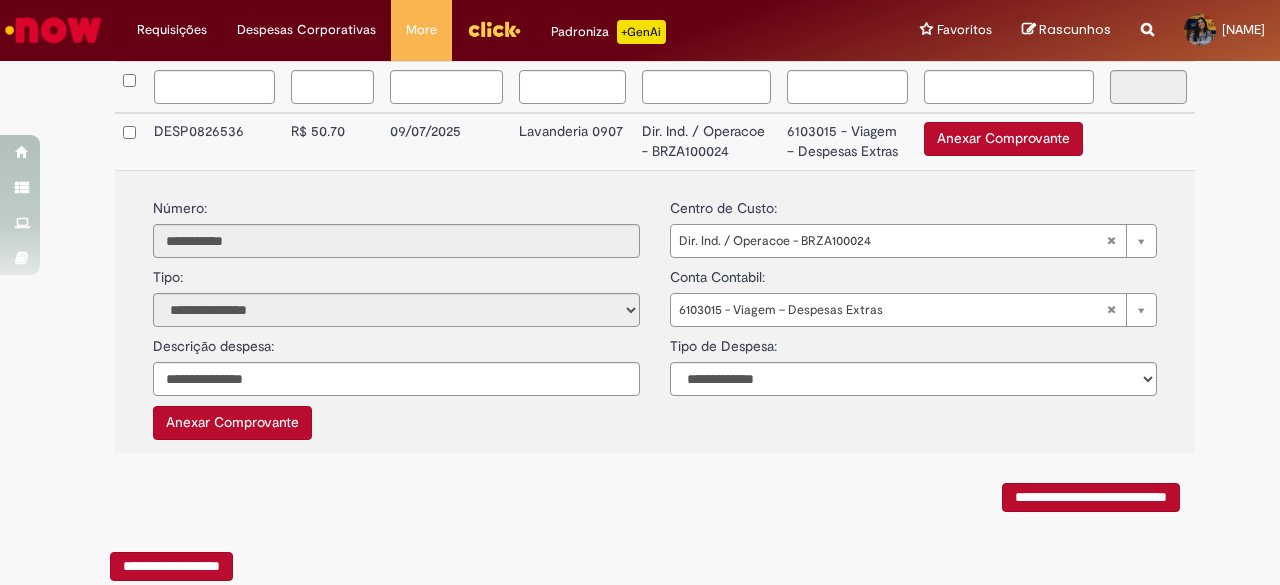 click on "Anexar Comprovante" at bounding box center (232, 423) 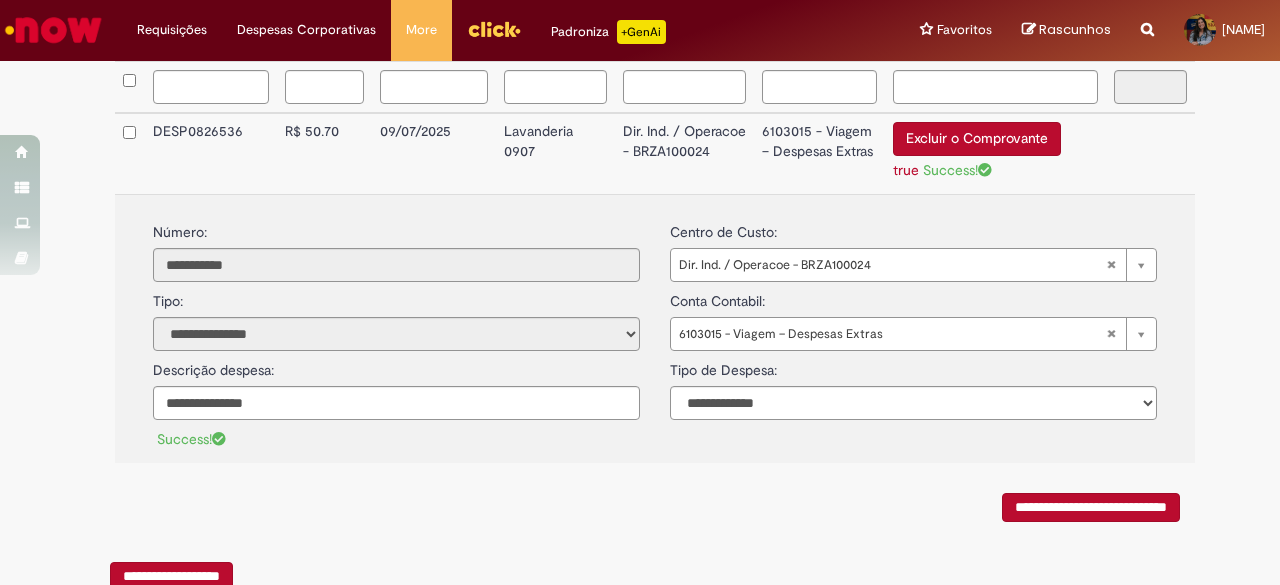 click on "**********" at bounding box center [1091, 507] 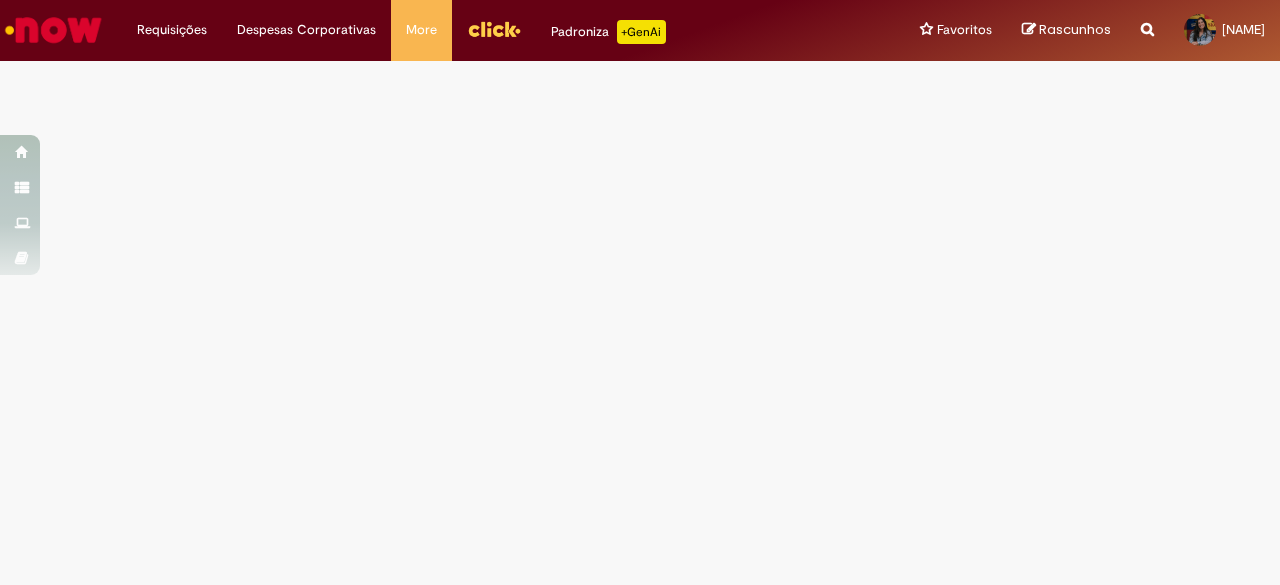 scroll, scrollTop: 0, scrollLeft: 0, axis: both 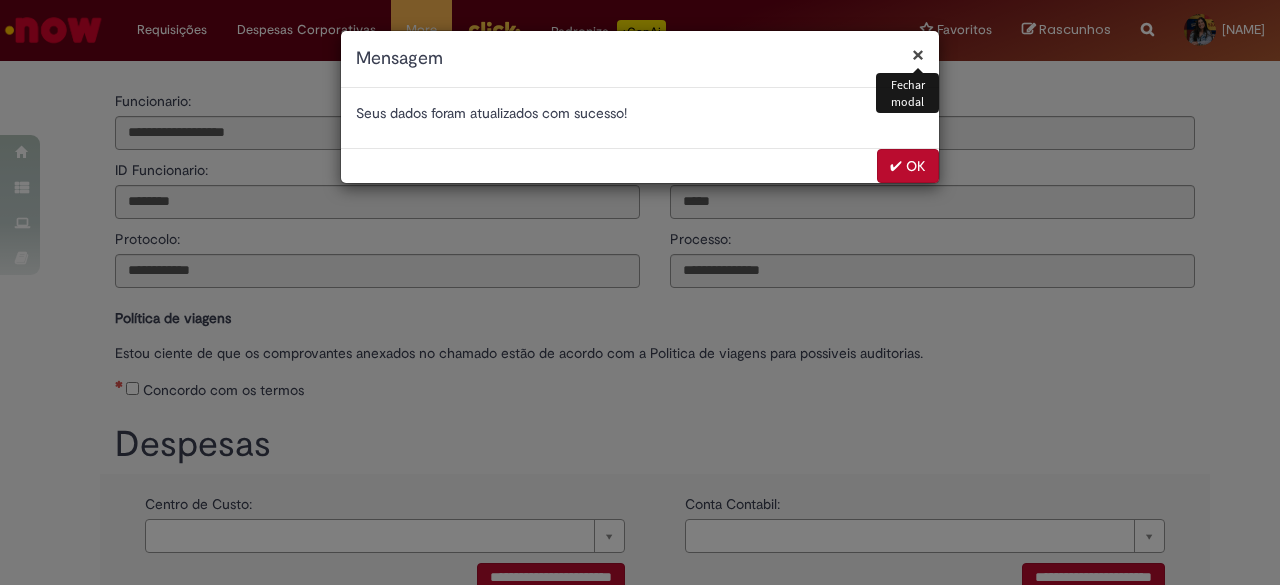 click on "✔ OK" at bounding box center (908, 166) 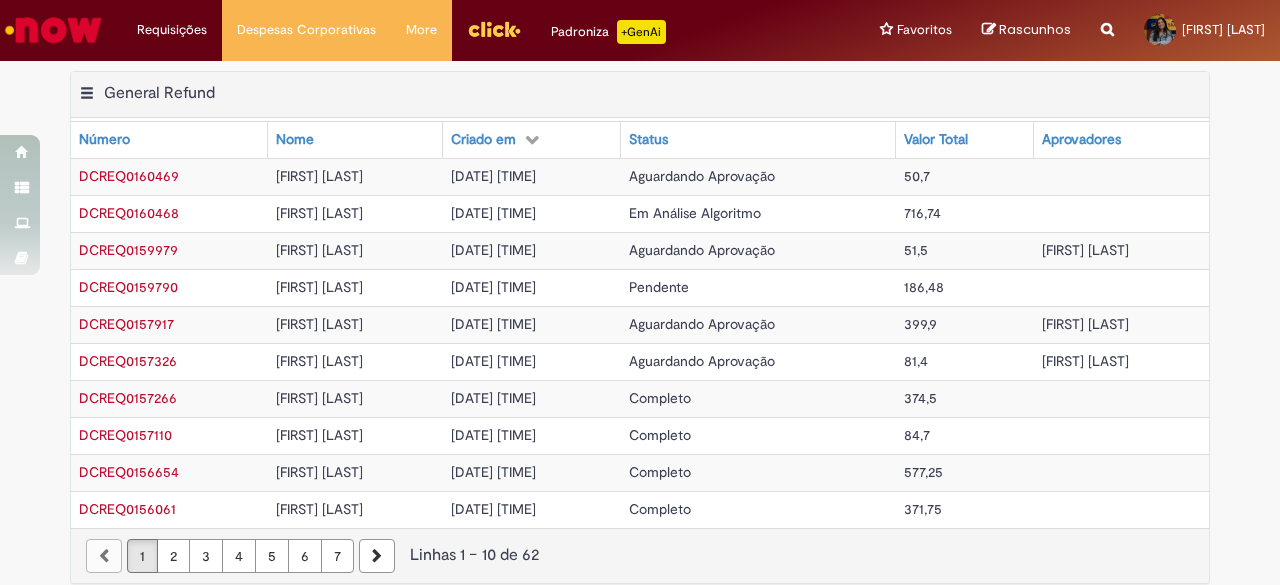 scroll, scrollTop: 0, scrollLeft: 0, axis: both 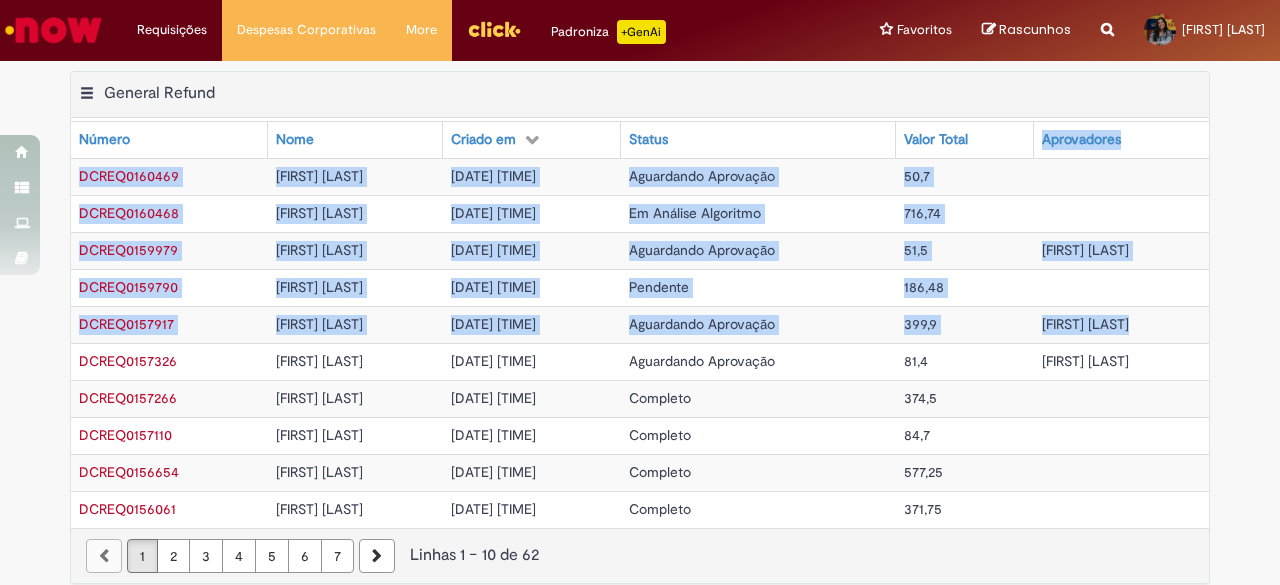 drag, startPoint x: 216, startPoint y: 360, endPoint x: 896, endPoint y: 138, distance: 715.3209 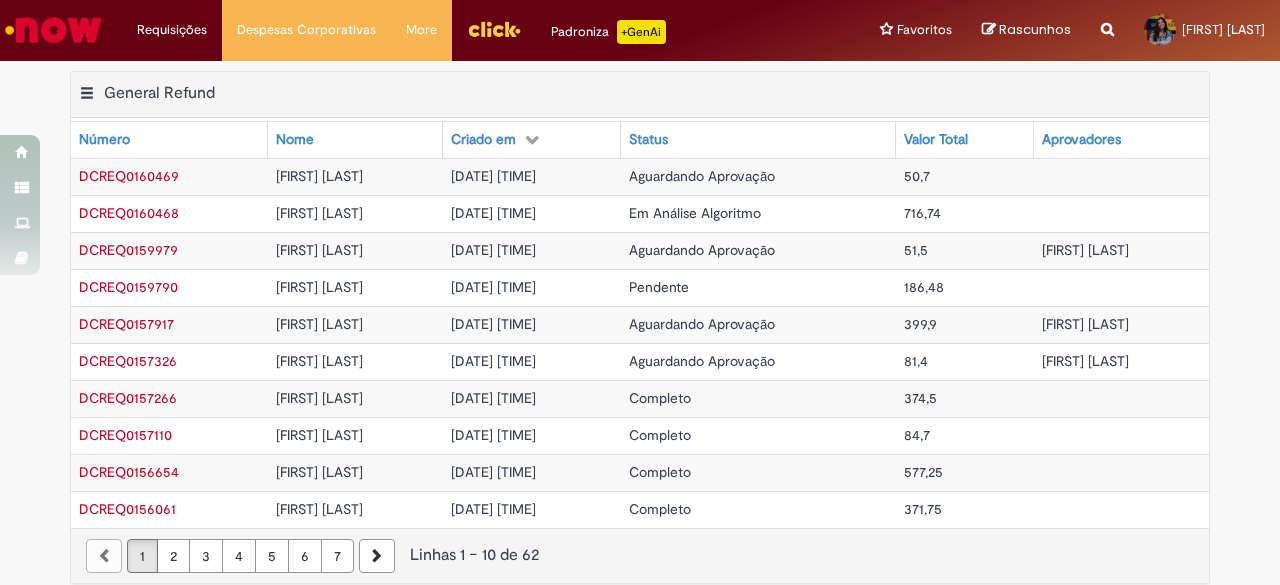 click on "Exportar como PDF   Exportar como Excel   Exportar como CSV
General Refund Tabela - Página 1" at bounding box center [640, 95] 